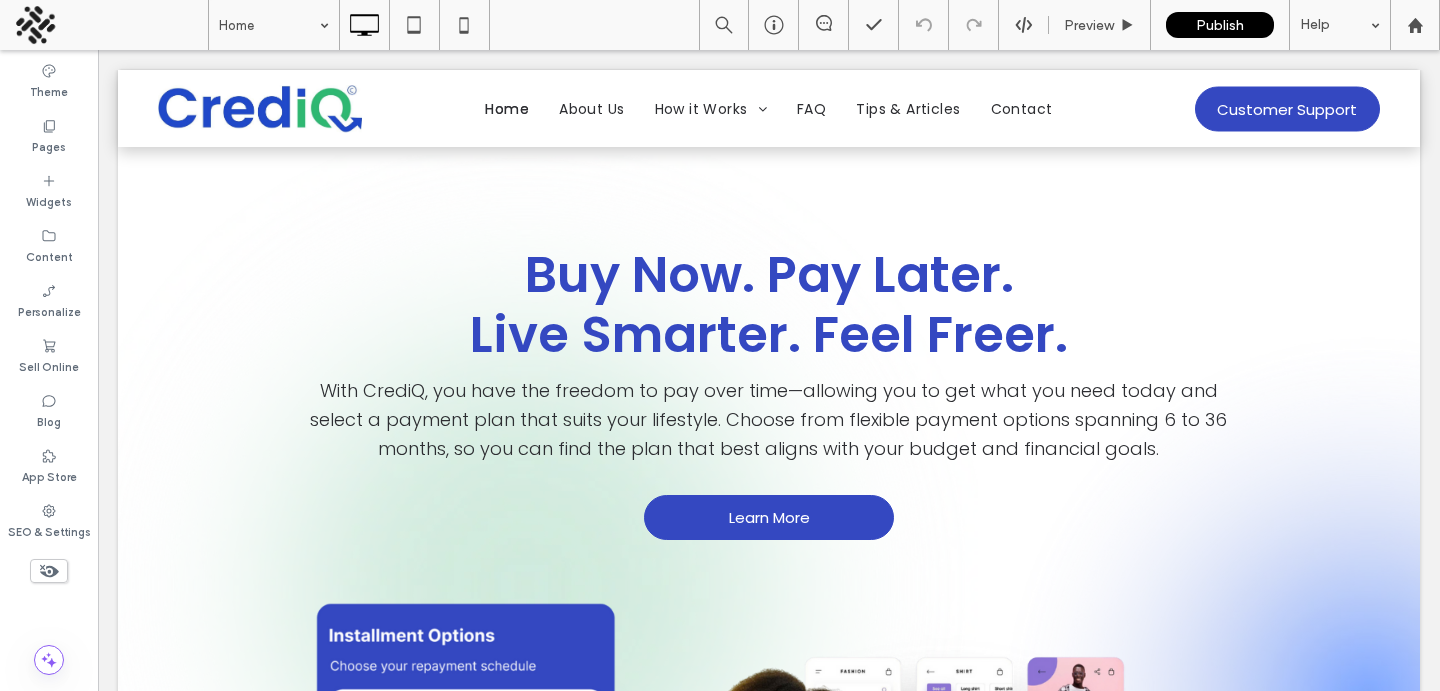 scroll, scrollTop: 362, scrollLeft: 0, axis: vertical 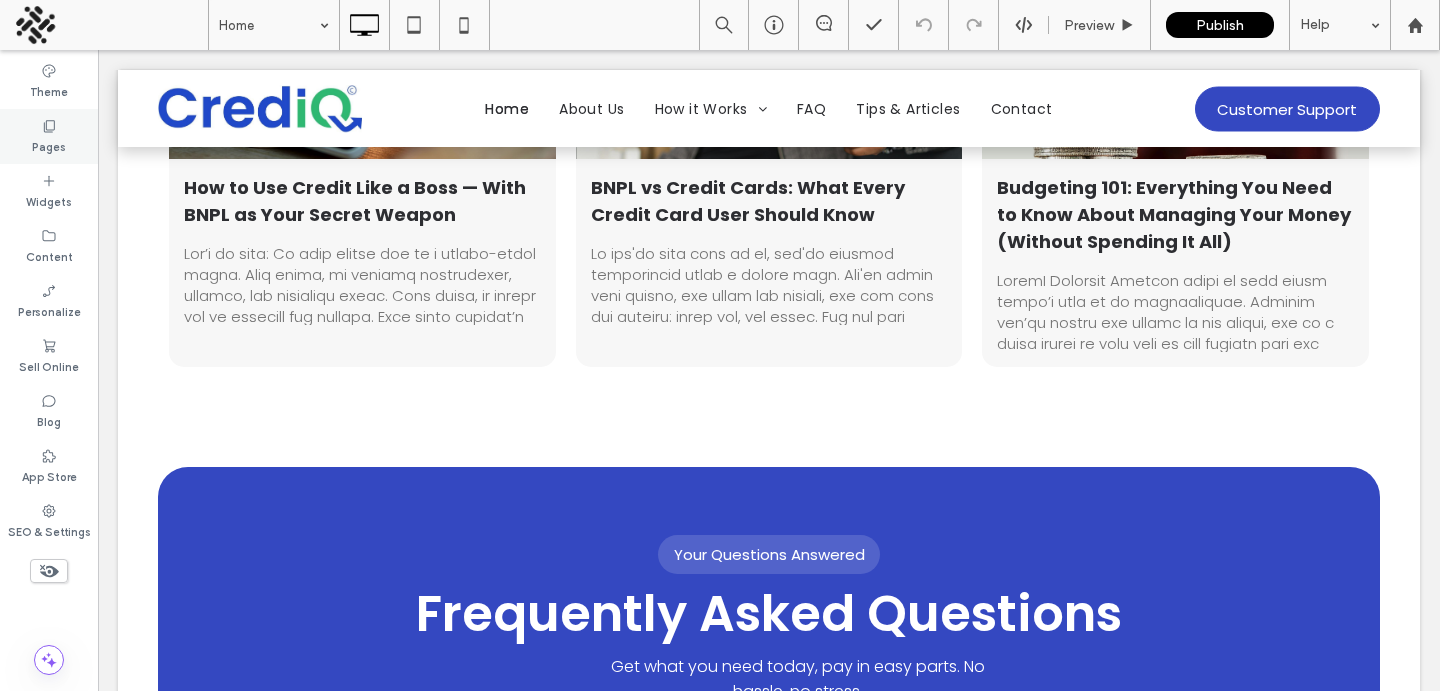 click on "Pages" at bounding box center (49, 136) 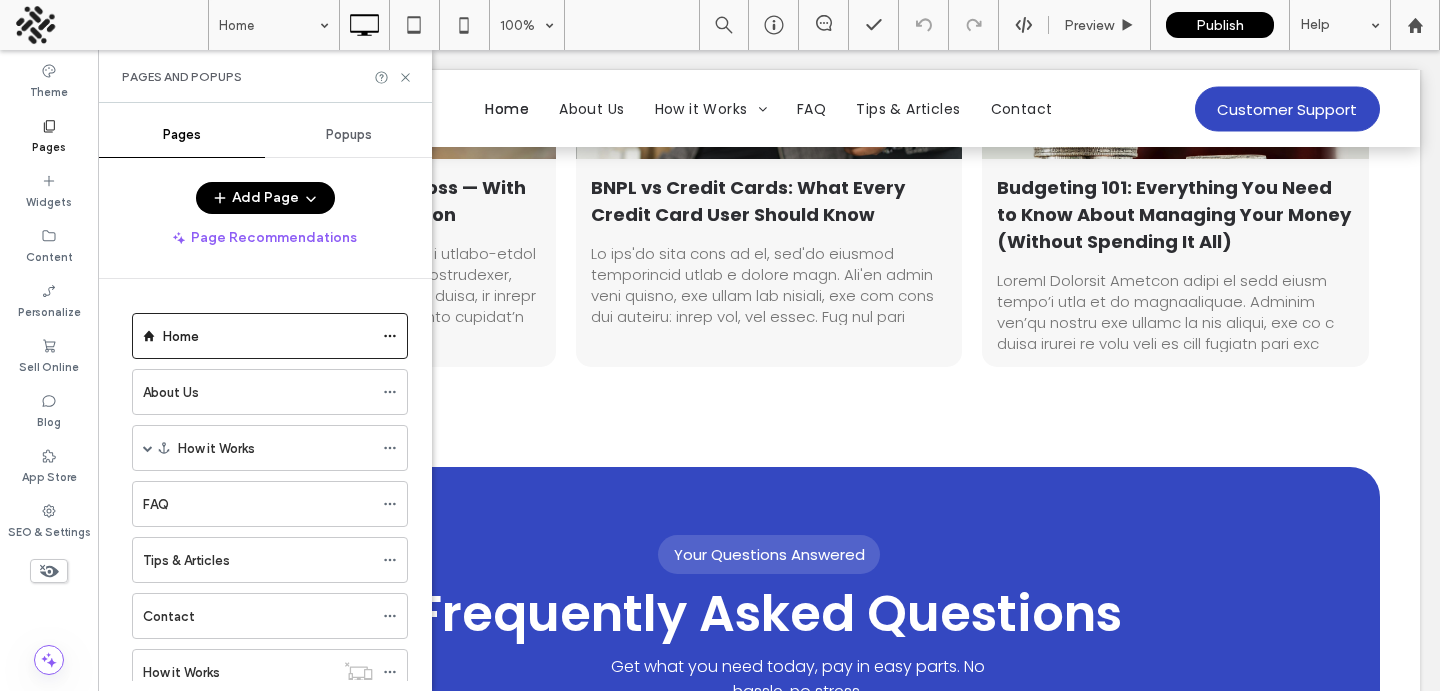 scroll, scrollTop: 89, scrollLeft: 0, axis: vertical 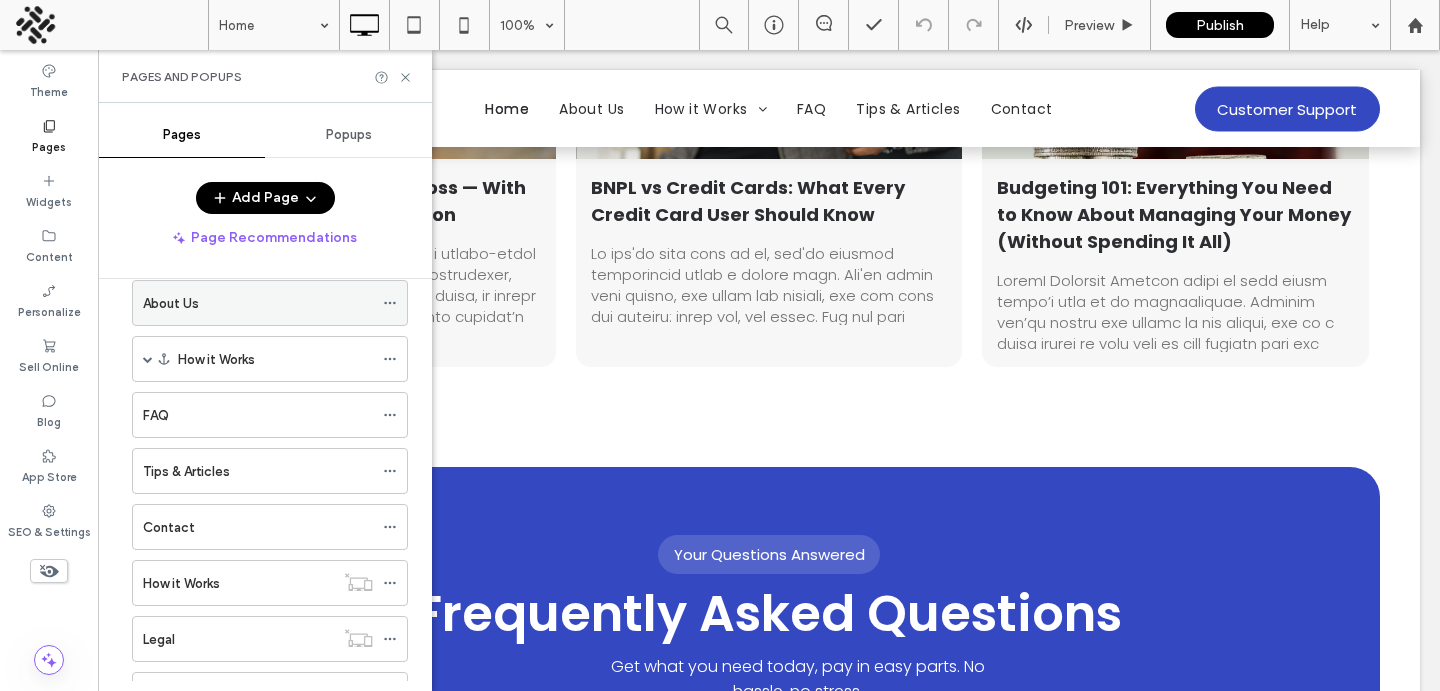 click on "About Us" at bounding box center (258, 303) 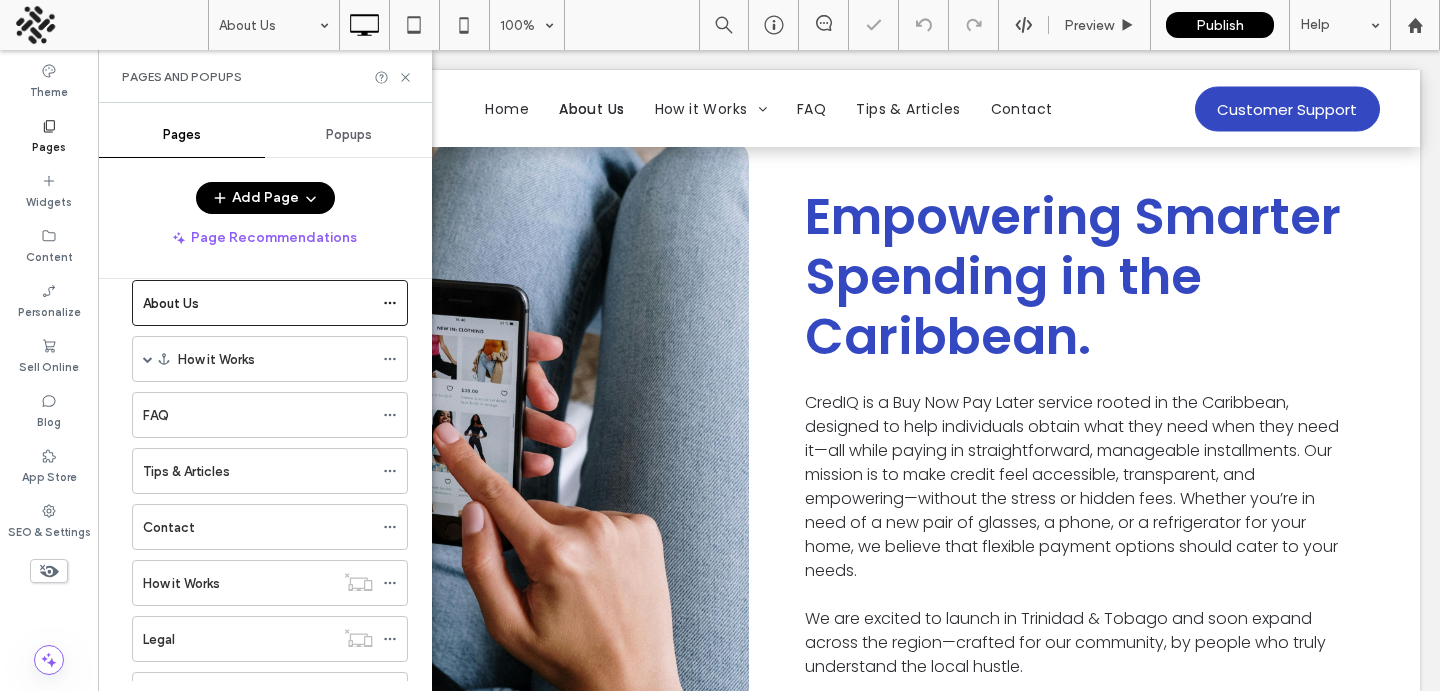scroll, scrollTop: 440, scrollLeft: 0, axis: vertical 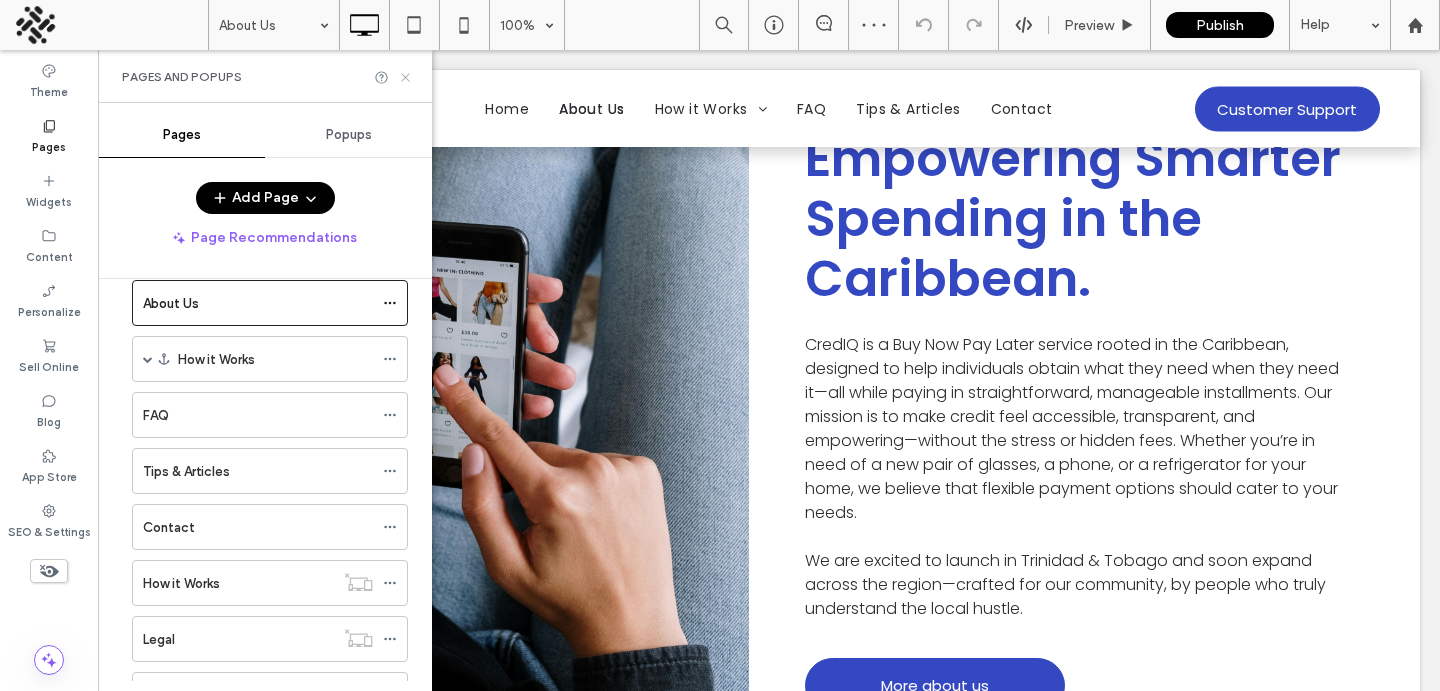 click 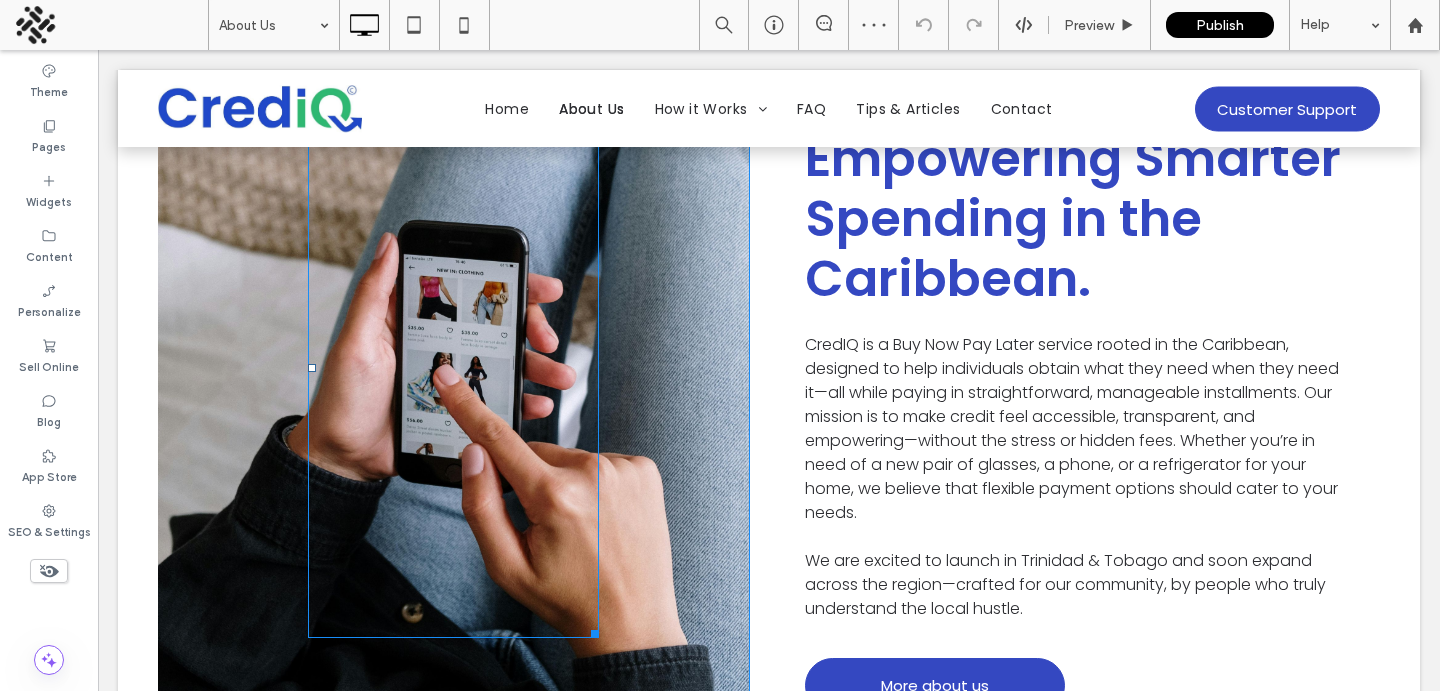 click at bounding box center (453, 368) 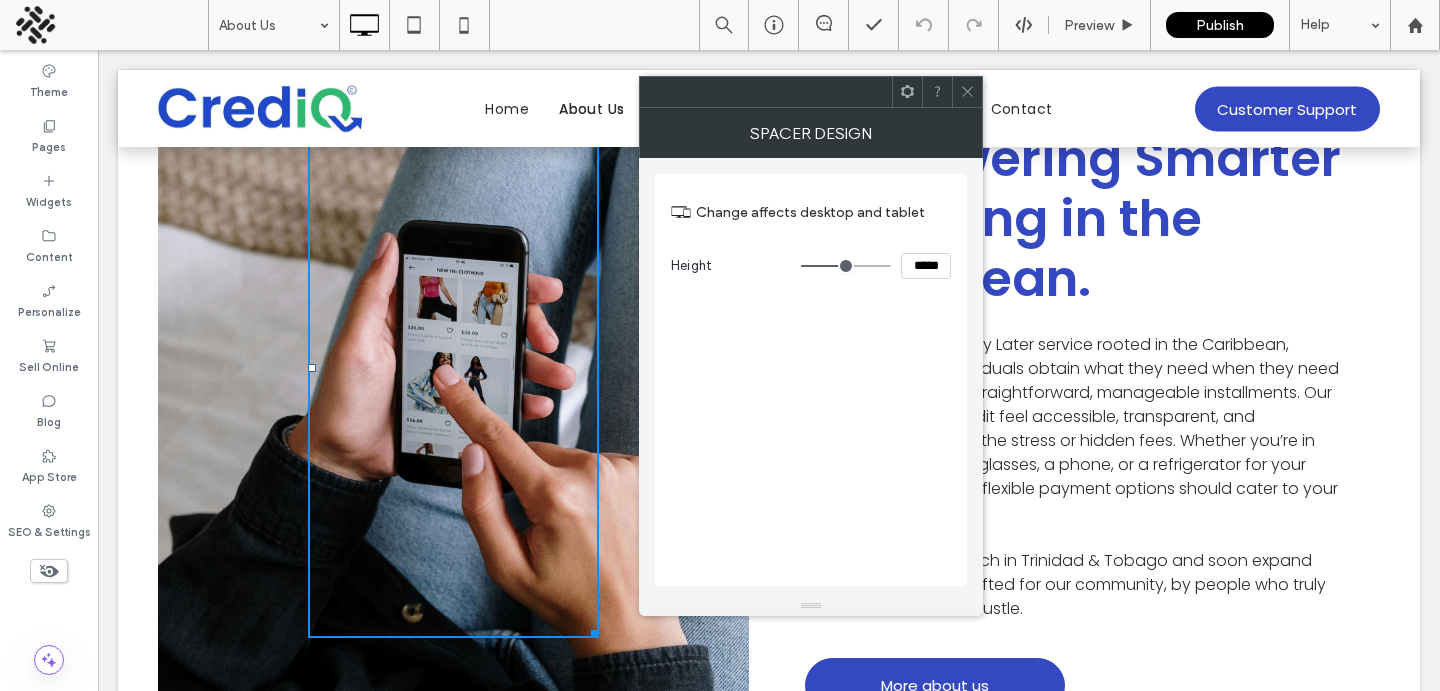 click at bounding box center [769, 108] 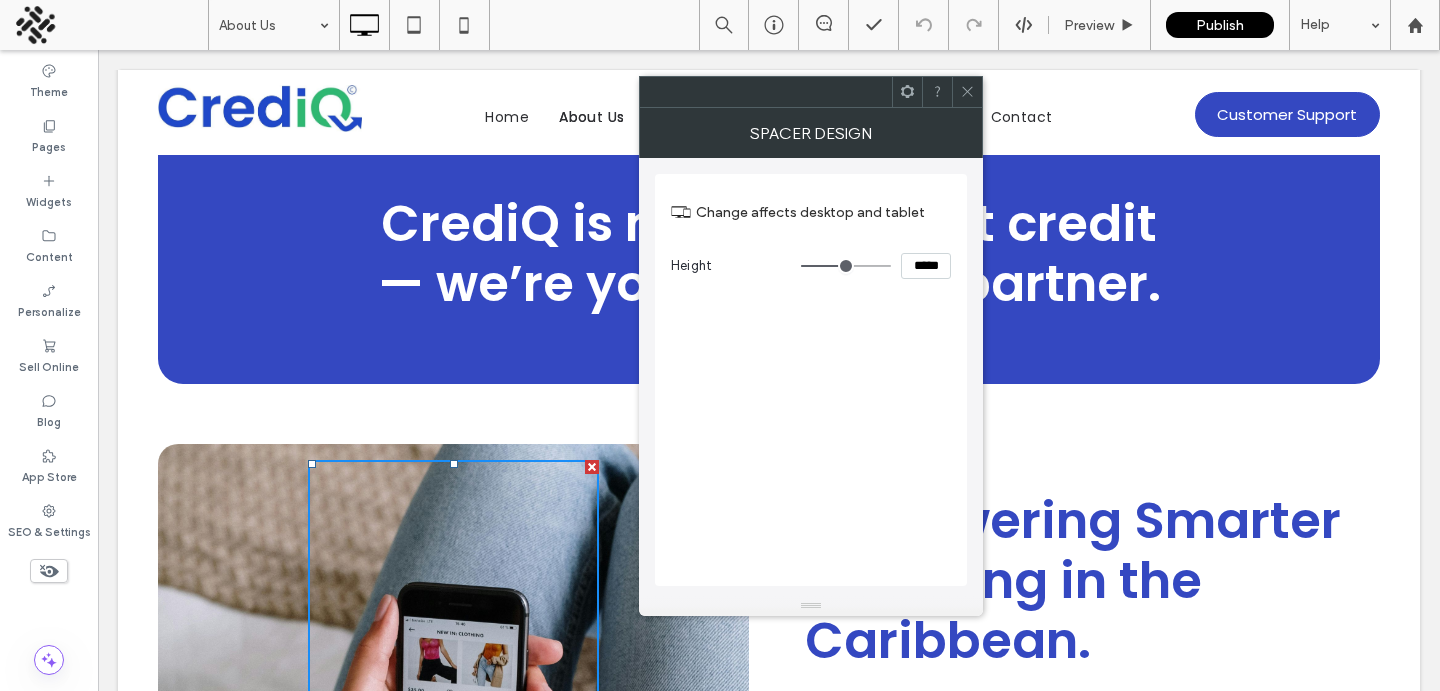 scroll, scrollTop: 2, scrollLeft: 0, axis: vertical 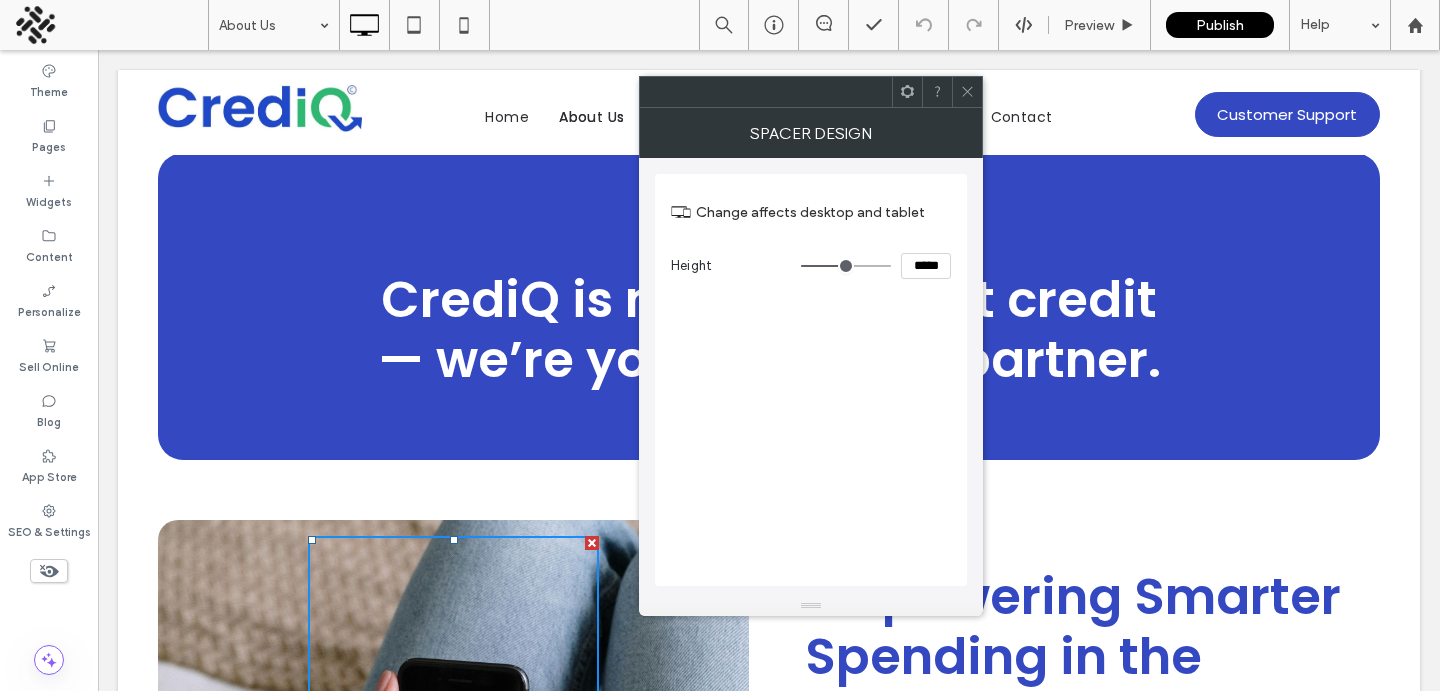 click 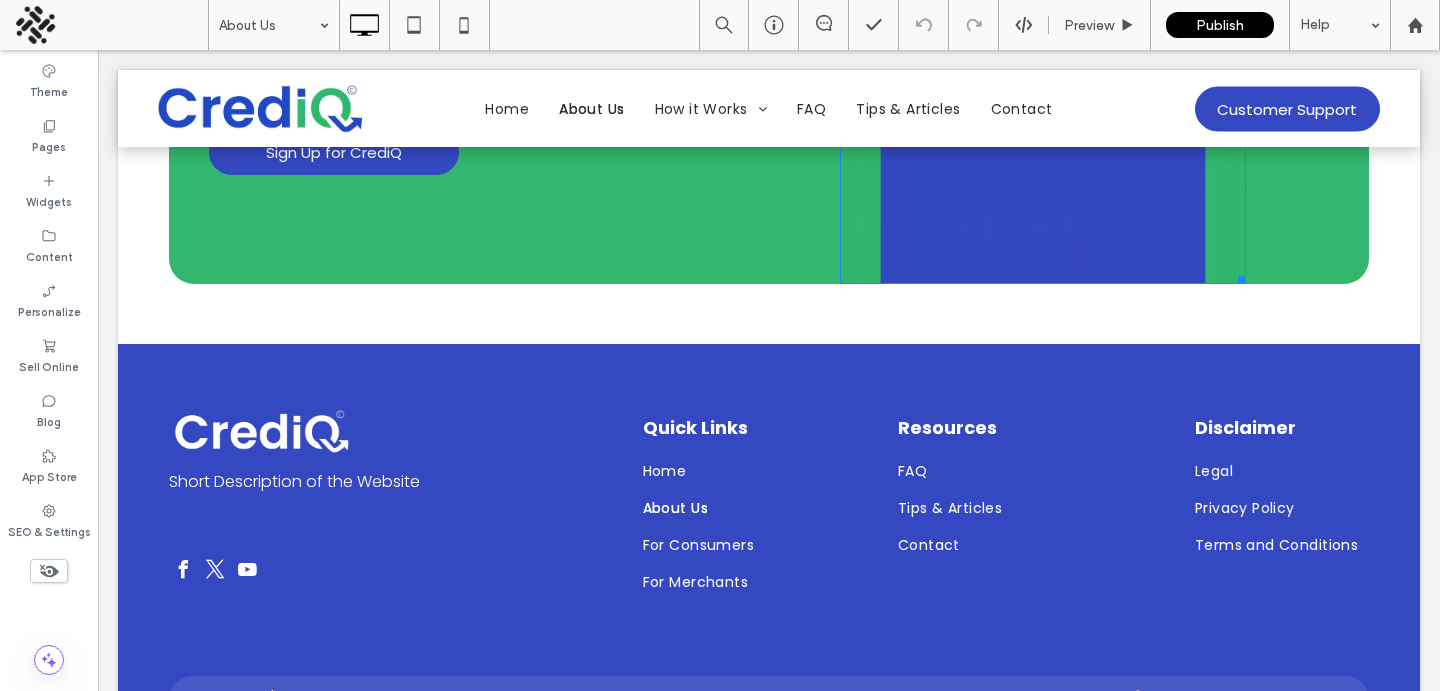 scroll, scrollTop: 2277, scrollLeft: 0, axis: vertical 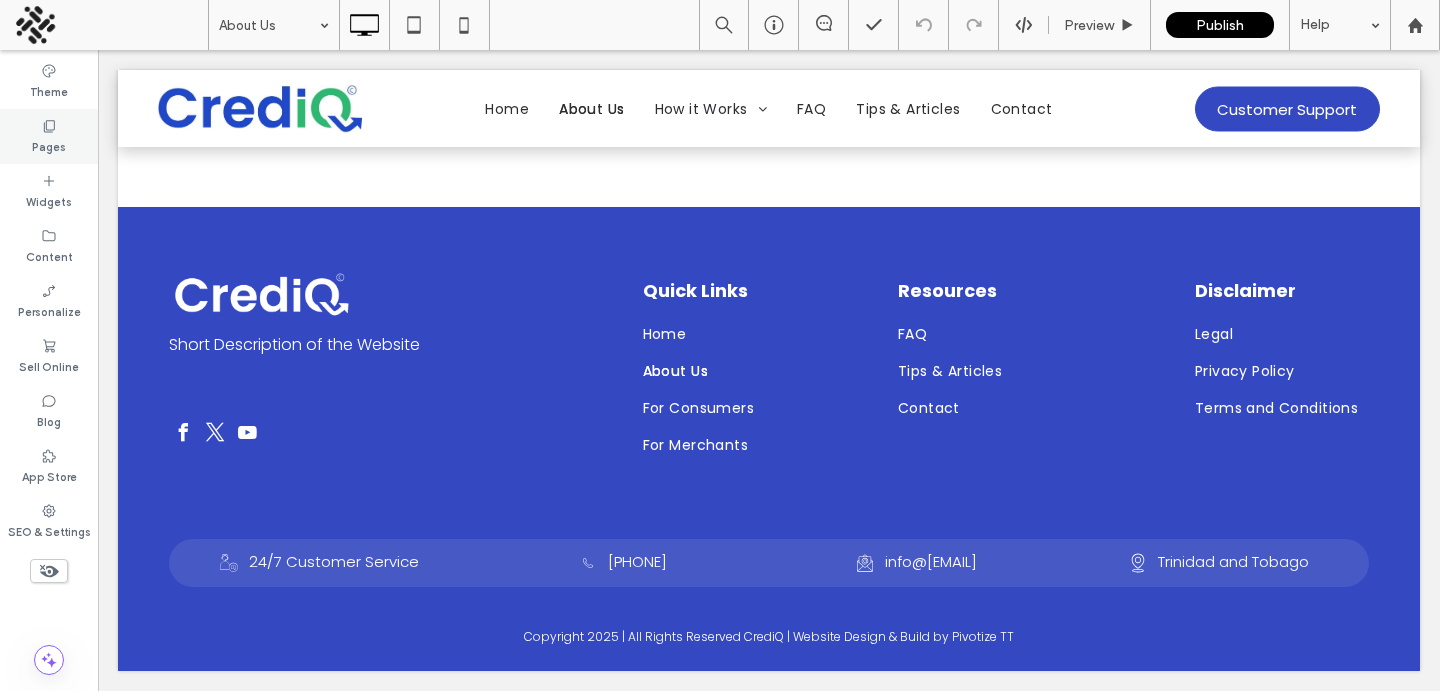 click on "Pages" at bounding box center (49, 136) 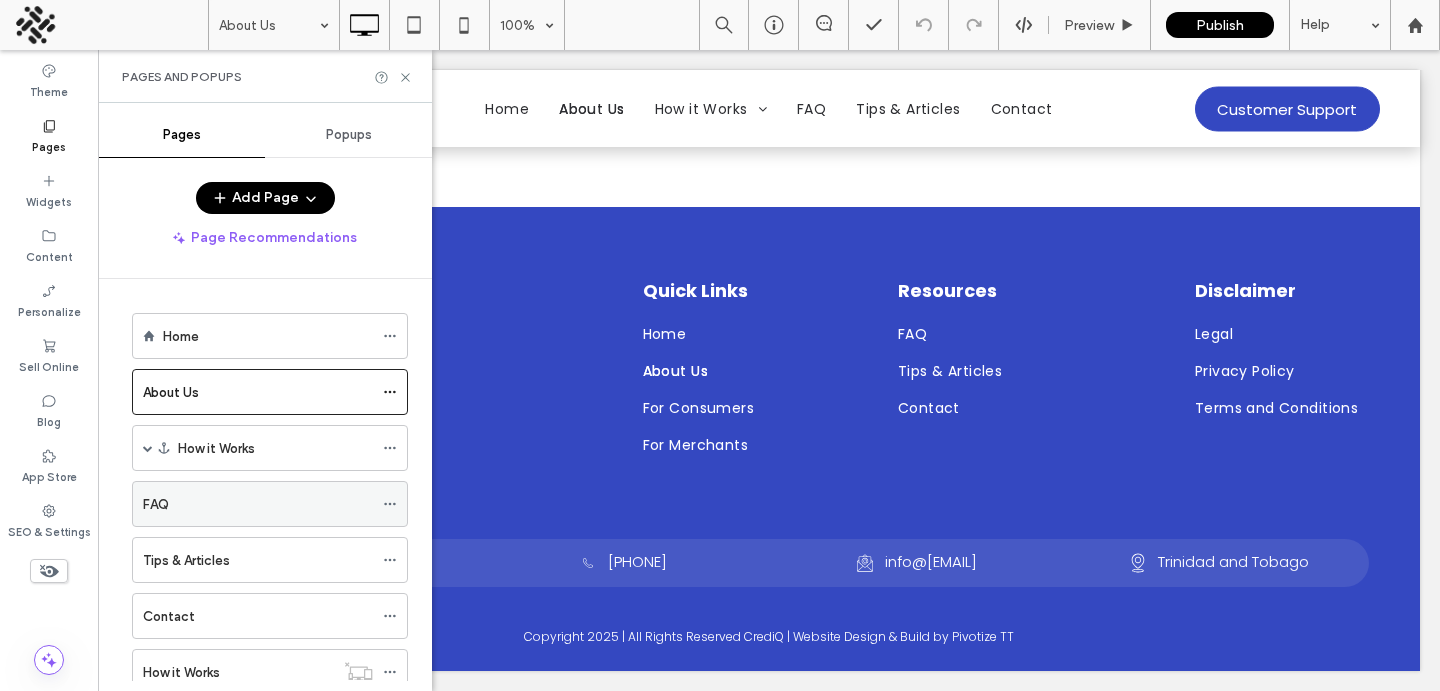 click on "FAQ" at bounding box center [258, 504] 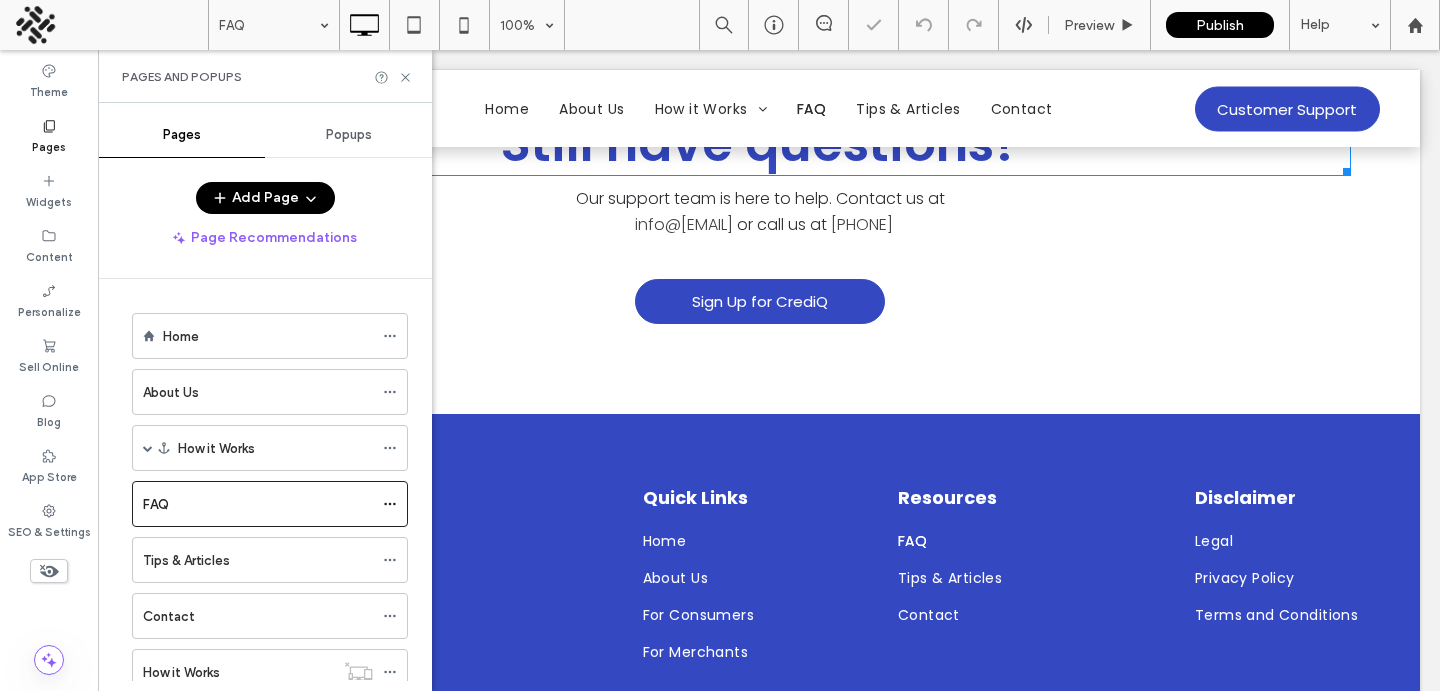 scroll, scrollTop: 1835, scrollLeft: 0, axis: vertical 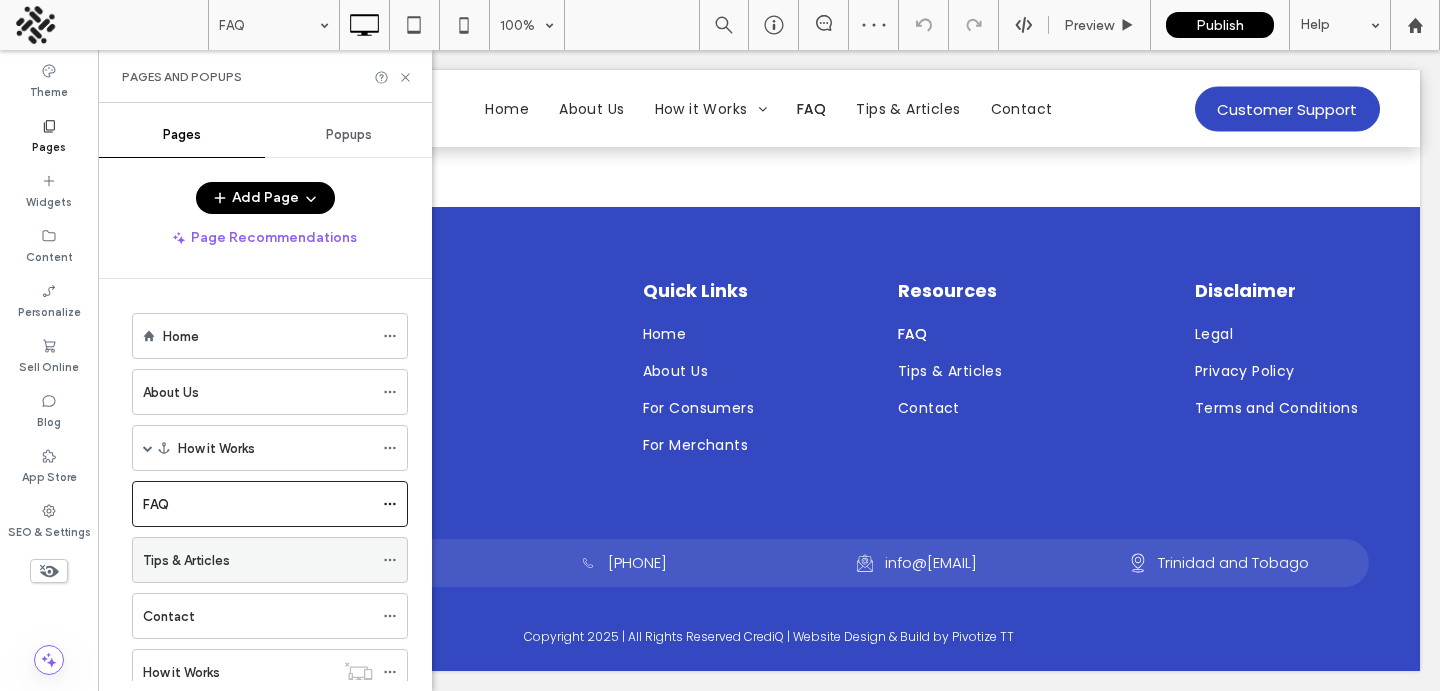 click on "Tips & Articles" at bounding box center [258, 560] 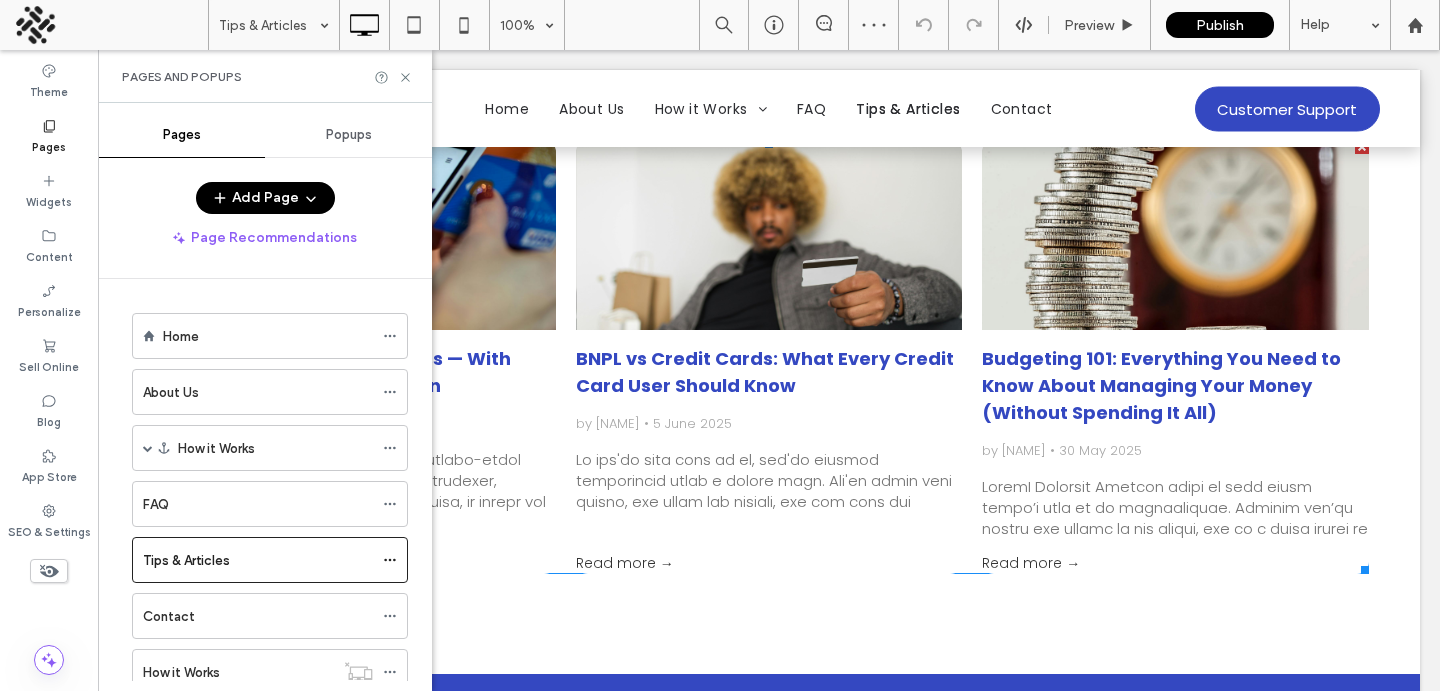 scroll, scrollTop: 514, scrollLeft: 0, axis: vertical 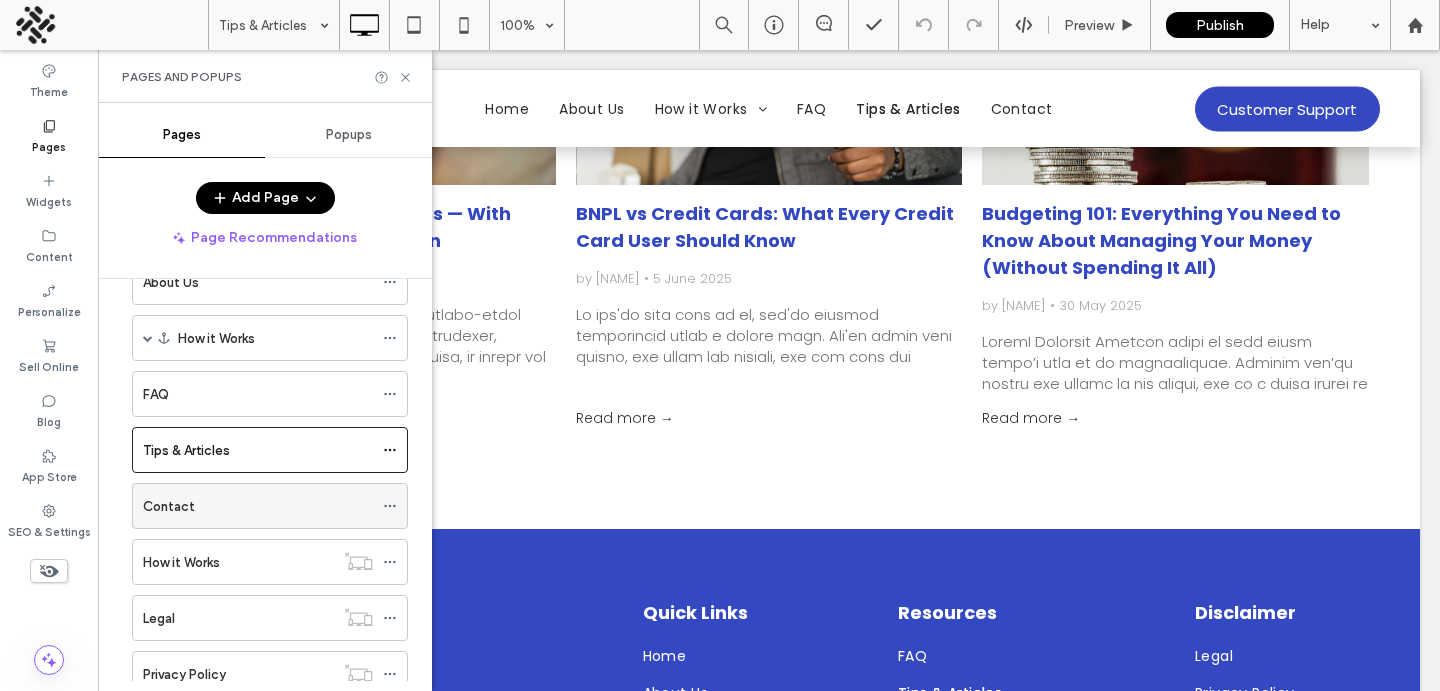 click on "Contact" at bounding box center [258, 506] 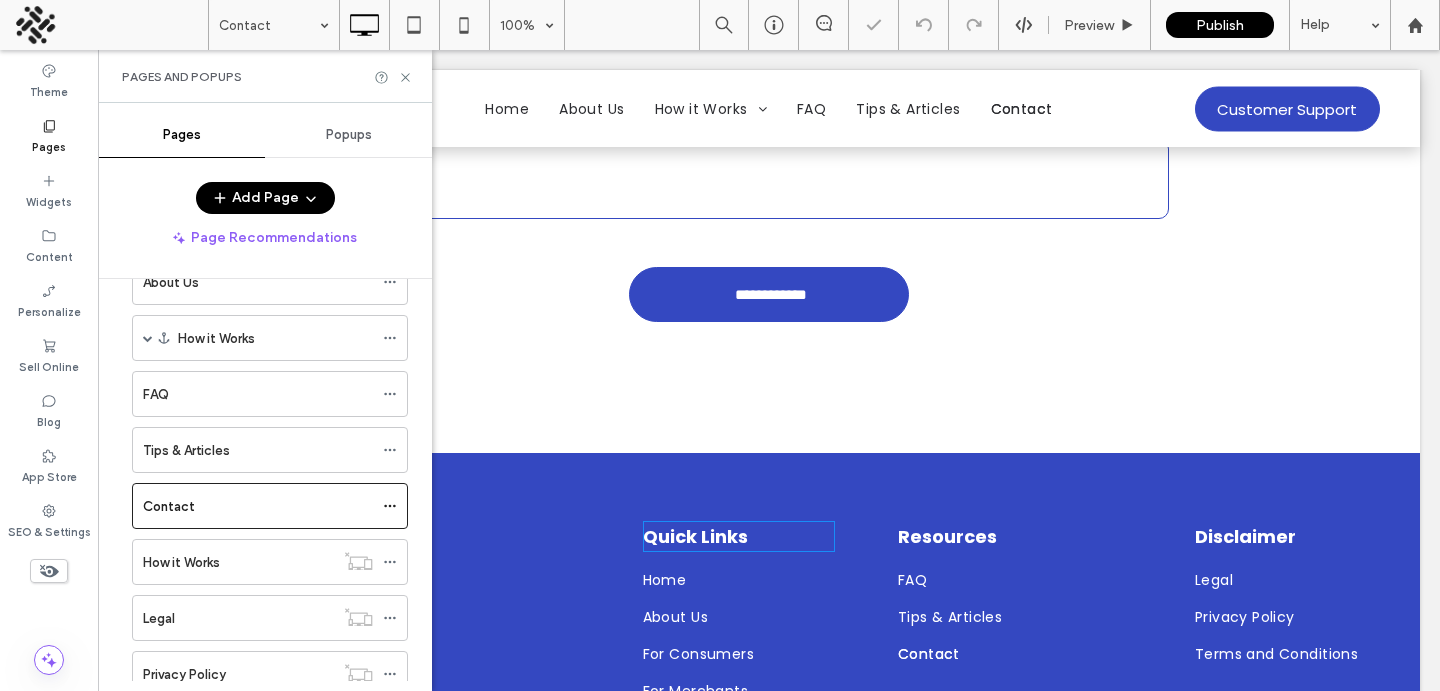 scroll, scrollTop: 1338, scrollLeft: 0, axis: vertical 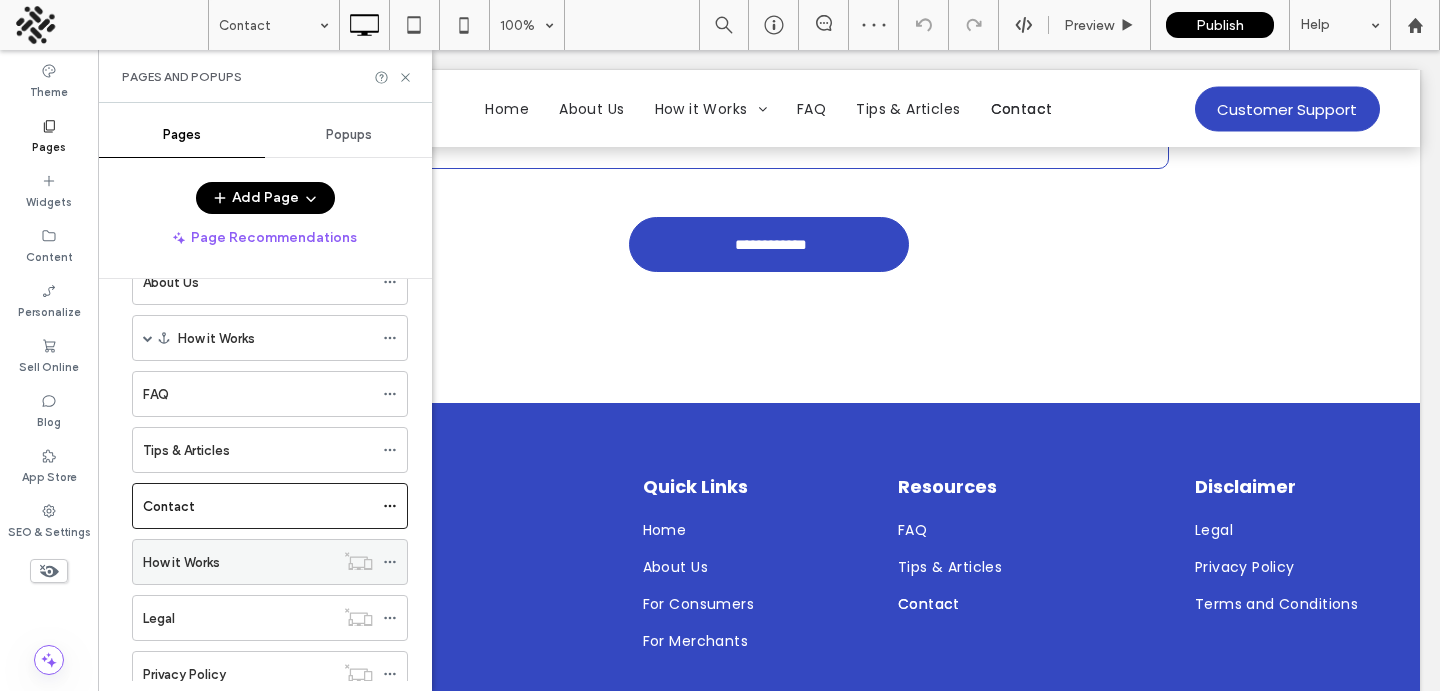 click on "How it Works" at bounding box center (238, 562) 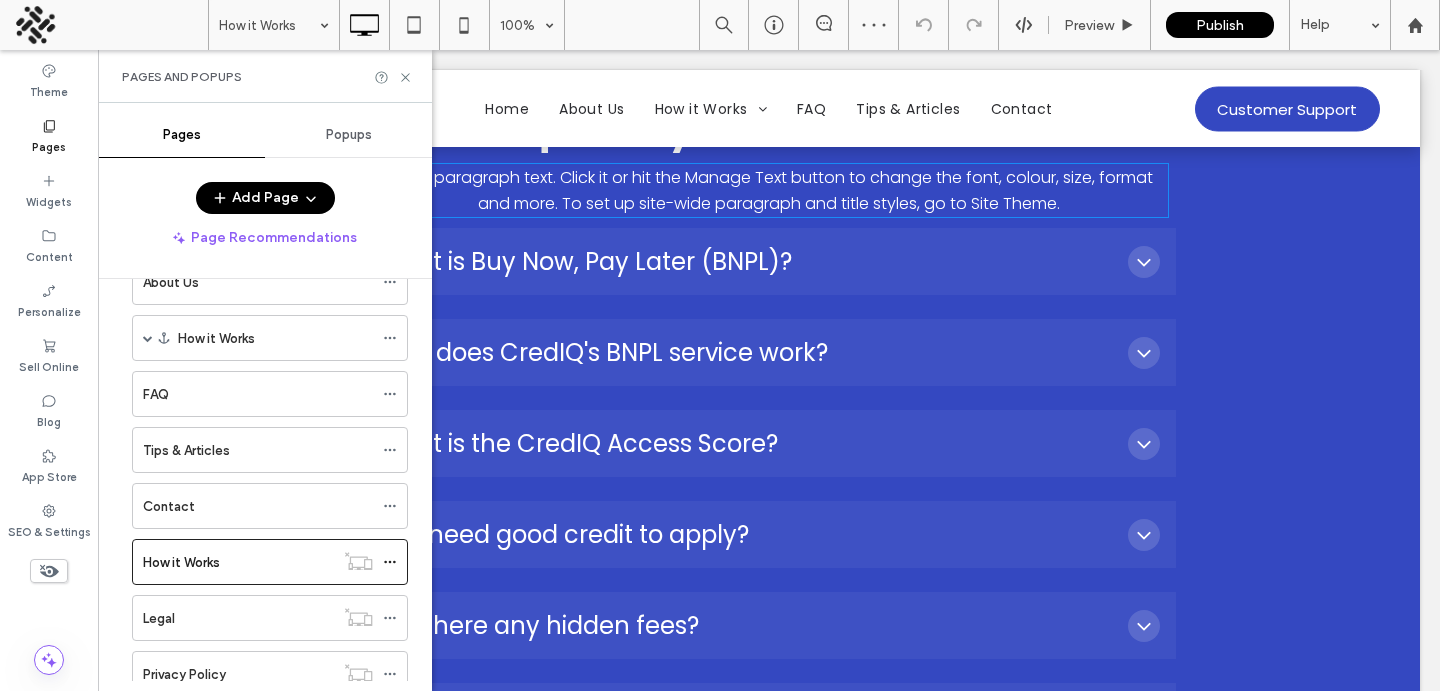 scroll, scrollTop: 0, scrollLeft: 0, axis: both 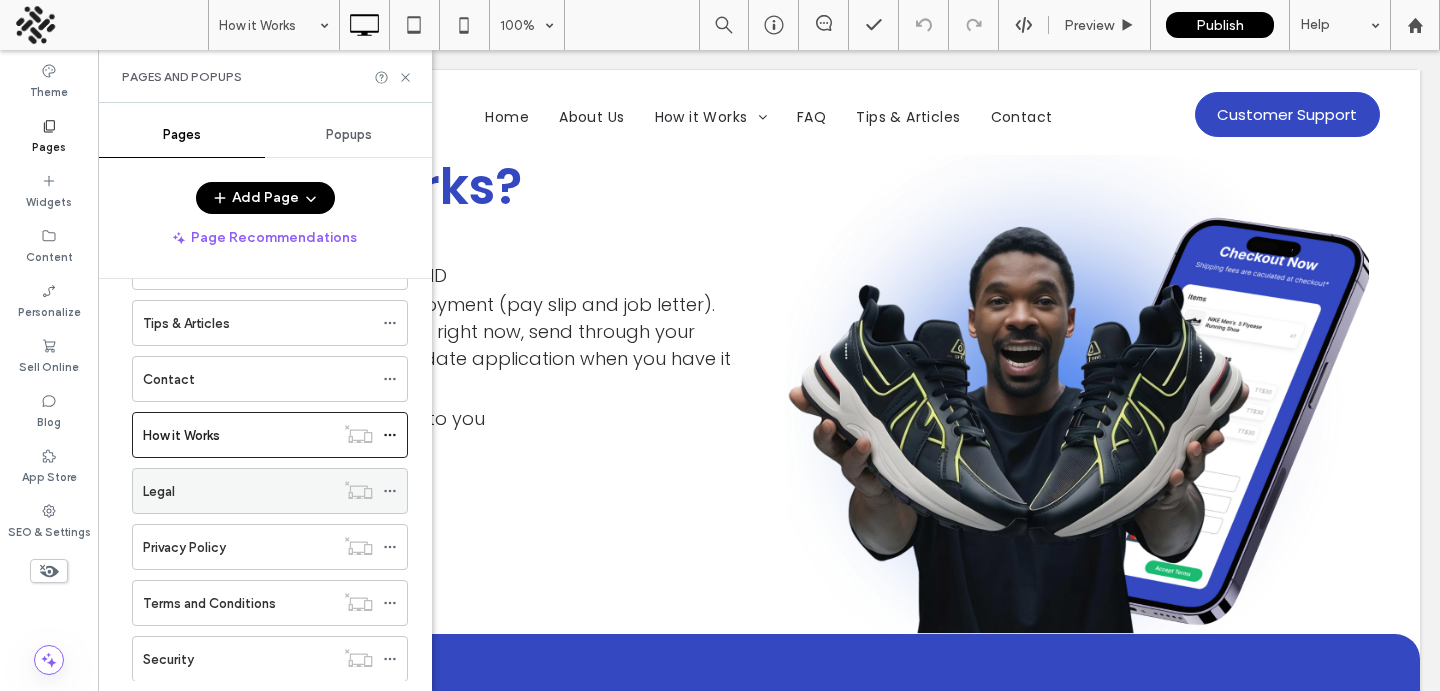 click on "Legal" at bounding box center [238, 491] 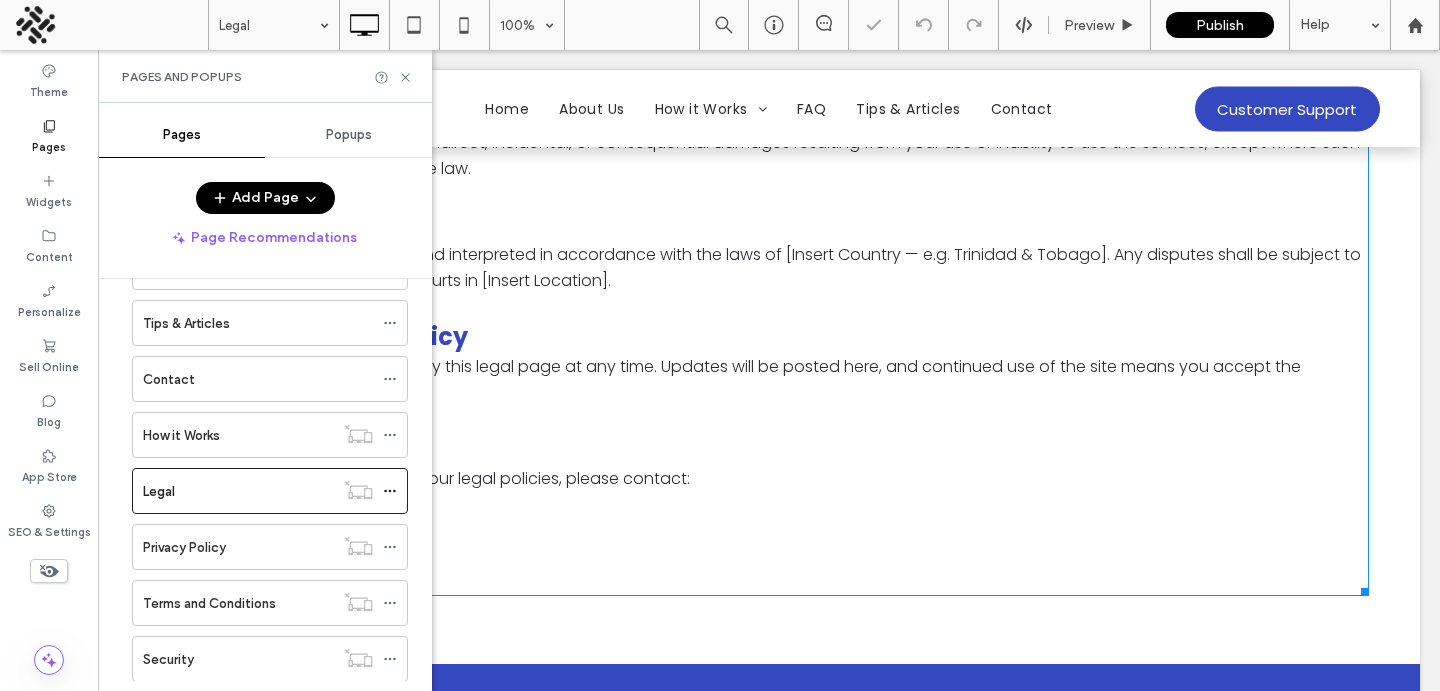 scroll, scrollTop: 1374, scrollLeft: 0, axis: vertical 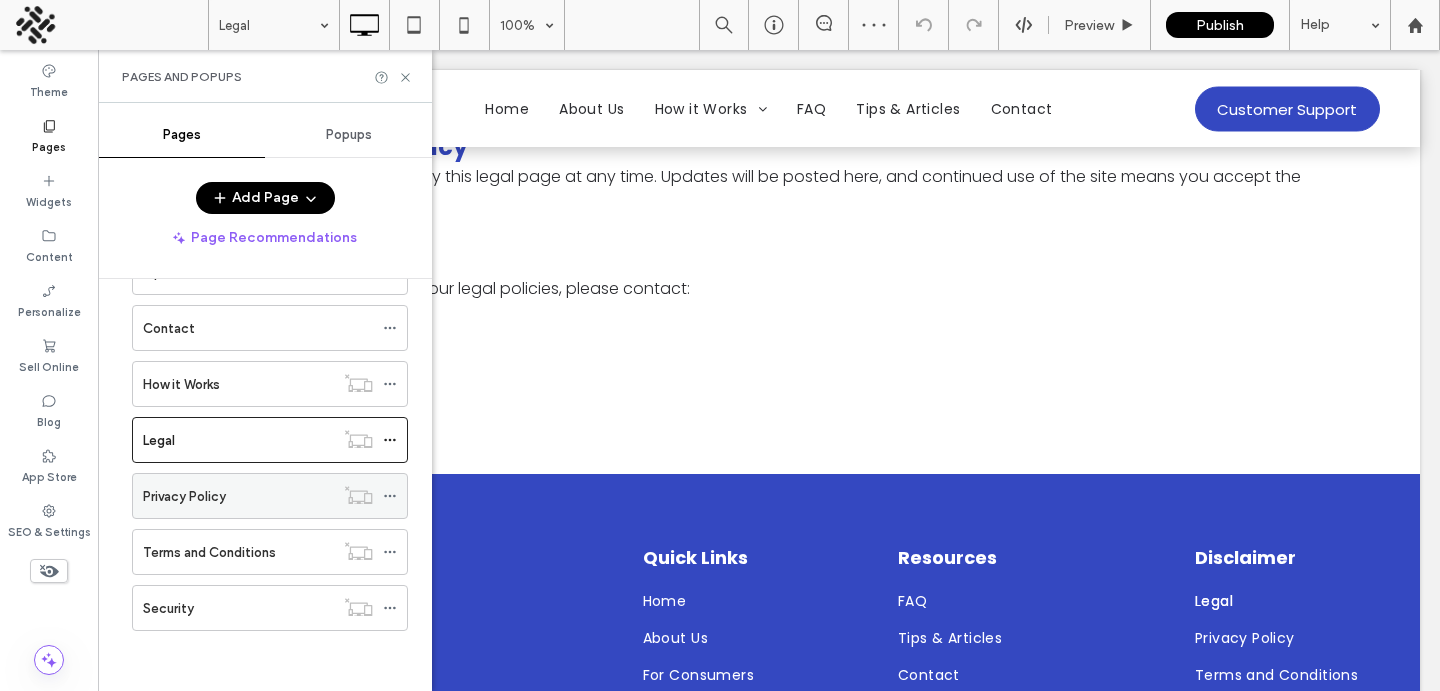 click on "Terms and Conditions" at bounding box center (238, 552) 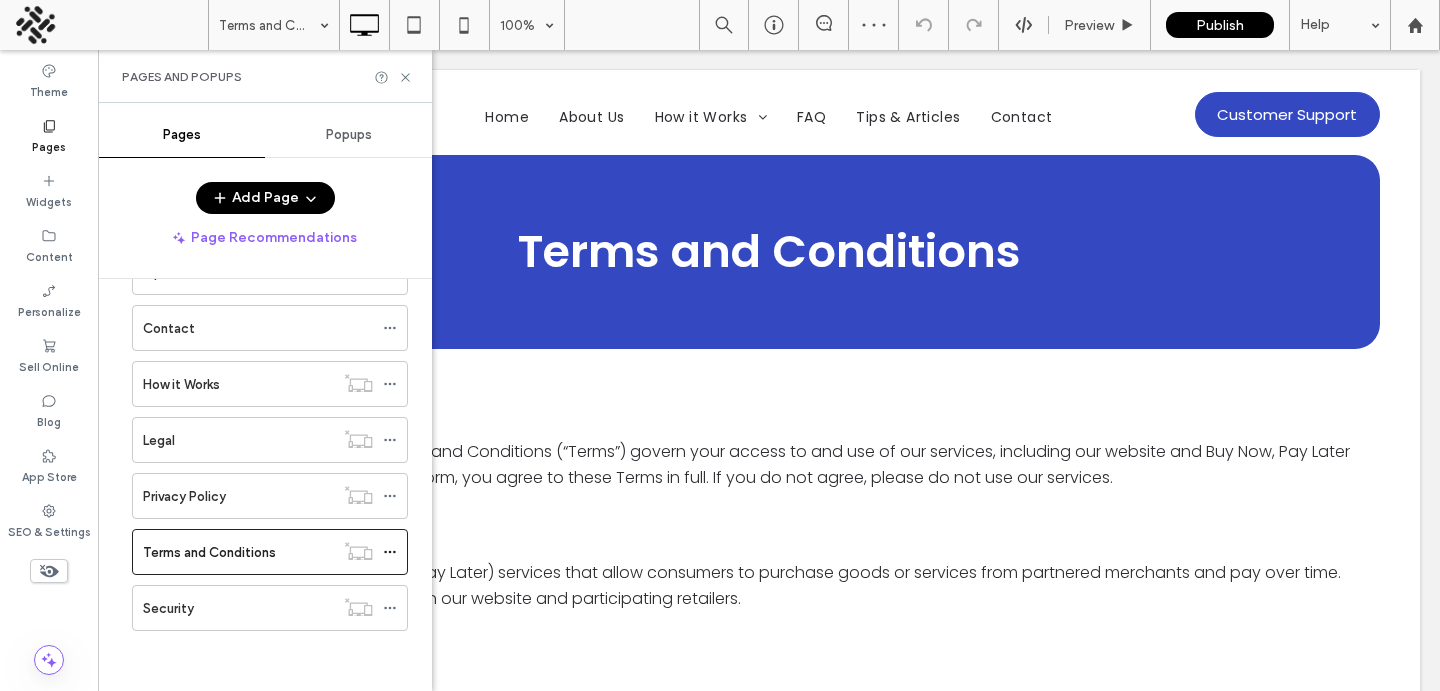 click on "Privacy Policy" at bounding box center [238, 496] 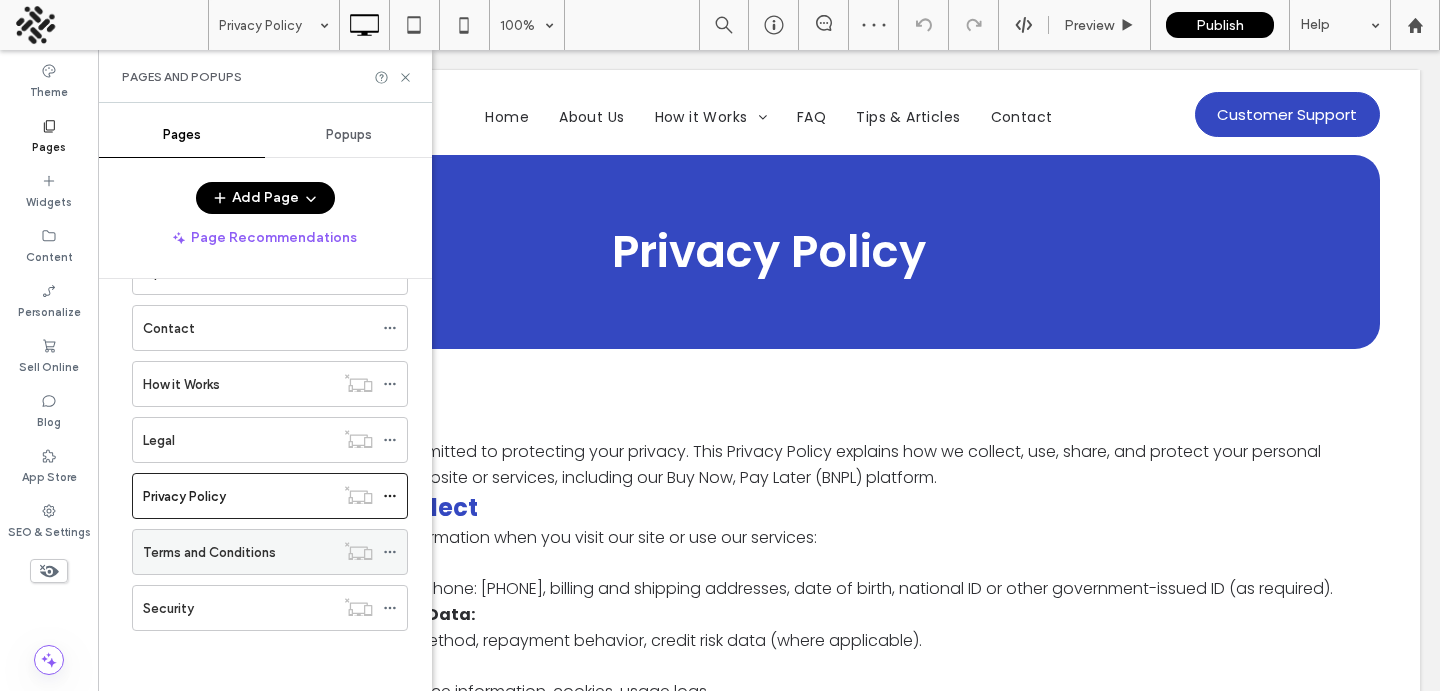 scroll, scrollTop: 0, scrollLeft: 0, axis: both 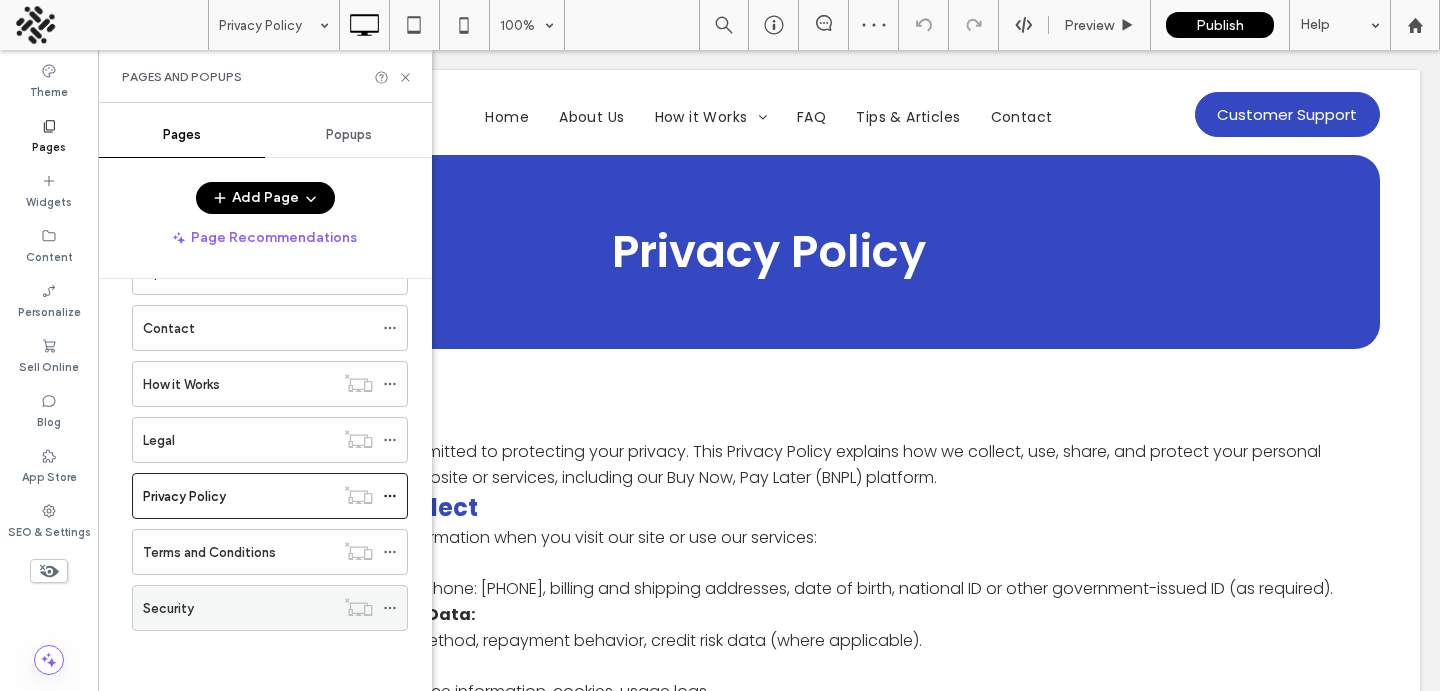 click on "Security" at bounding box center (238, 608) 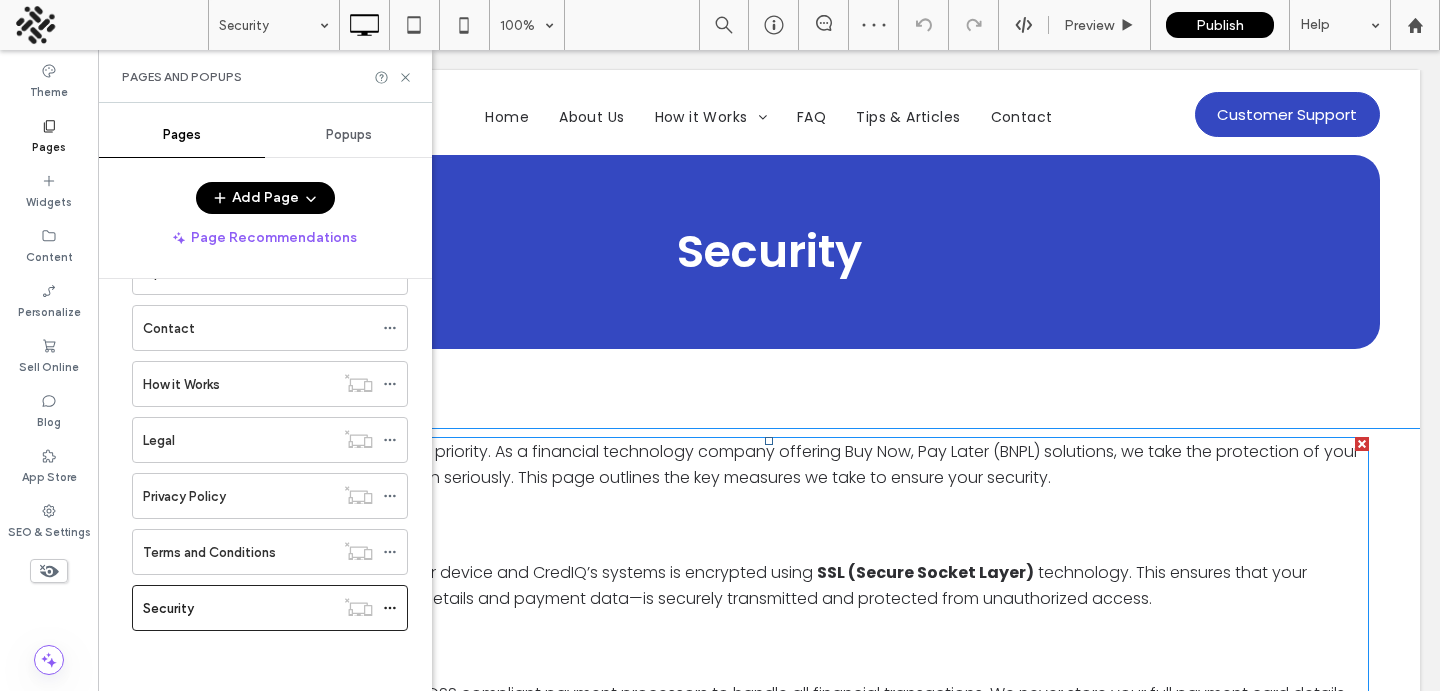 scroll, scrollTop: 15, scrollLeft: 0, axis: vertical 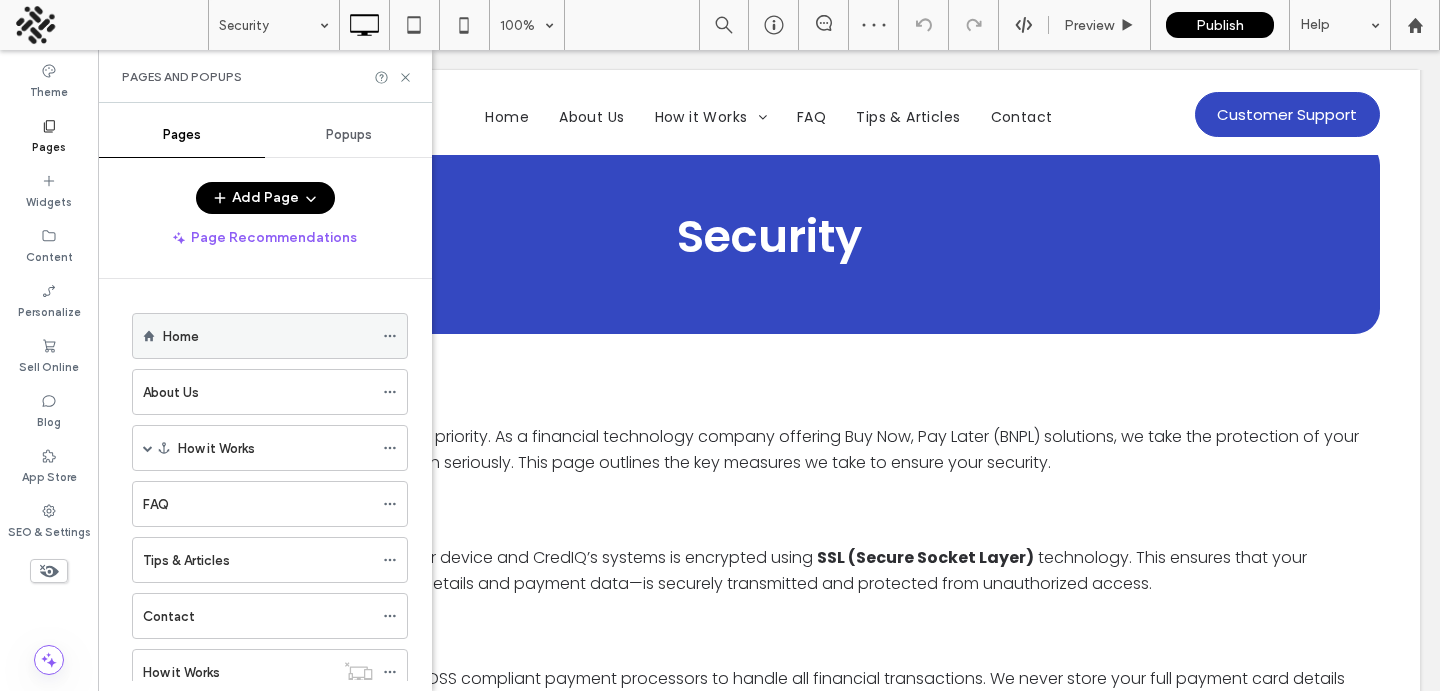 click on "Home" at bounding box center (268, 336) 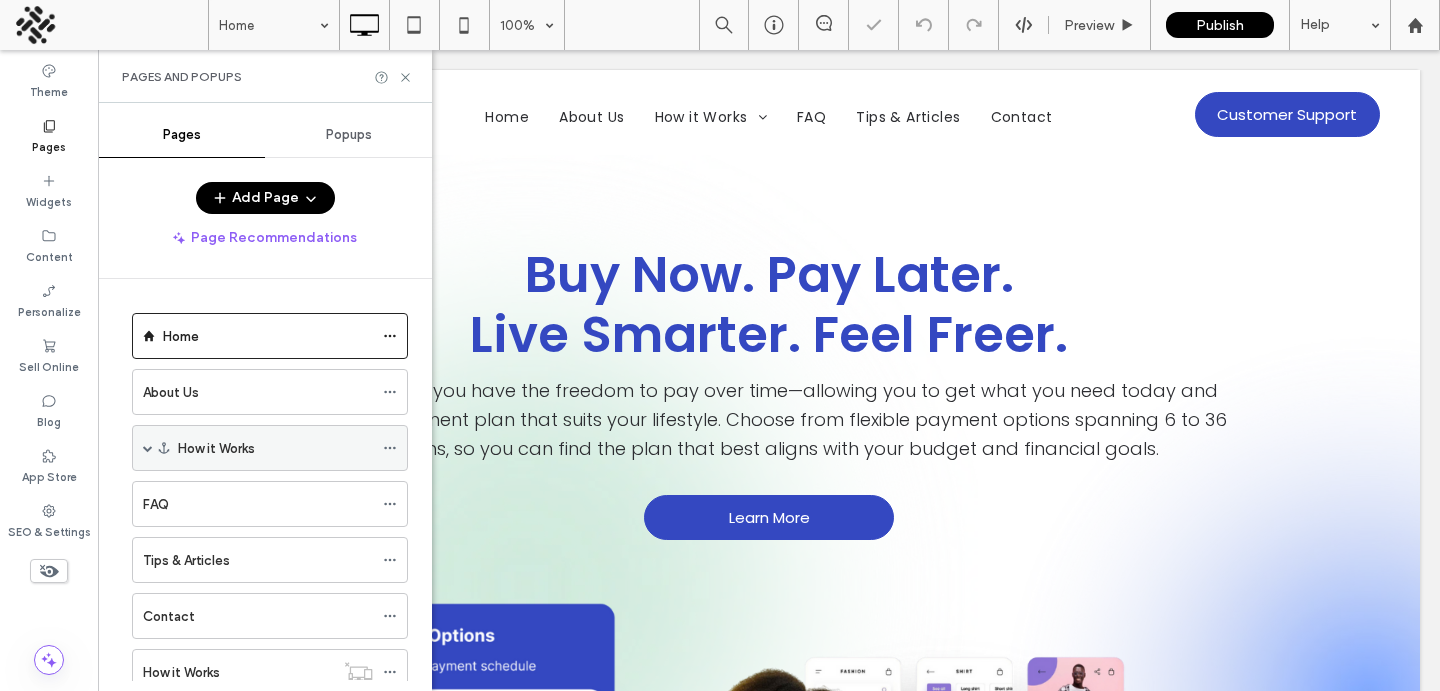 scroll, scrollTop: 0, scrollLeft: 0, axis: both 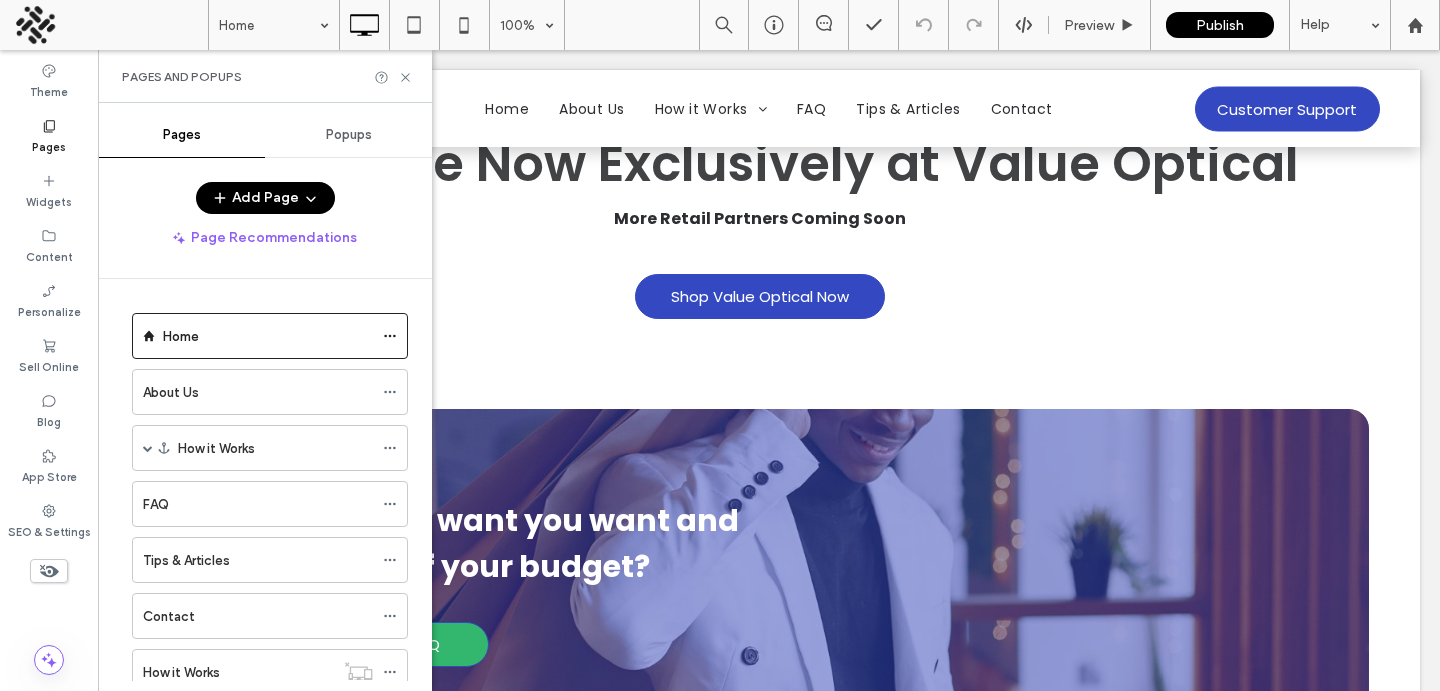 click on "Ready to have want you want and take control of your budget?
Get Started with CrediQ
Click To Paste" at bounding box center [769, 578] 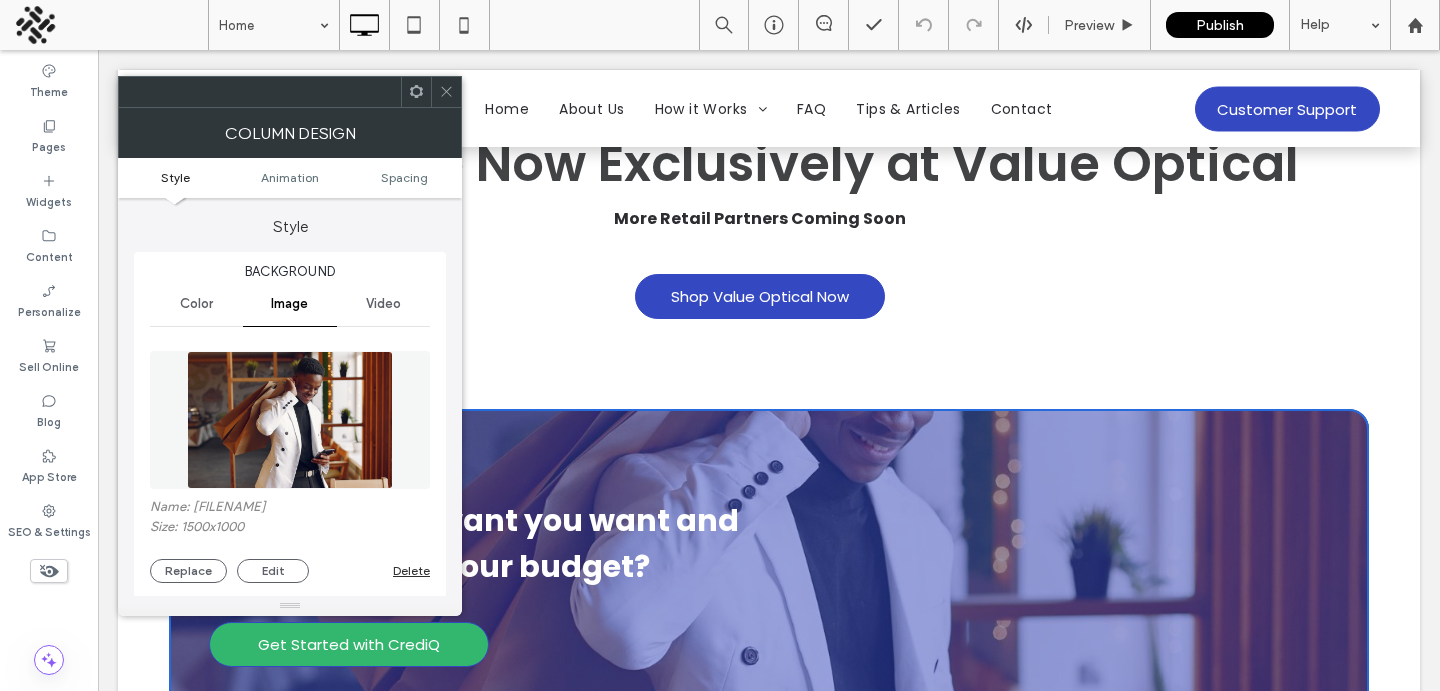 click at bounding box center [290, 420] 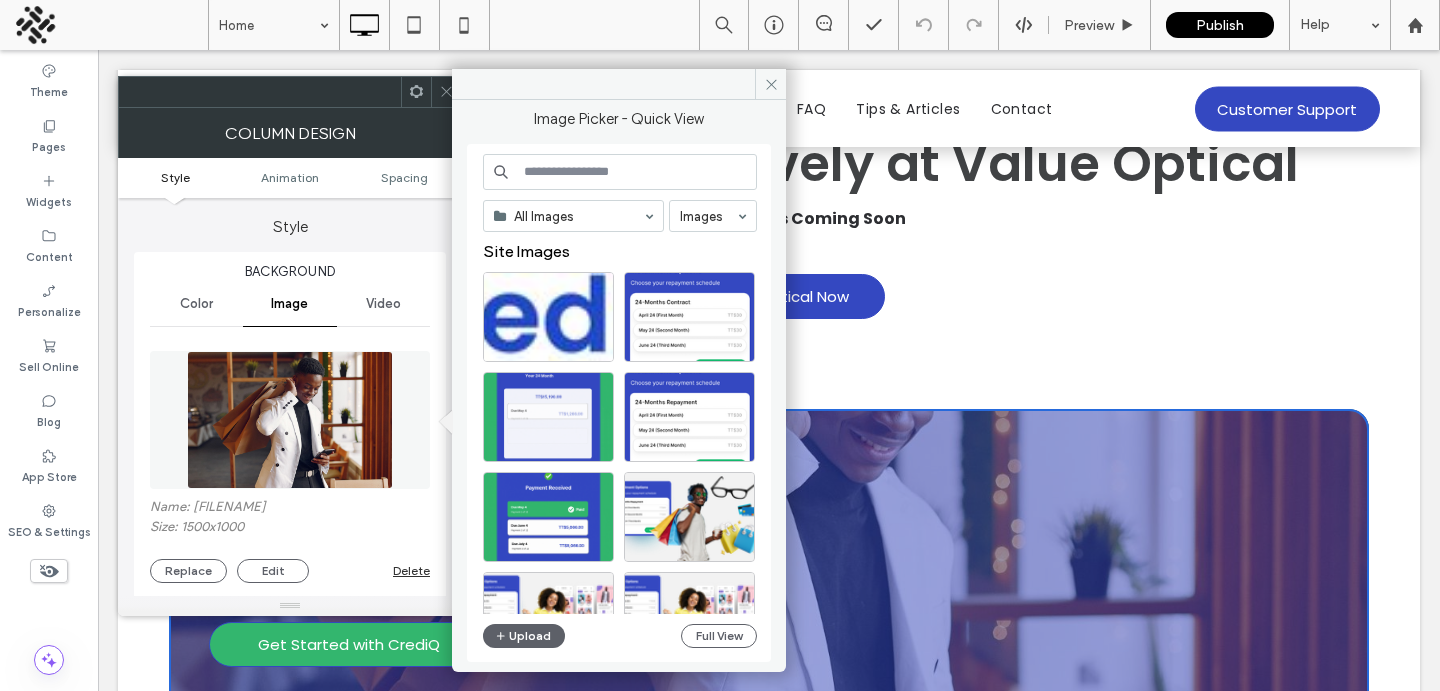 click at bounding box center [620, 172] 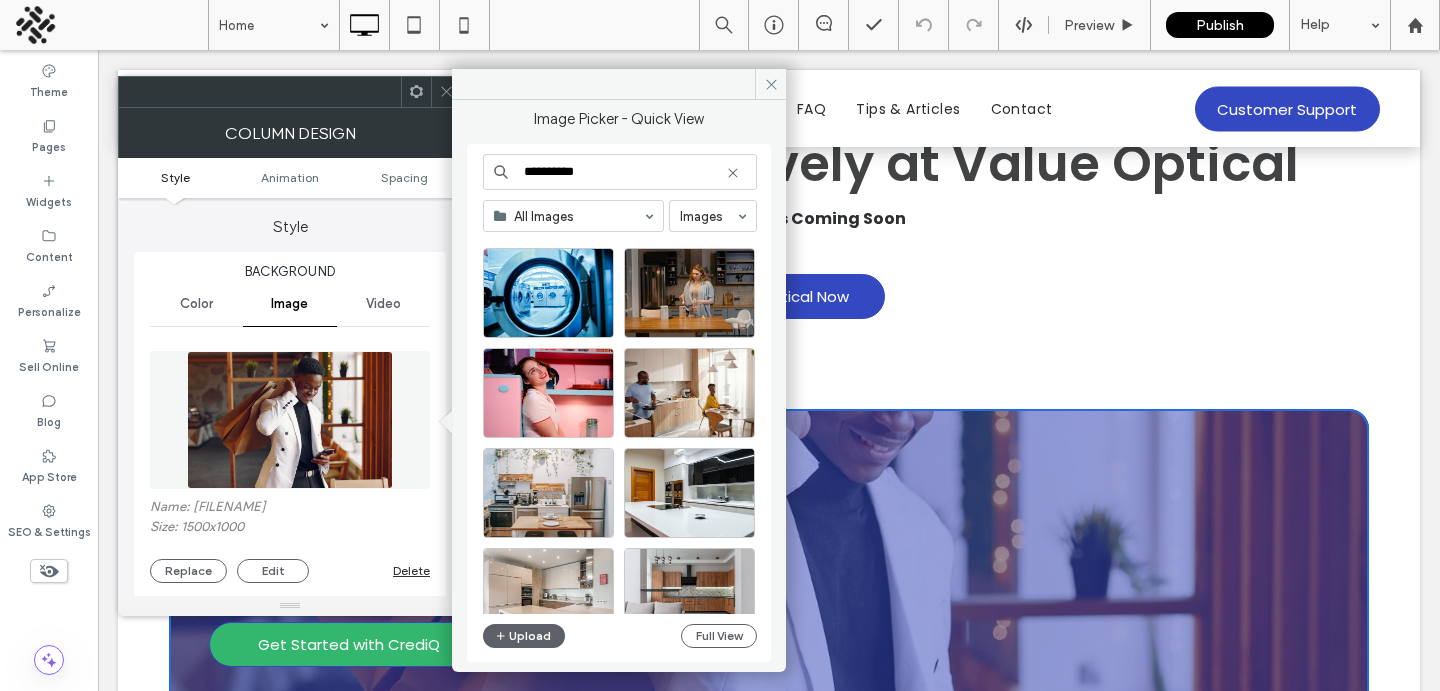 scroll, scrollTop: 1559, scrollLeft: 0, axis: vertical 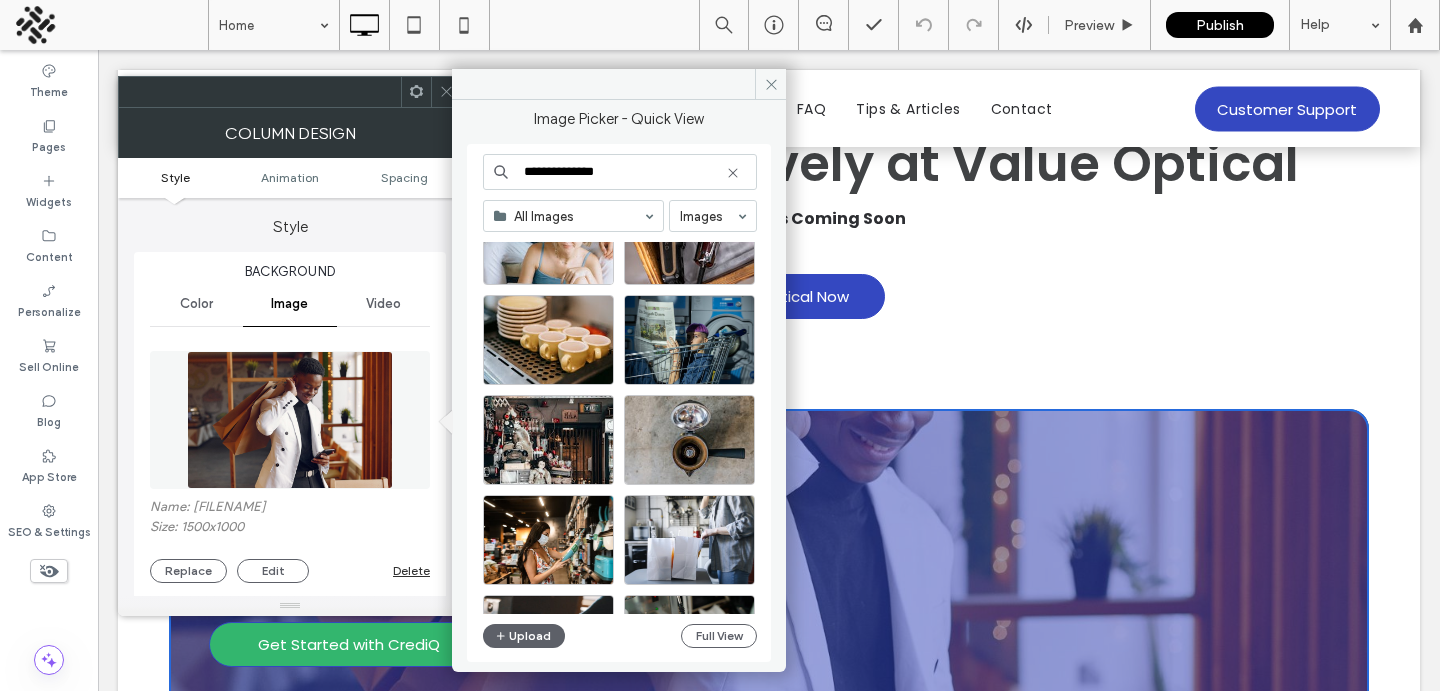 click on "**********" at bounding box center (620, 172) 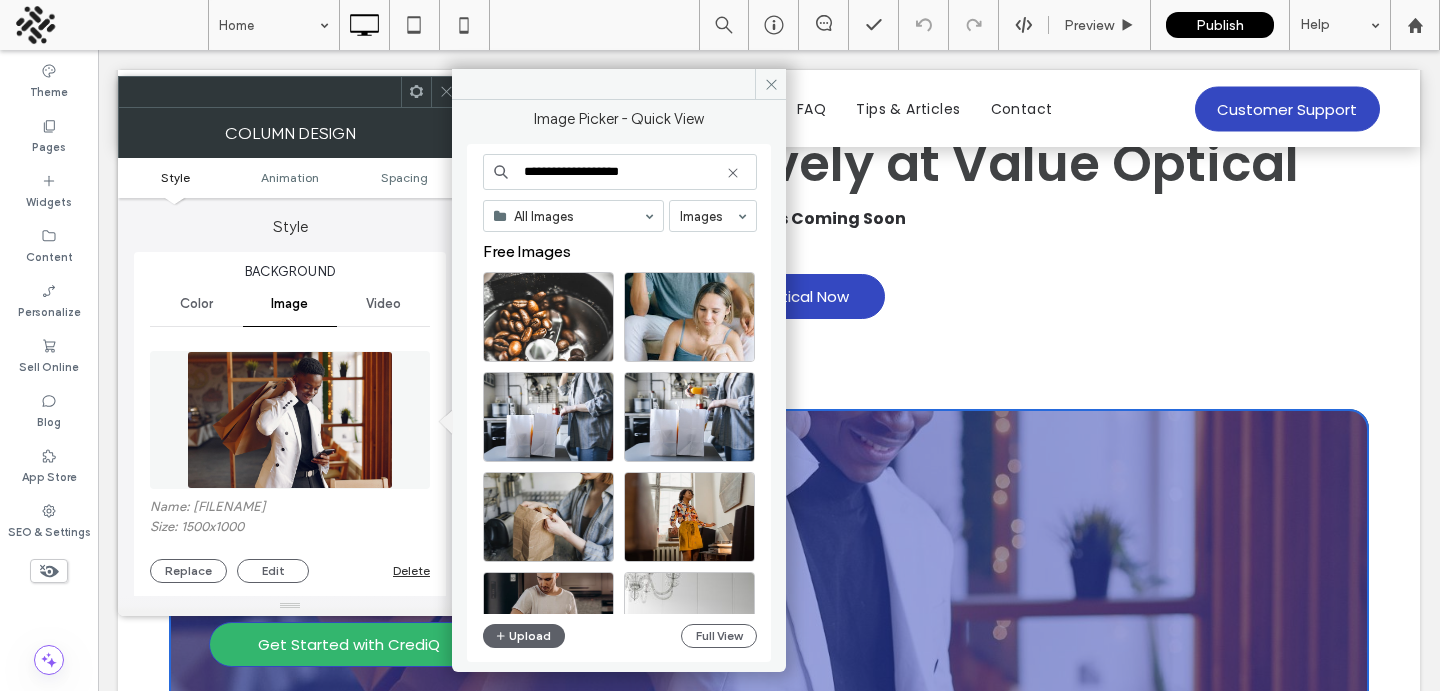 click on "**********" at bounding box center [620, 172] 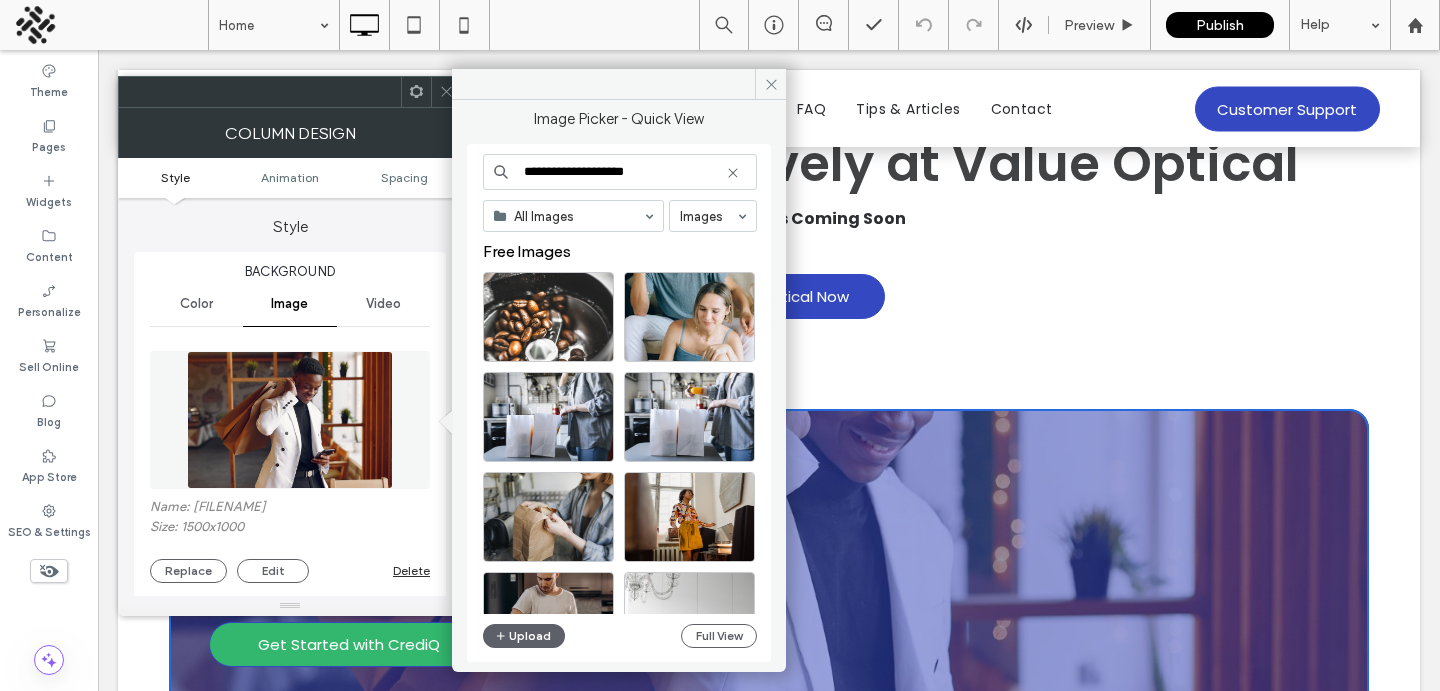 type on "**********" 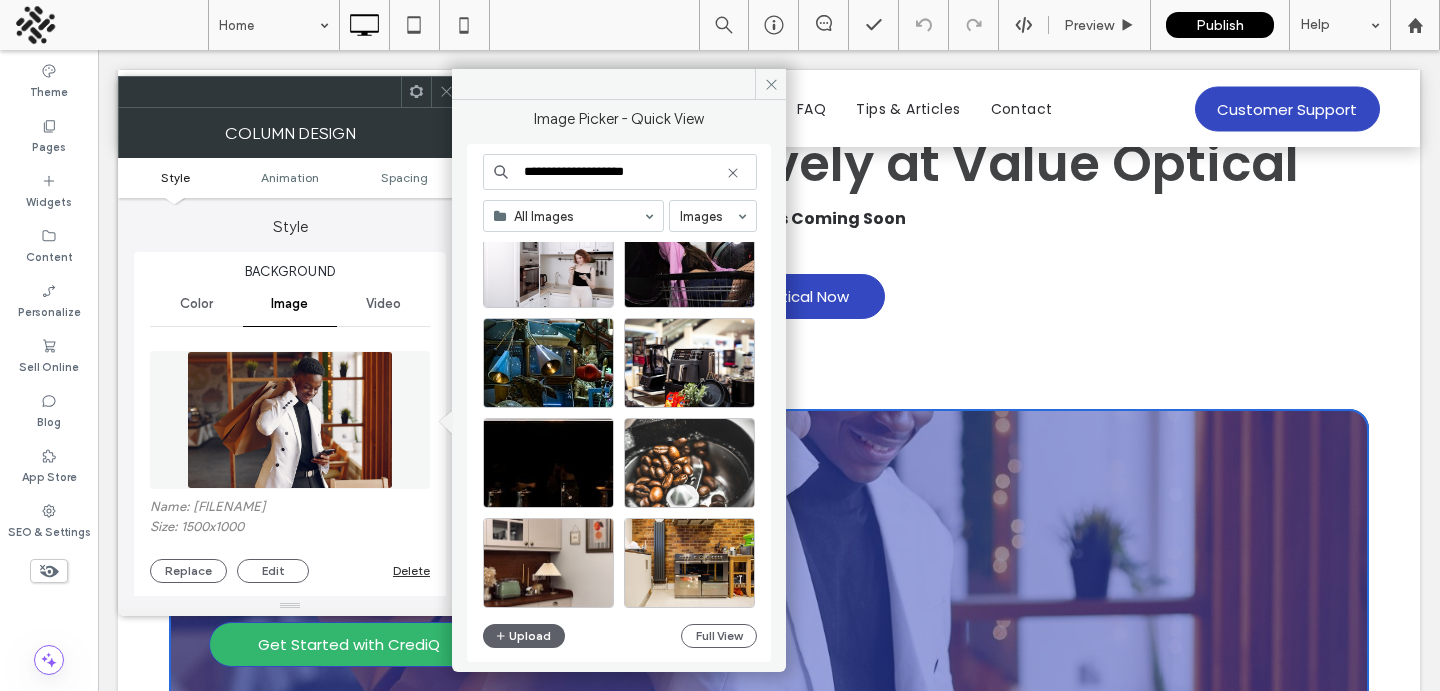 scroll, scrollTop: 441, scrollLeft: 0, axis: vertical 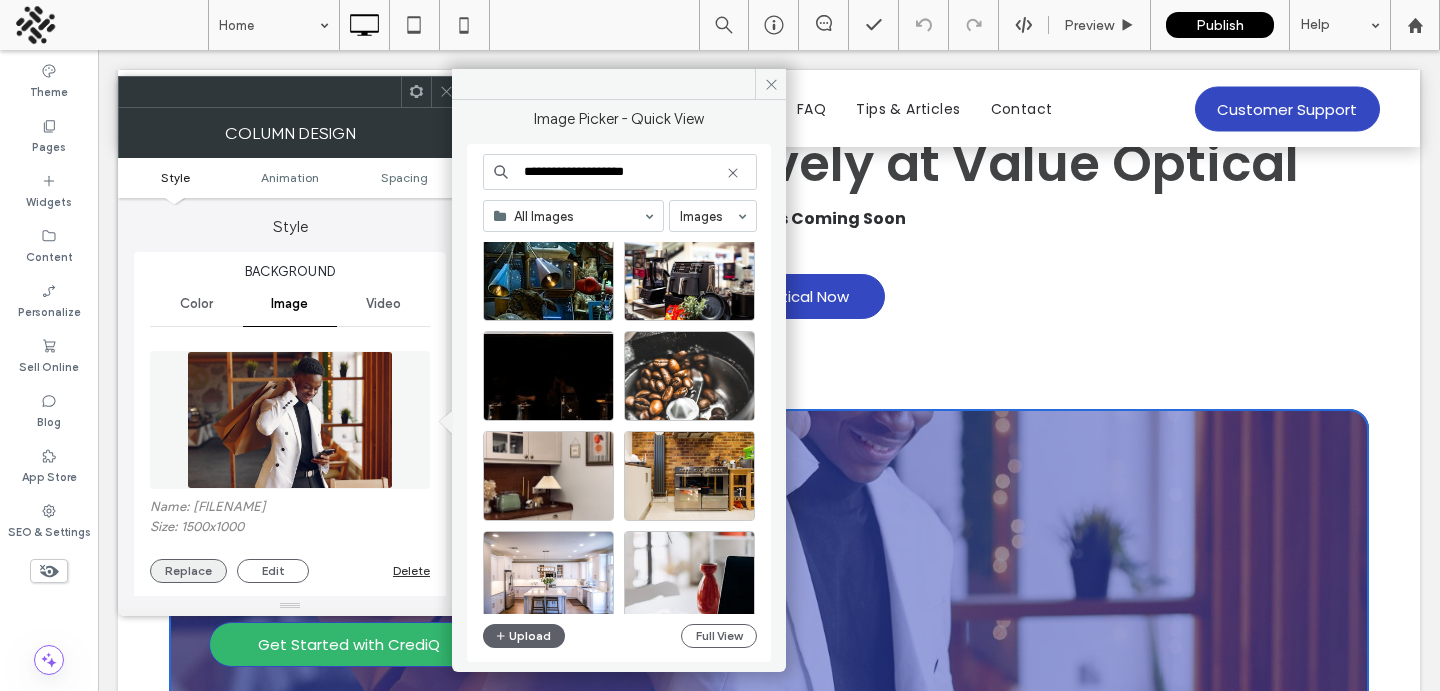 click on "Replace" at bounding box center [188, 571] 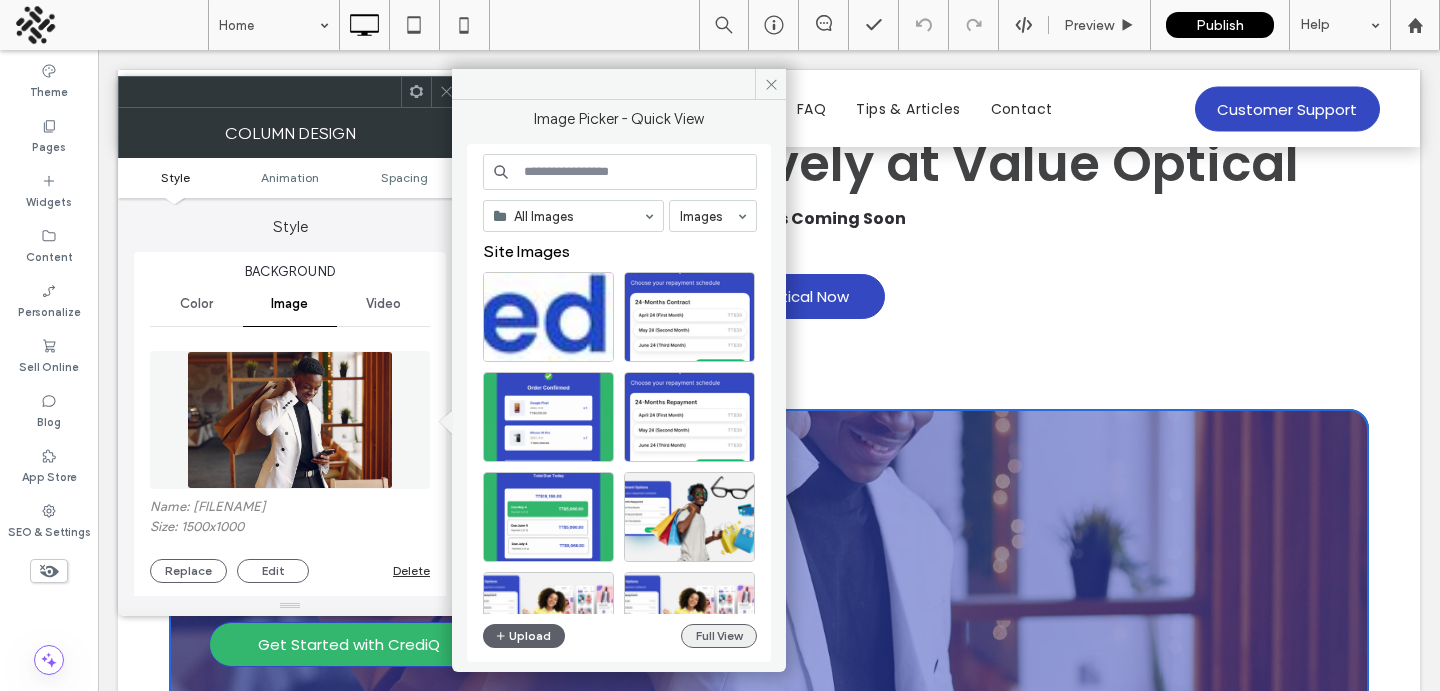 click on "Full View" at bounding box center (719, 636) 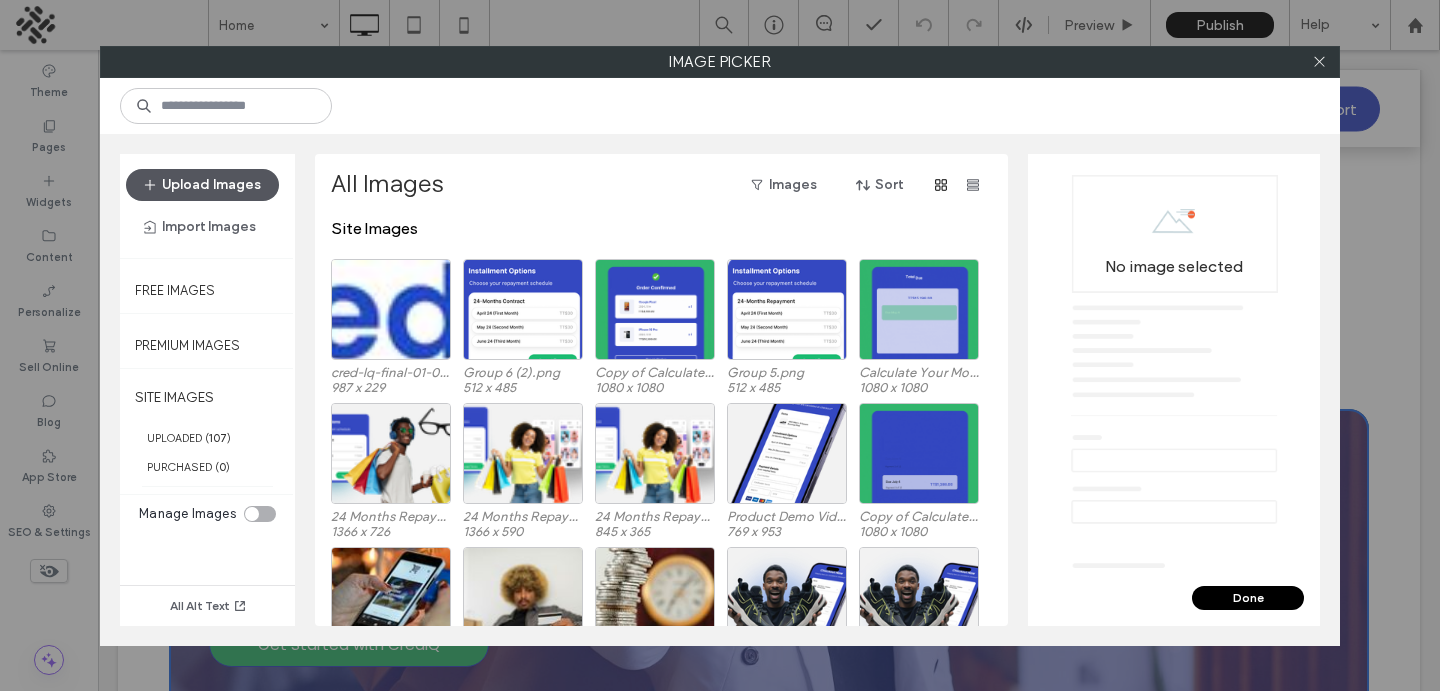click on "Upload Images" at bounding box center [202, 185] 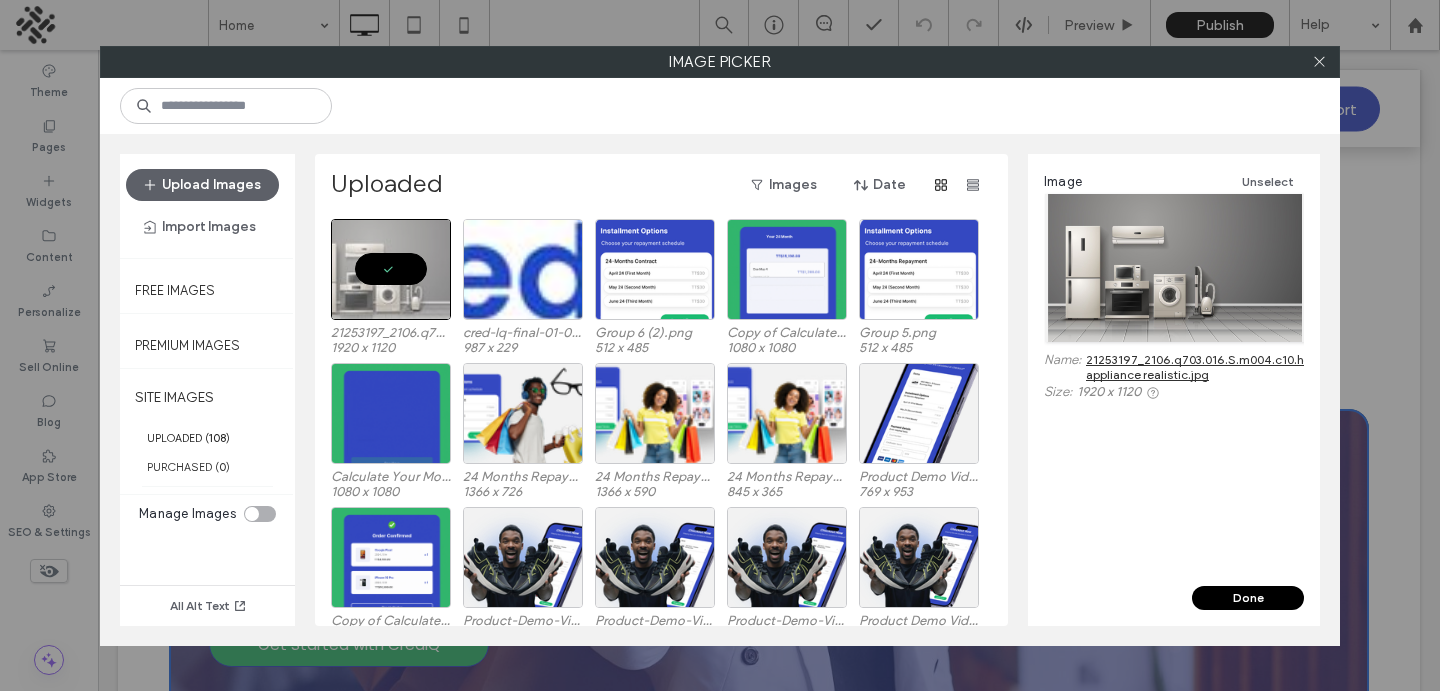 click on "Done" at bounding box center [1248, 598] 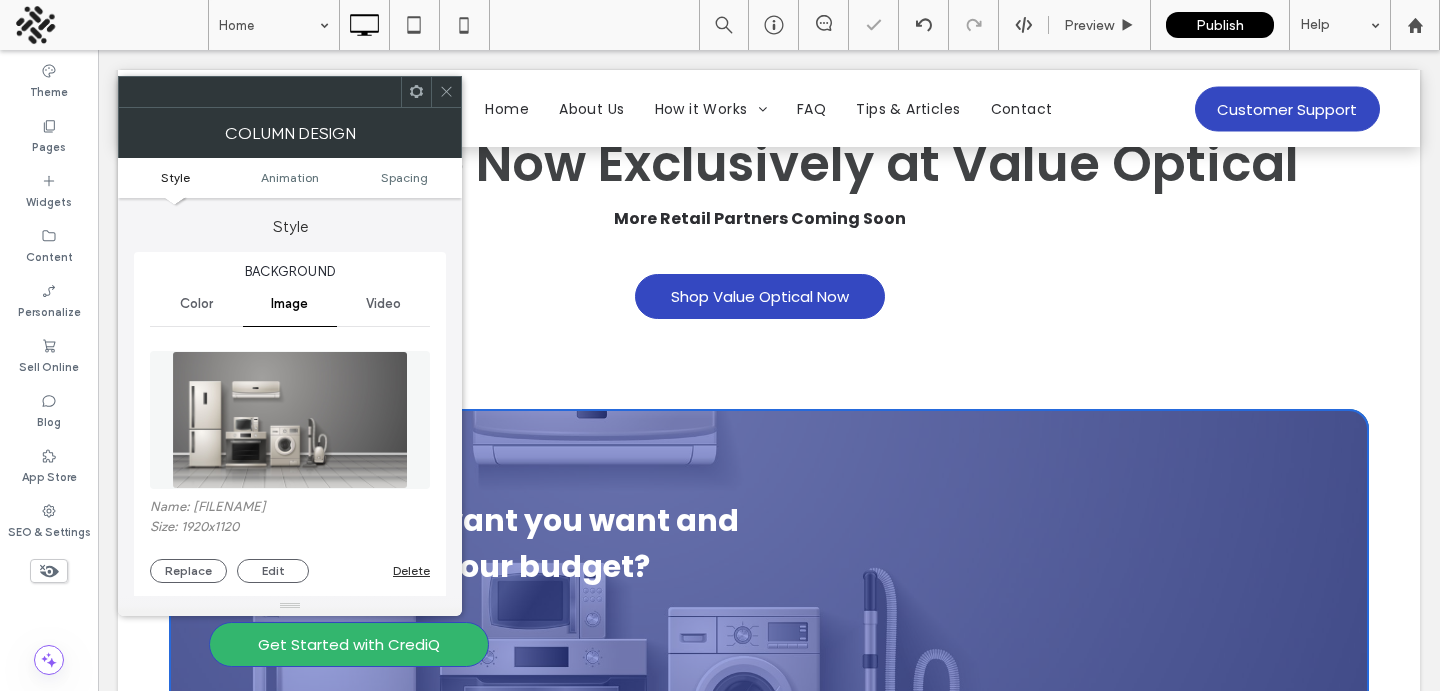 click at bounding box center (446, 92) 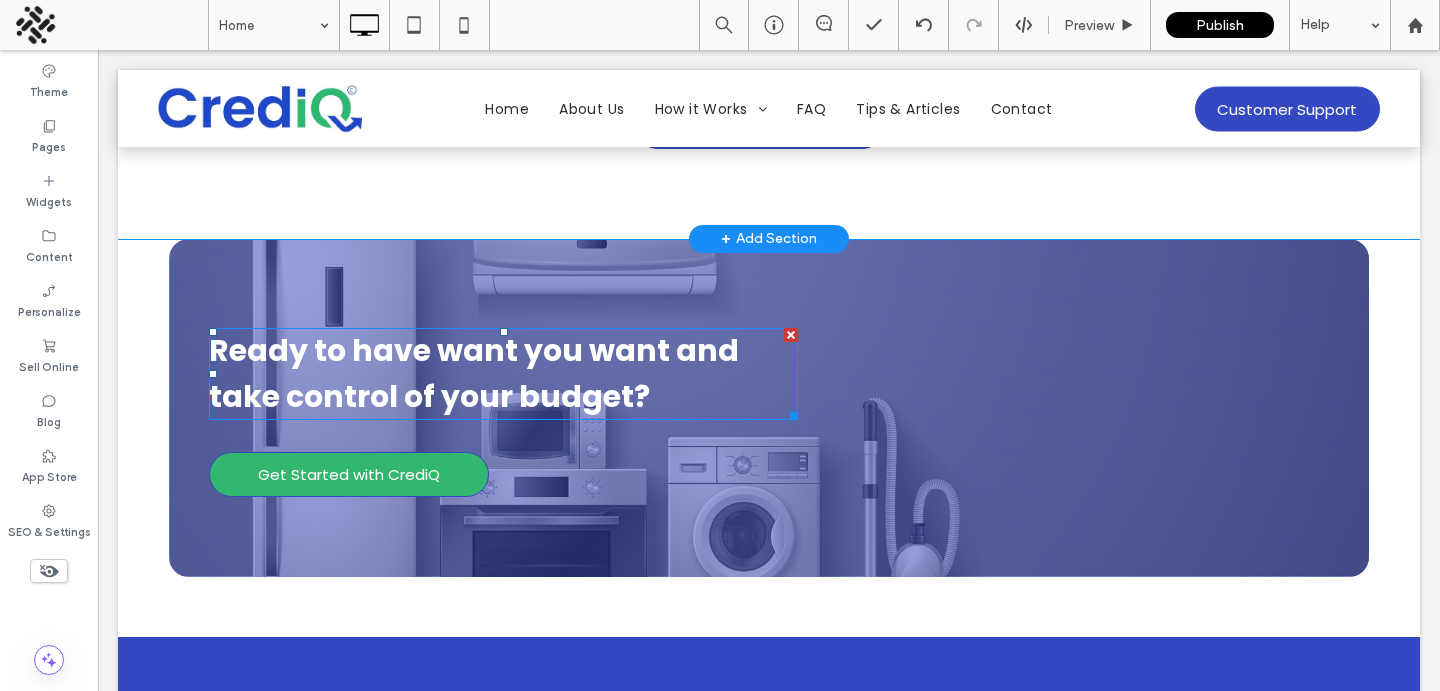 scroll, scrollTop: 5139, scrollLeft: 0, axis: vertical 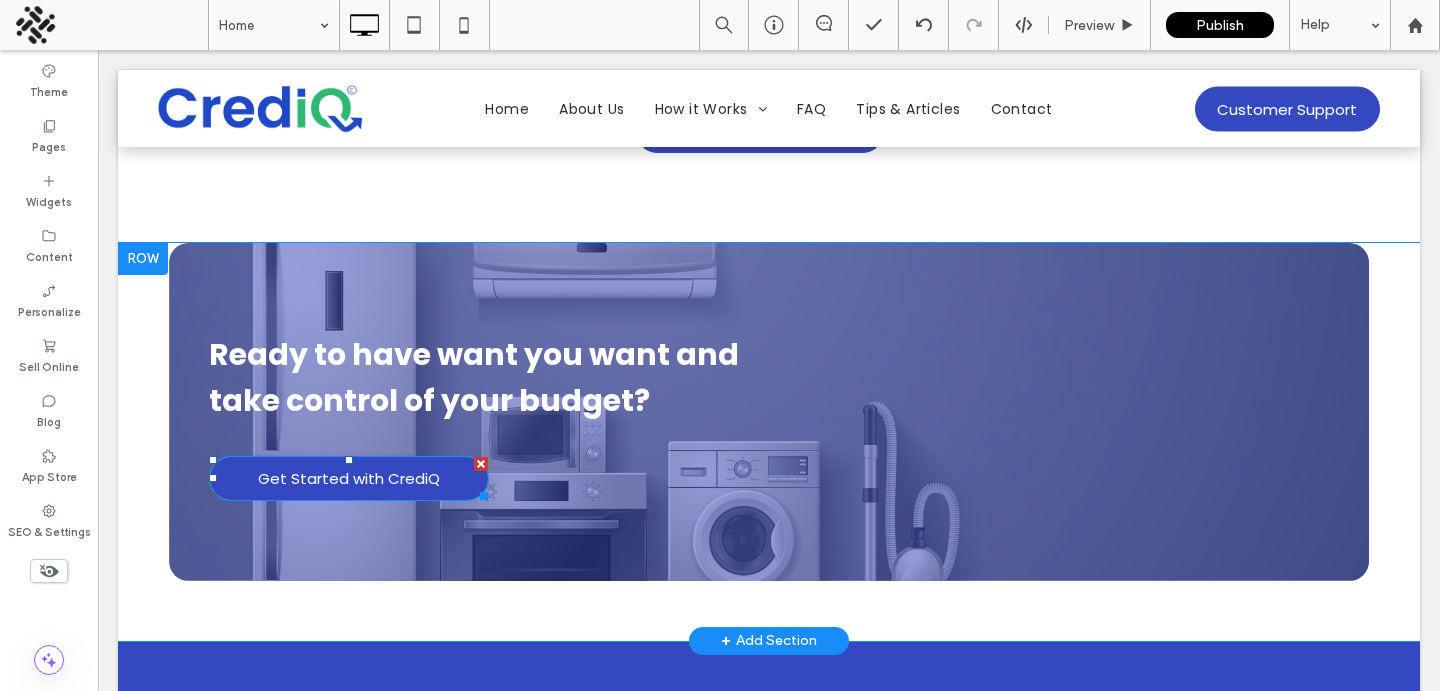 click on "Get Started with CrediQ" at bounding box center (349, 478) 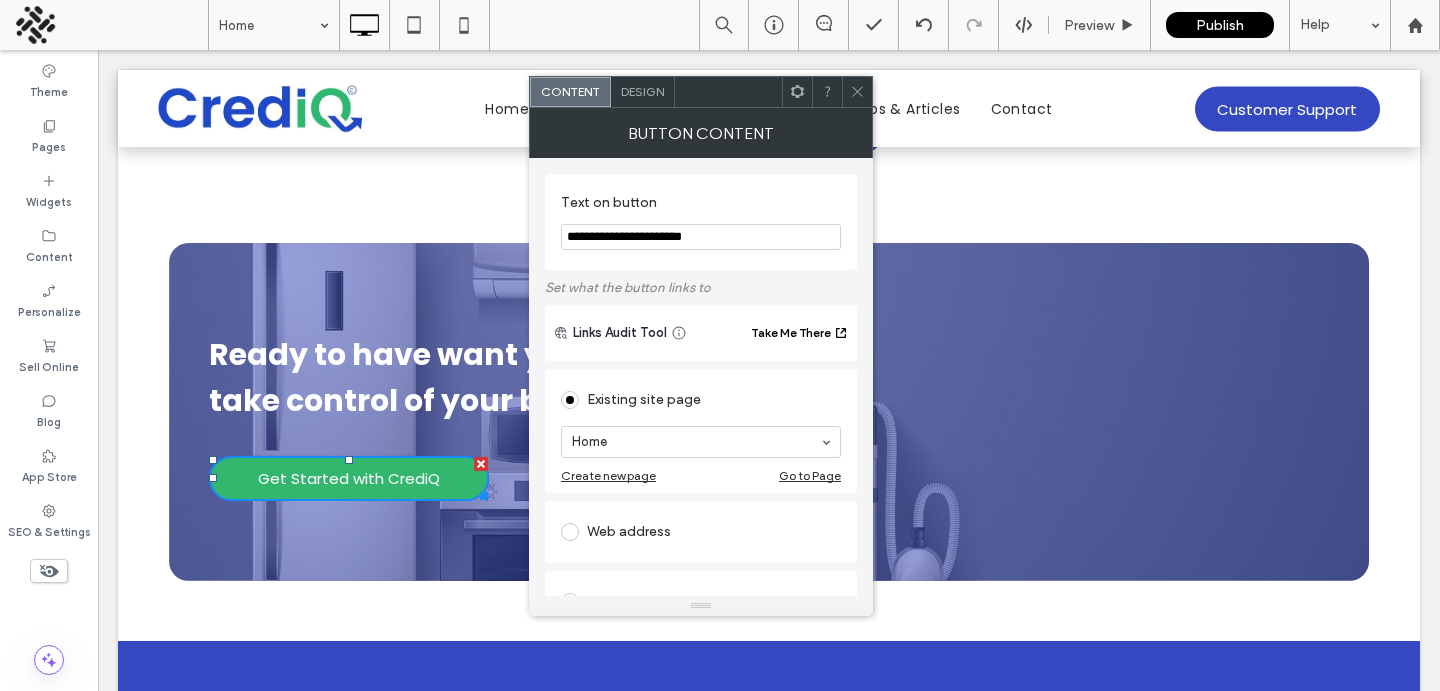click on "Design" at bounding box center (642, 91) 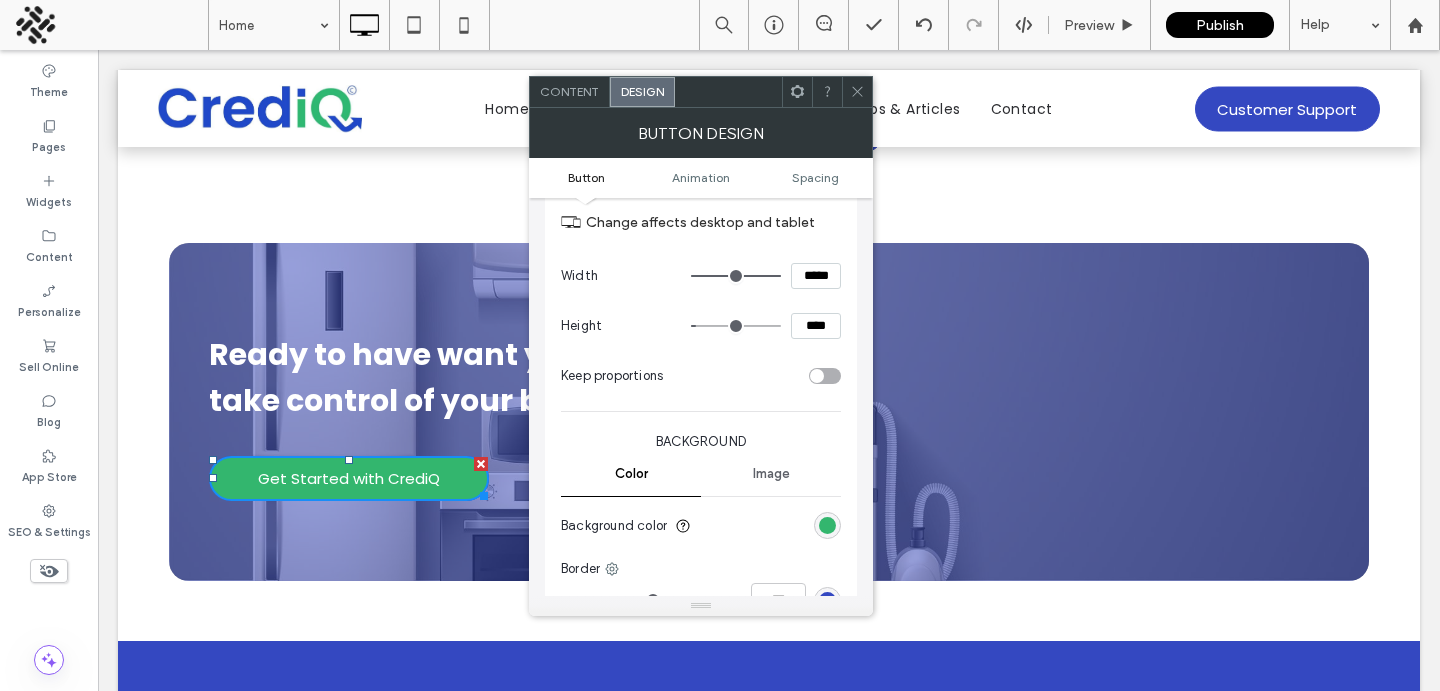 scroll, scrollTop: 303, scrollLeft: 0, axis: vertical 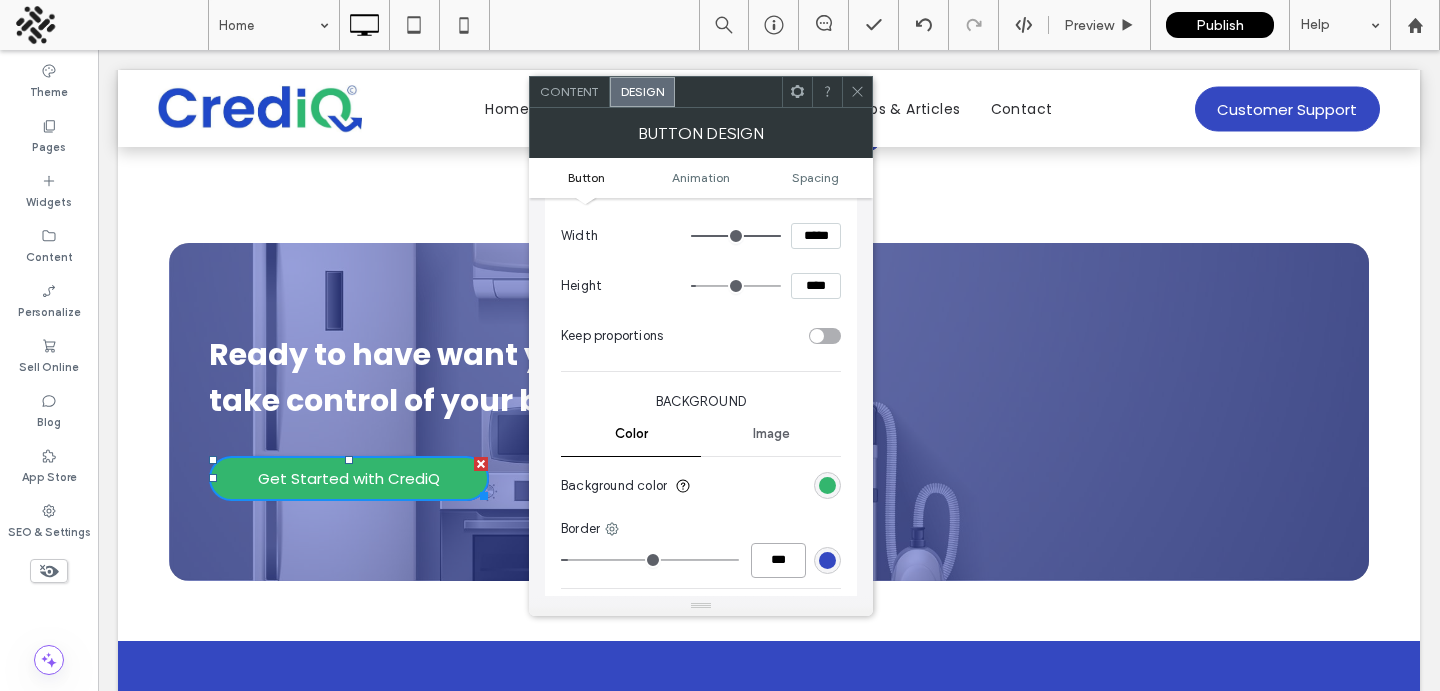 click on "***" at bounding box center (778, 560) 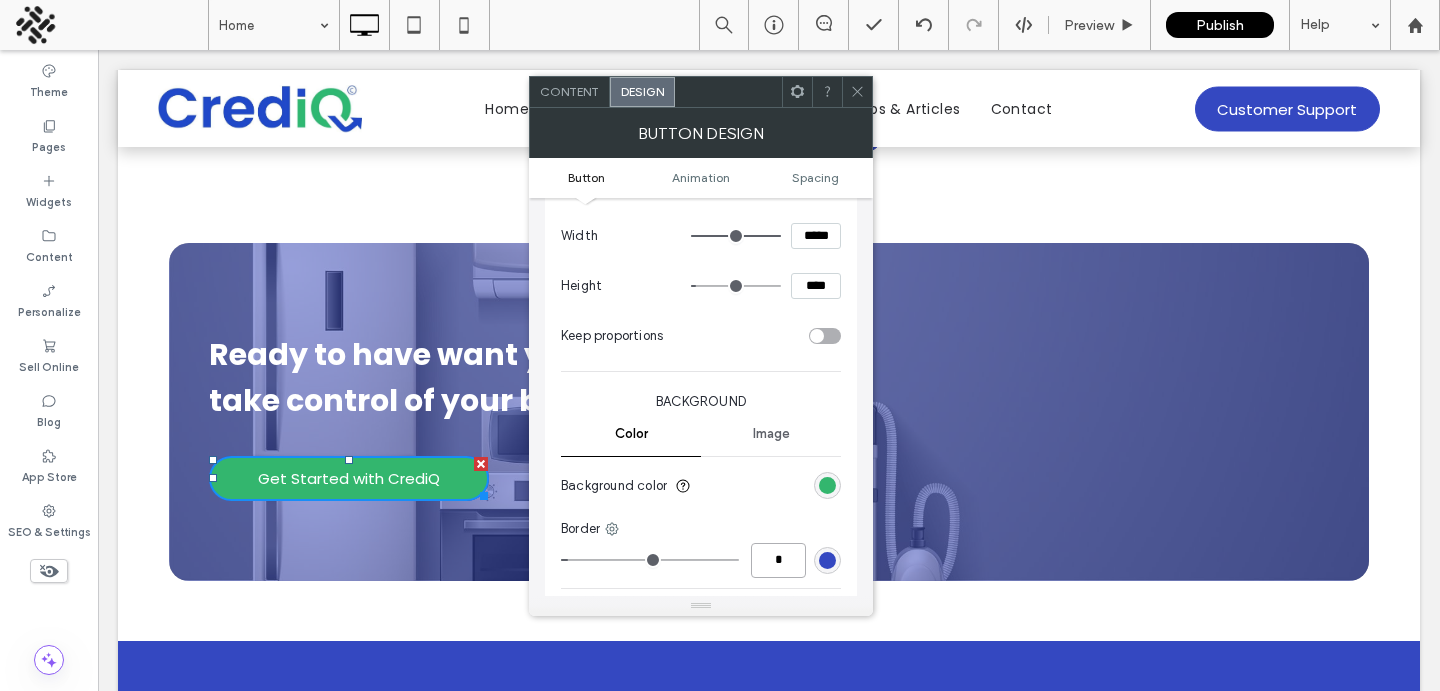 type on "*" 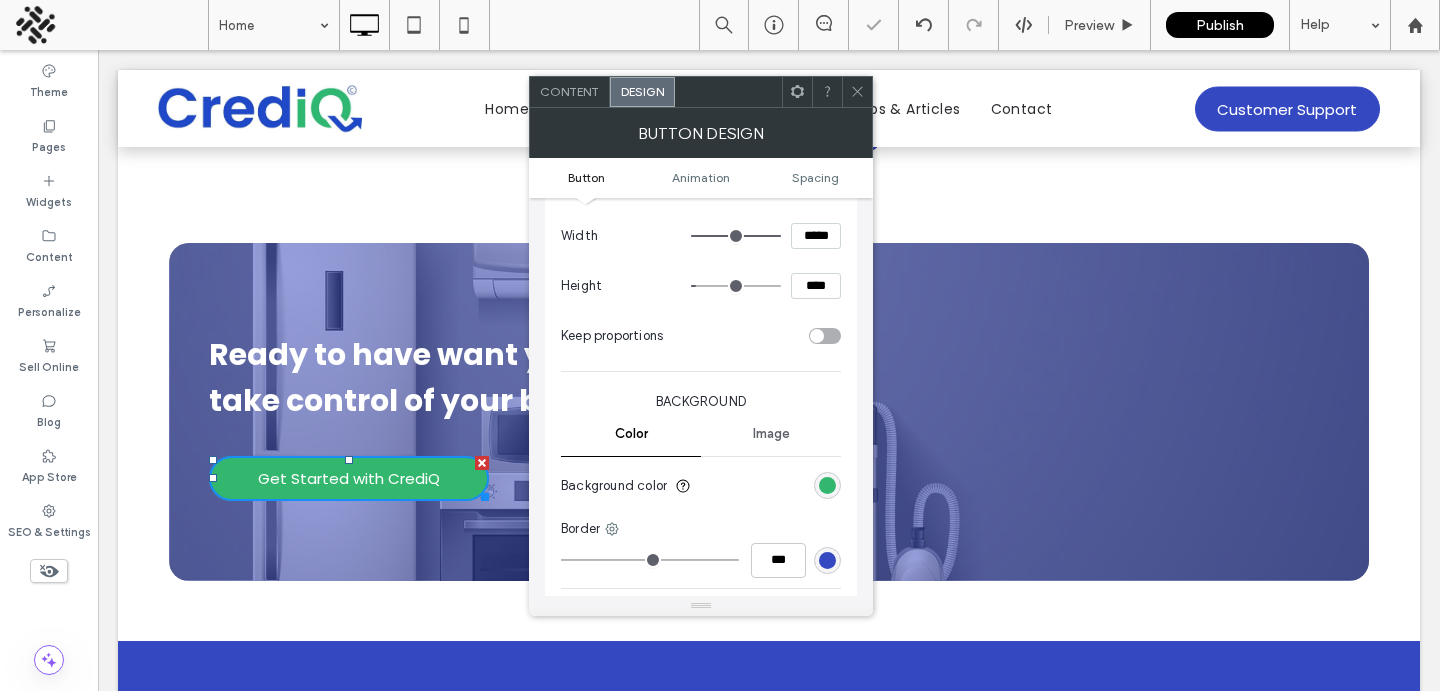 click 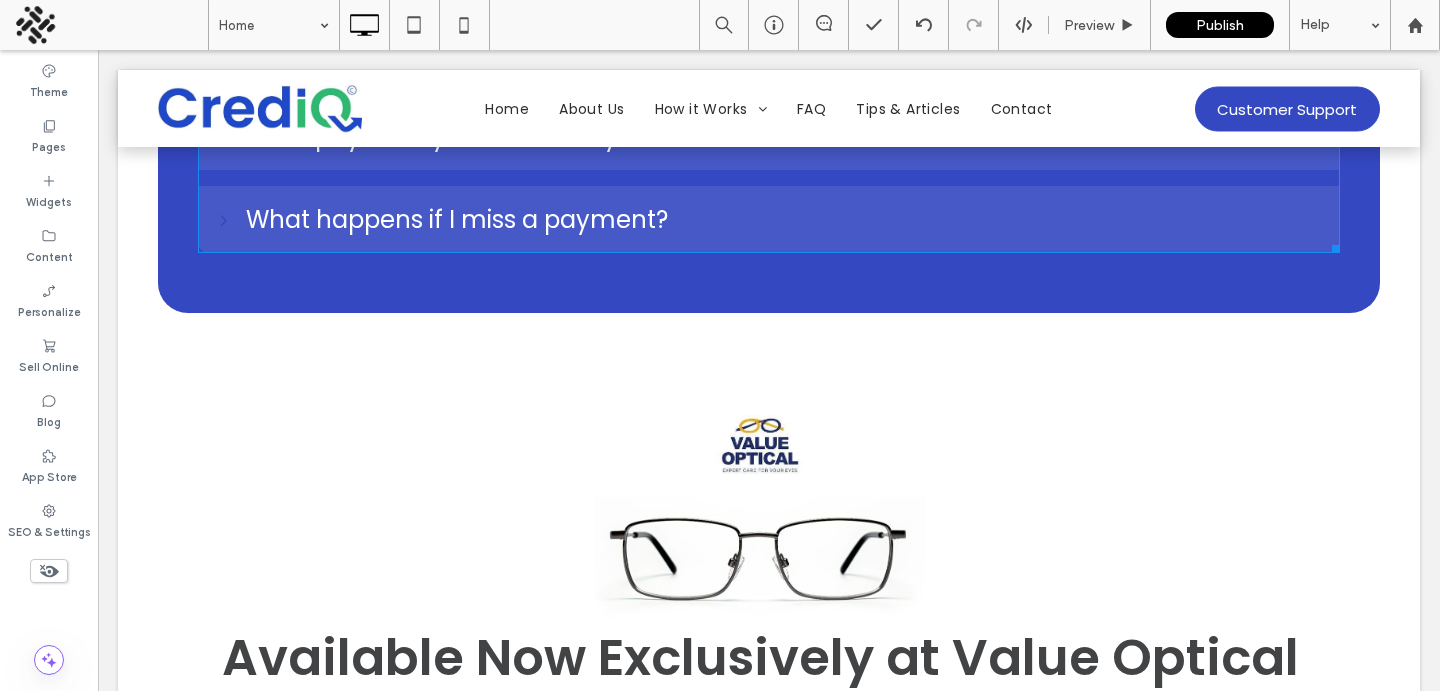 scroll, scrollTop: 4535, scrollLeft: 0, axis: vertical 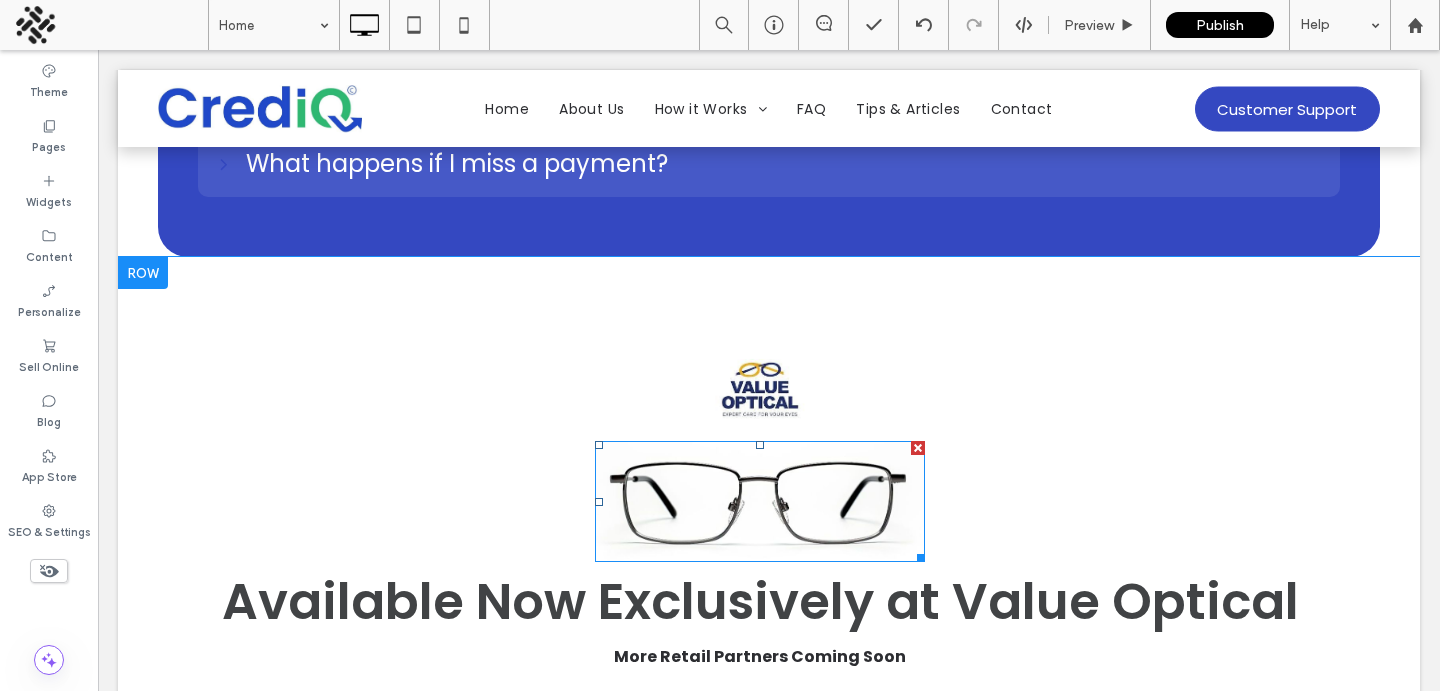 click at bounding box center (760, 501) 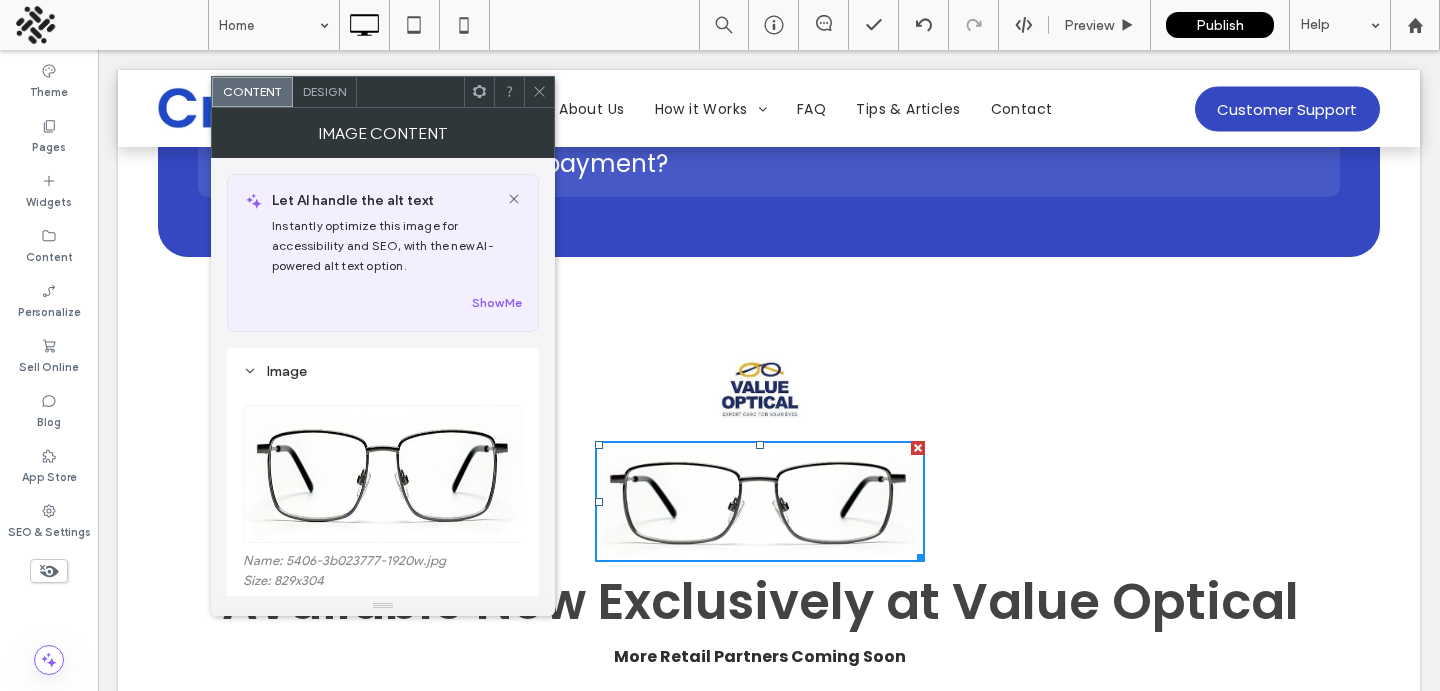 click at bounding box center (384, 474) 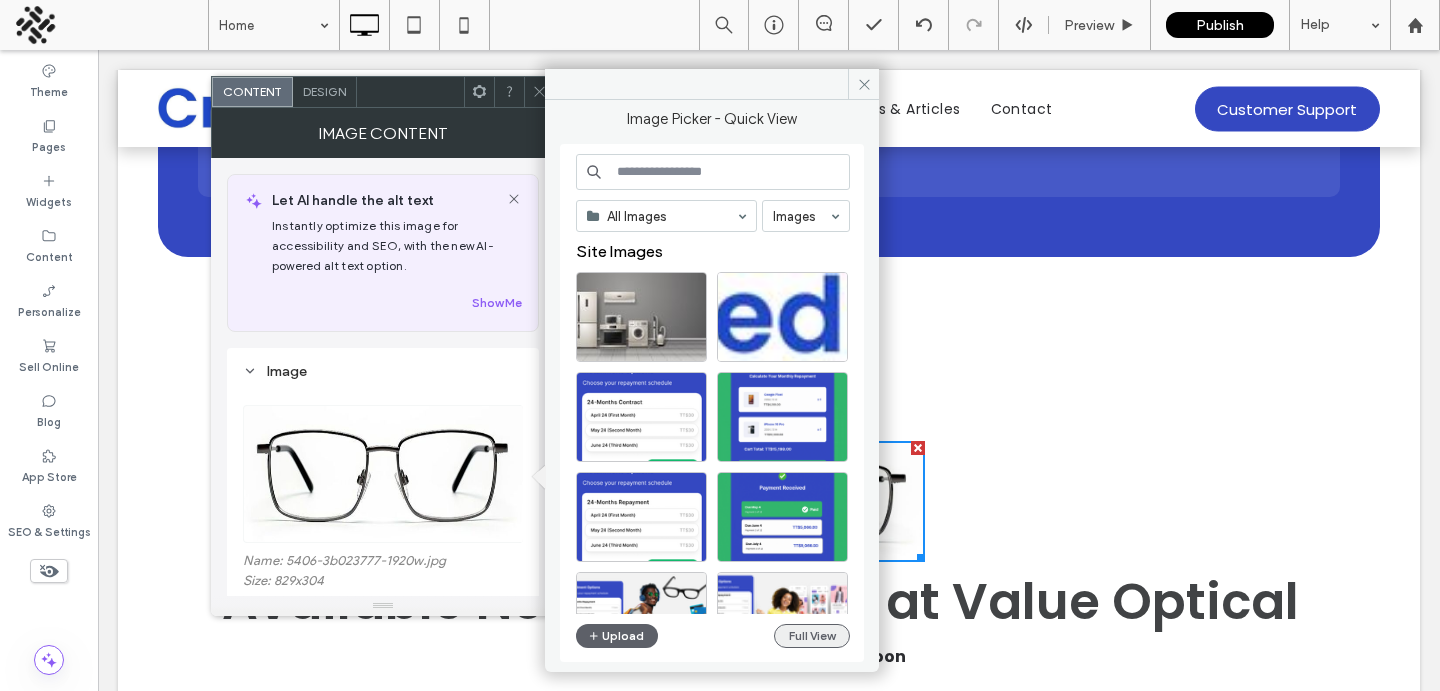click on "Full View" at bounding box center [812, 636] 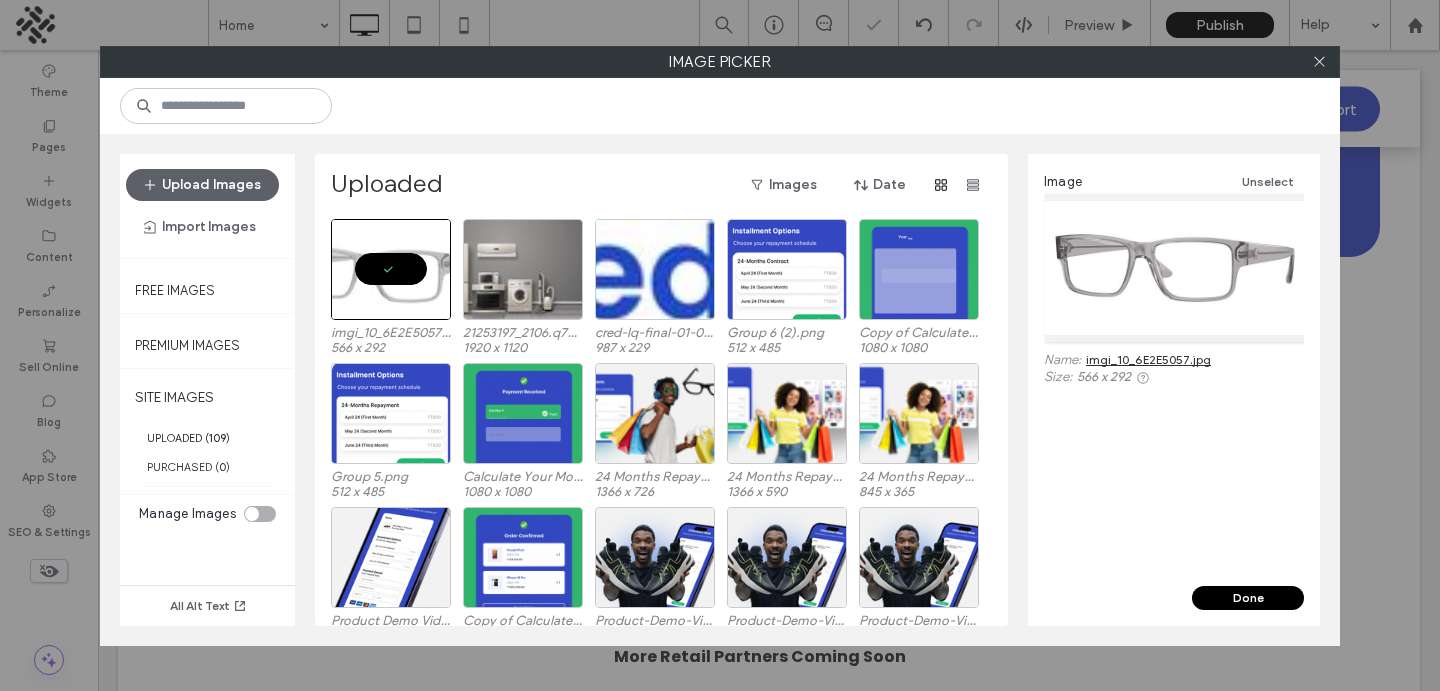 click on "Done" at bounding box center (1248, 598) 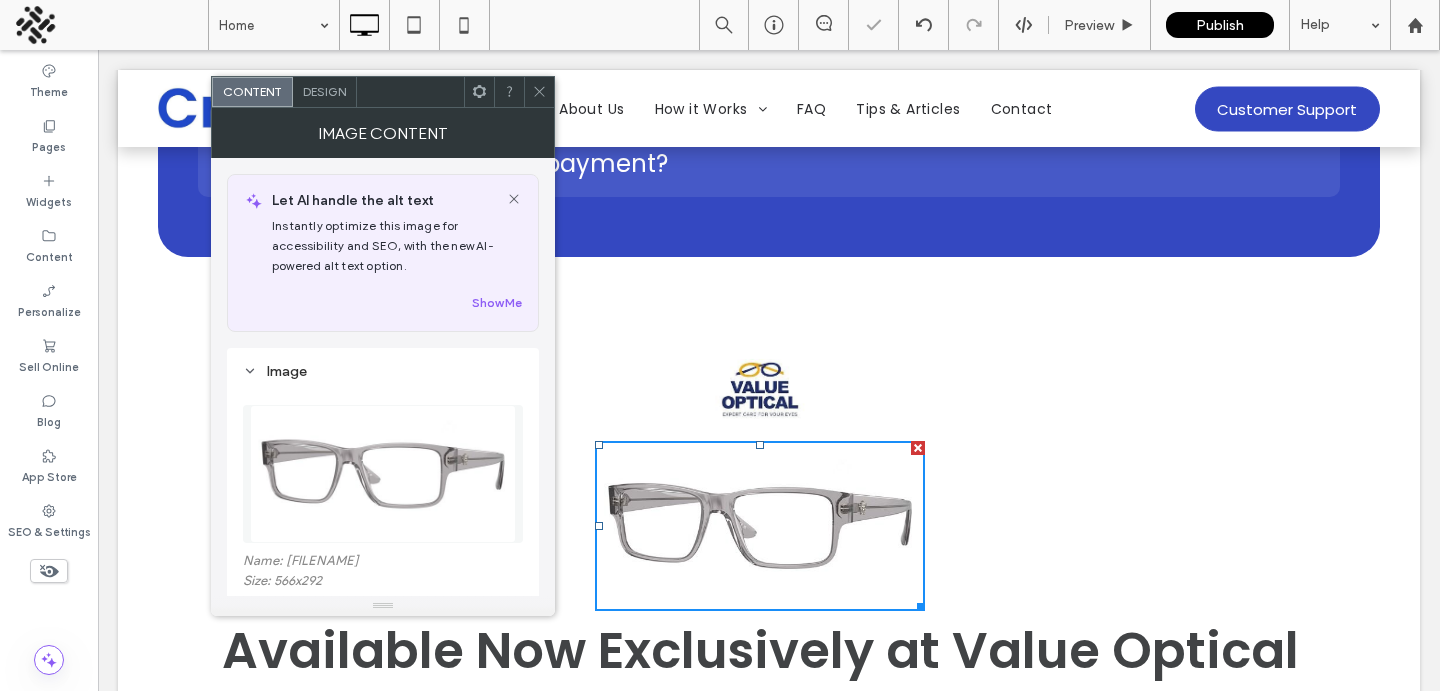 click 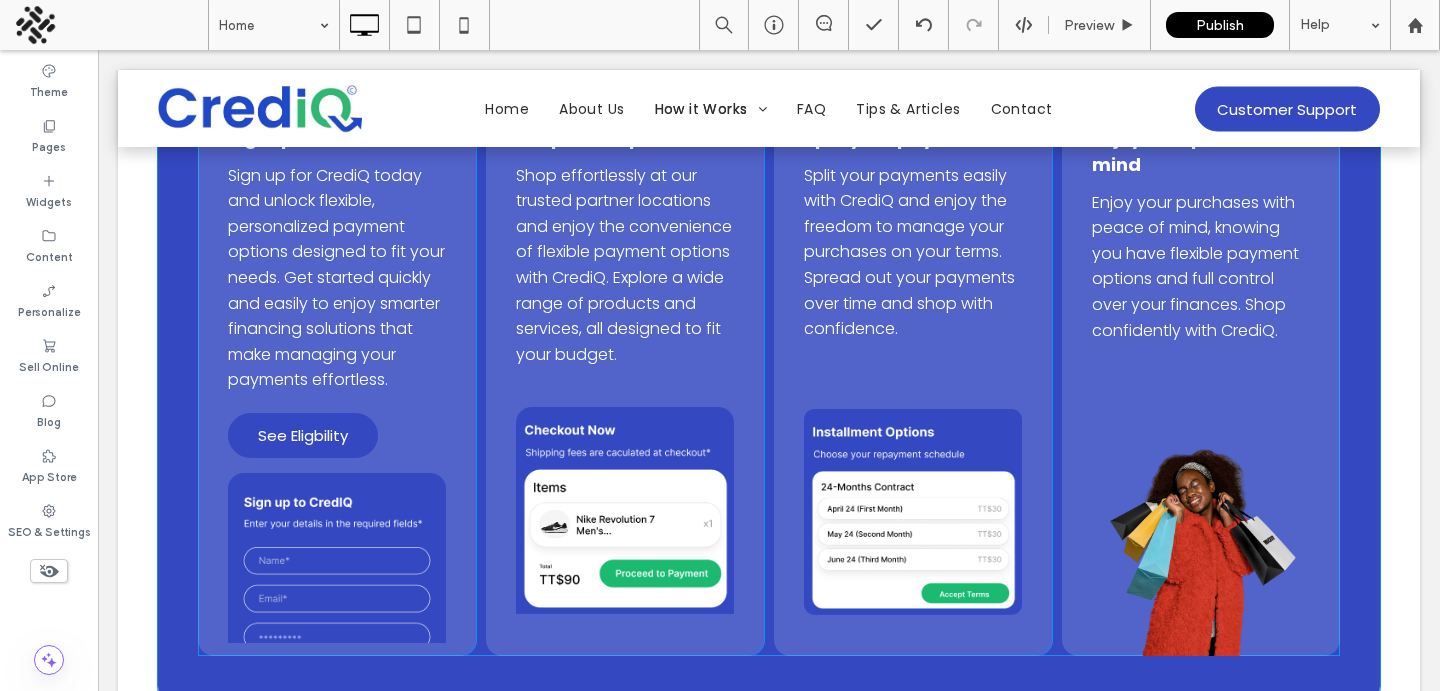 scroll, scrollTop: 1275, scrollLeft: 0, axis: vertical 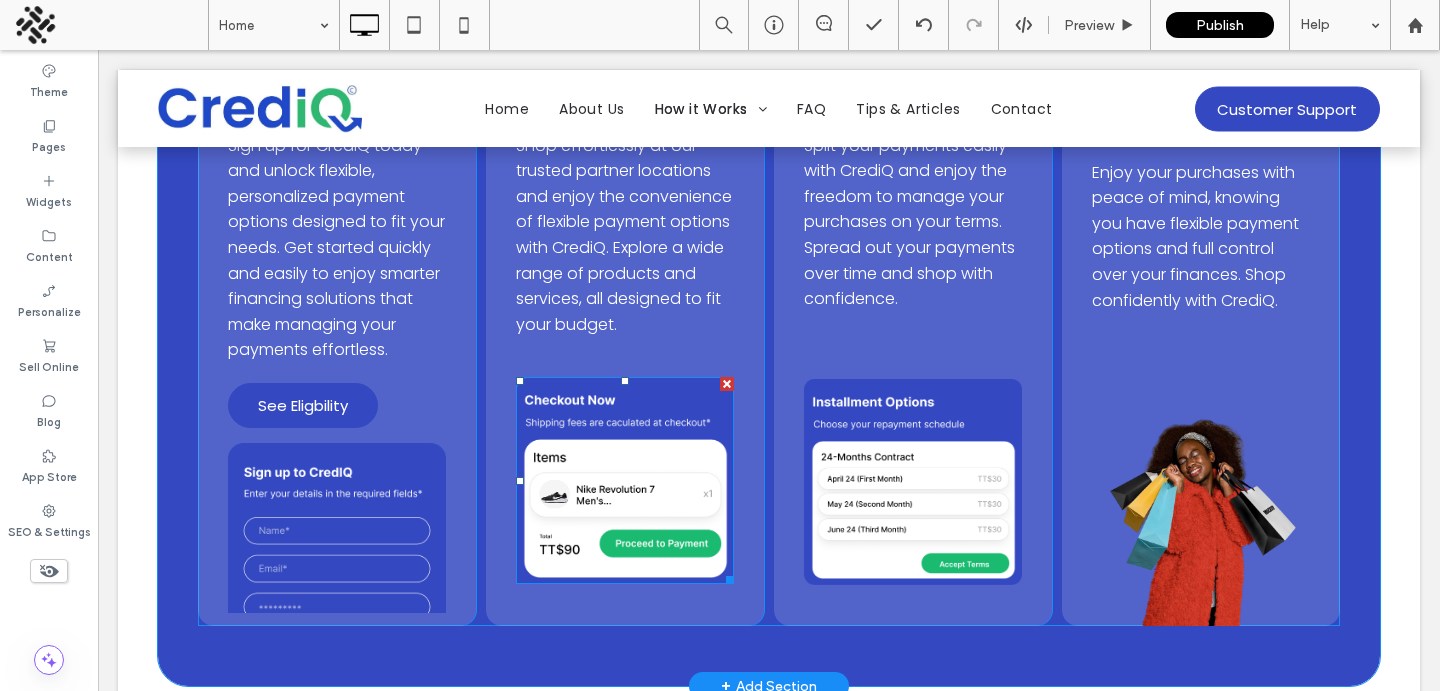 click at bounding box center (625, 480) 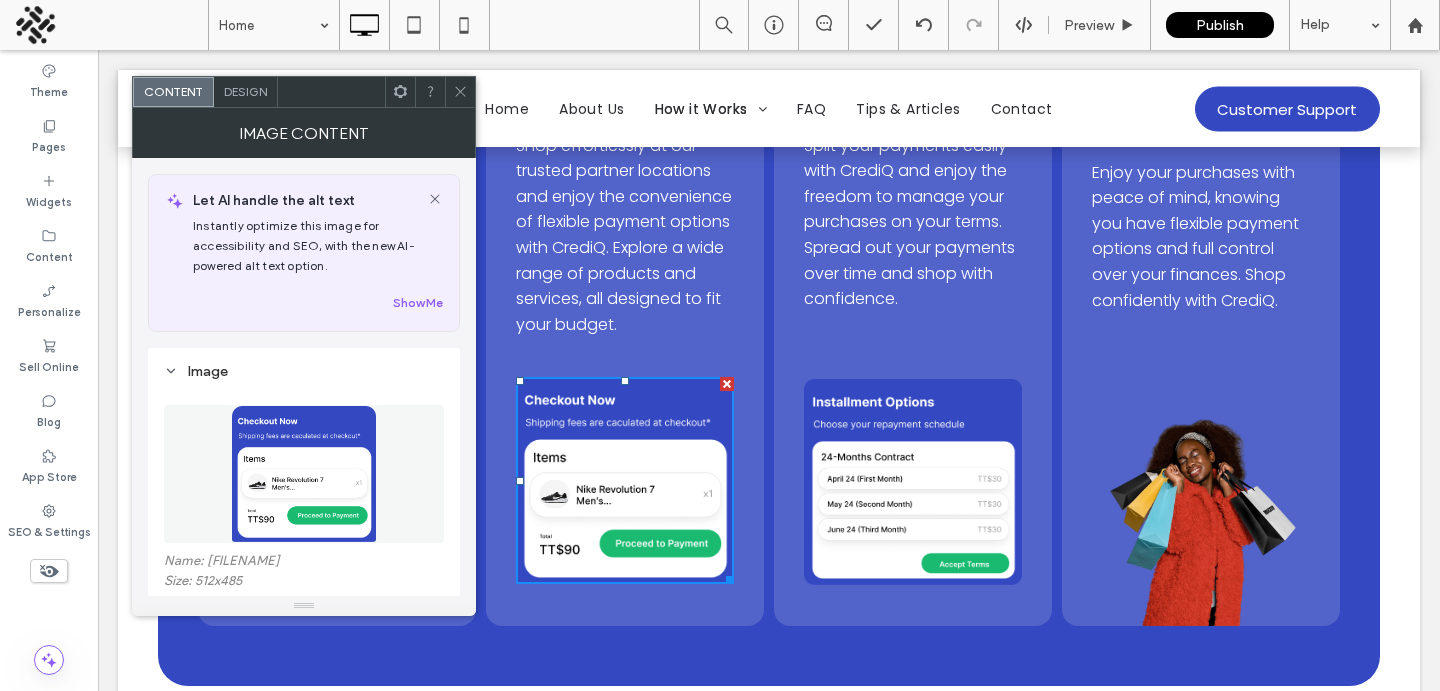 click at bounding box center [304, 474] 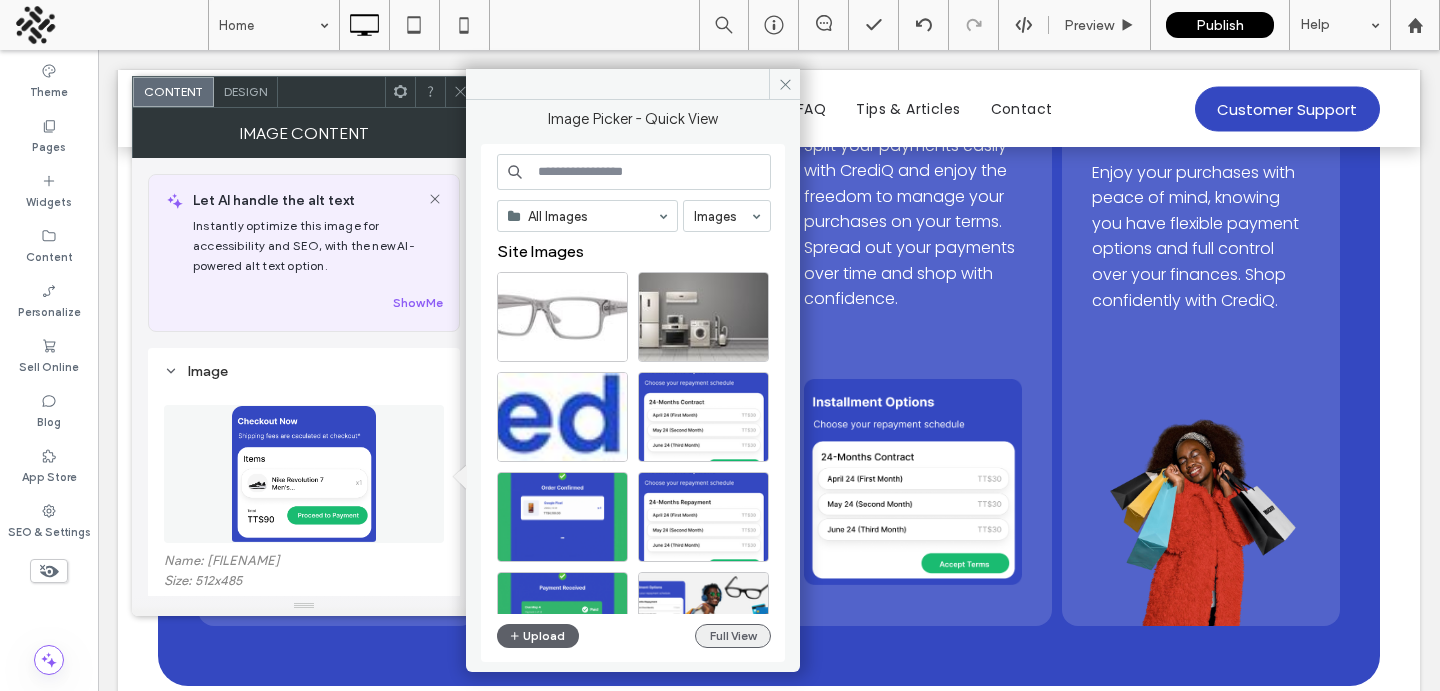click on "Full View" at bounding box center [733, 636] 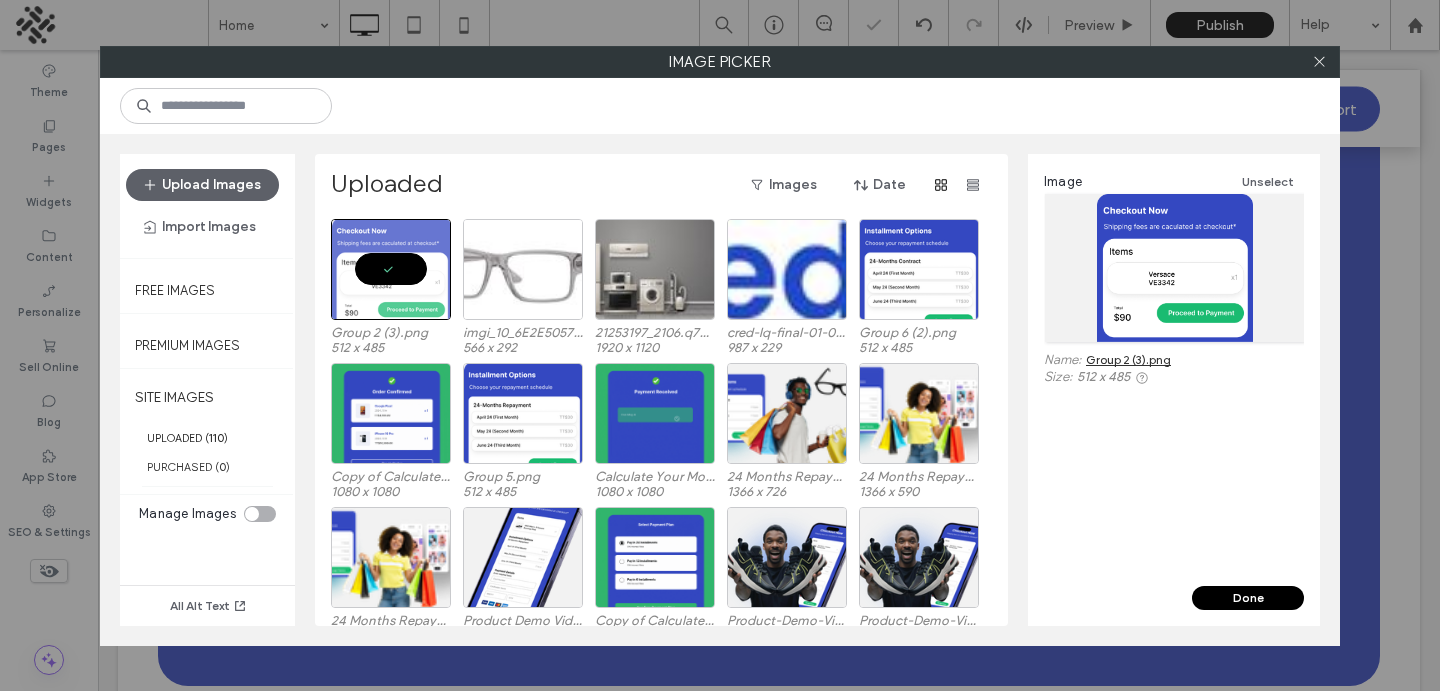 click on "Done" at bounding box center (1248, 598) 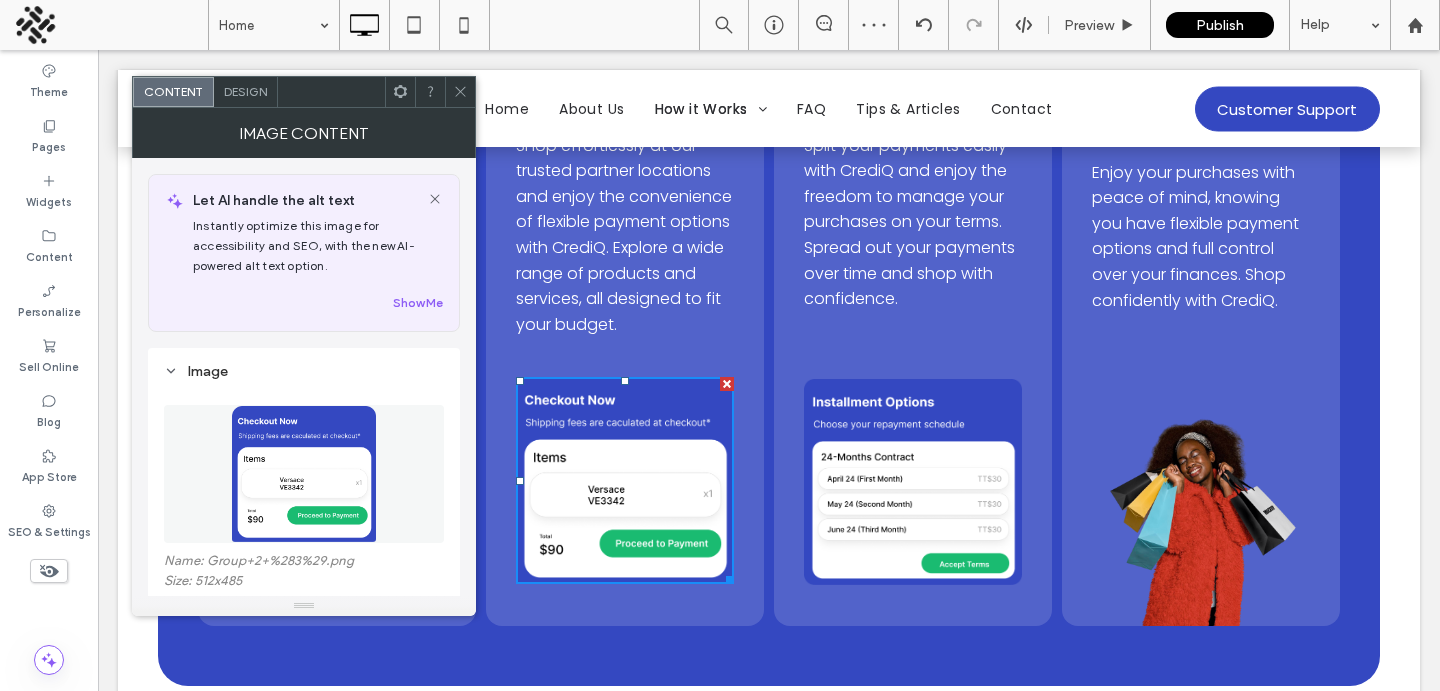 click 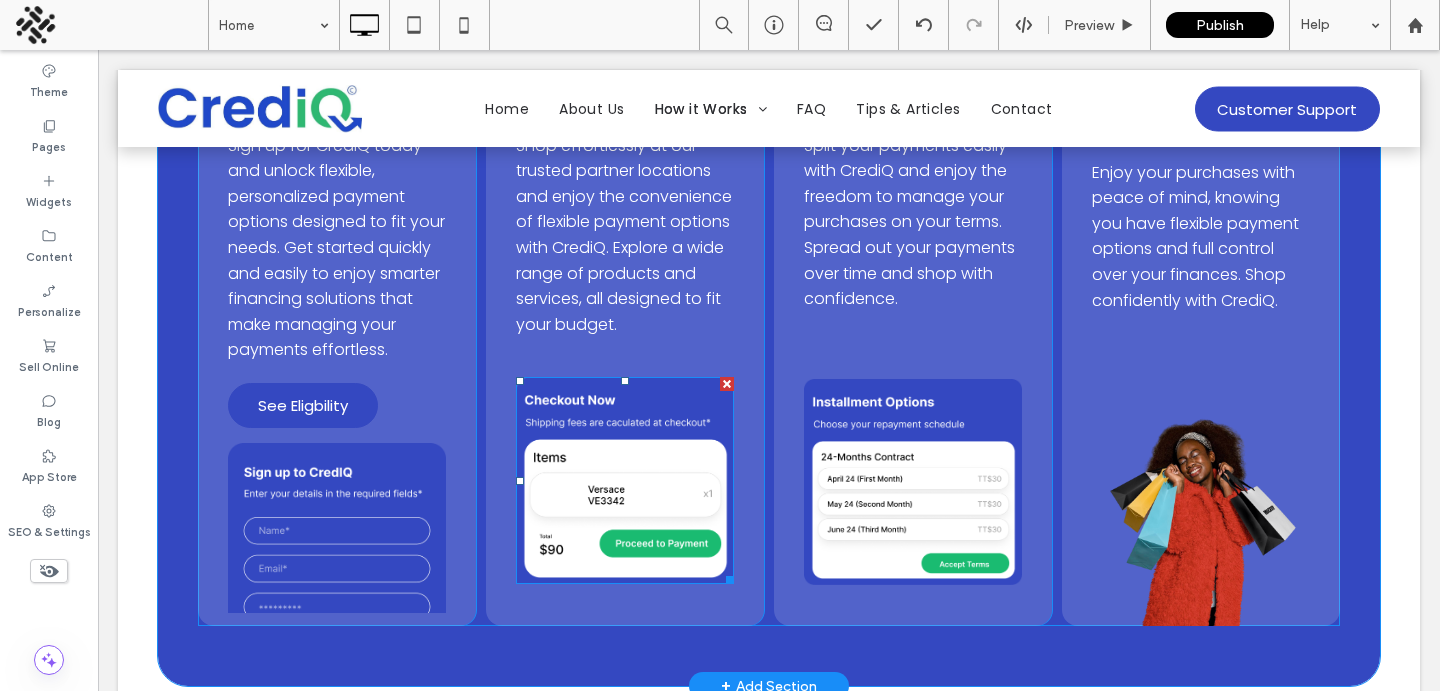 click at bounding box center (625, 480) 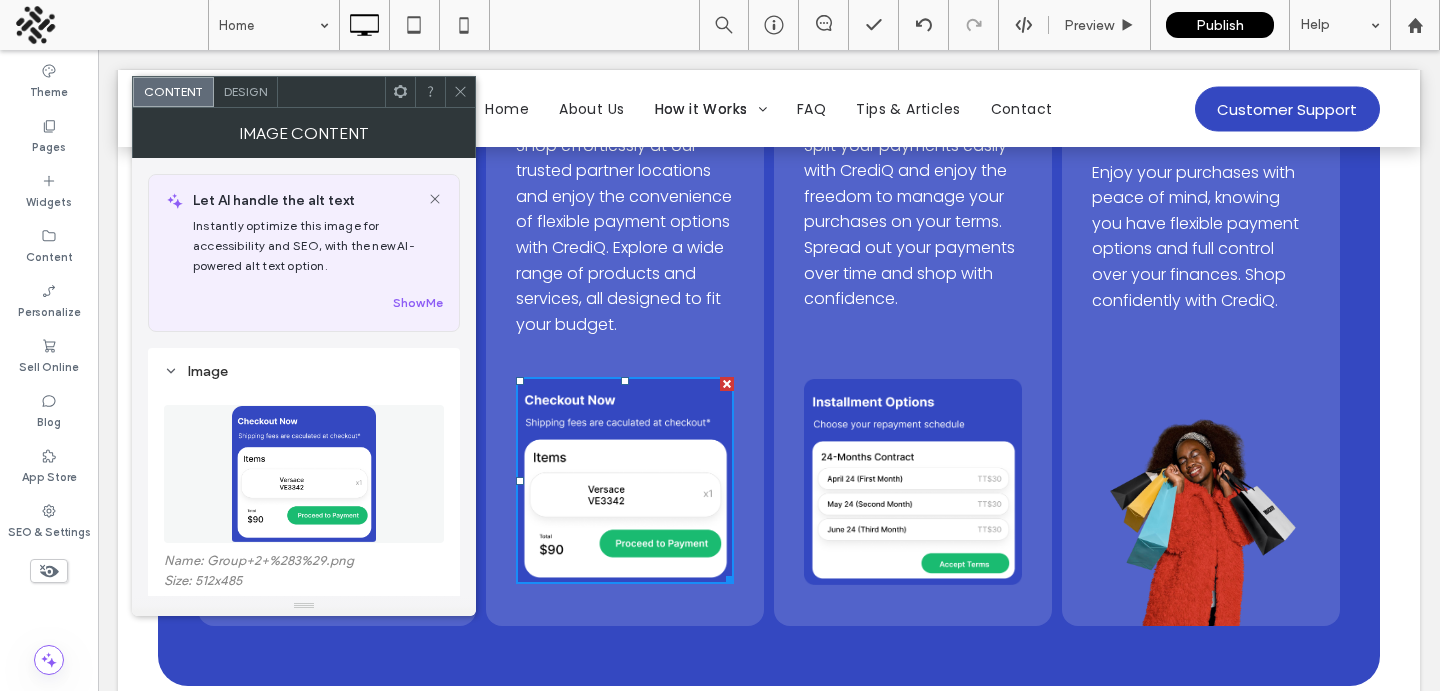 click at bounding box center (304, 474) 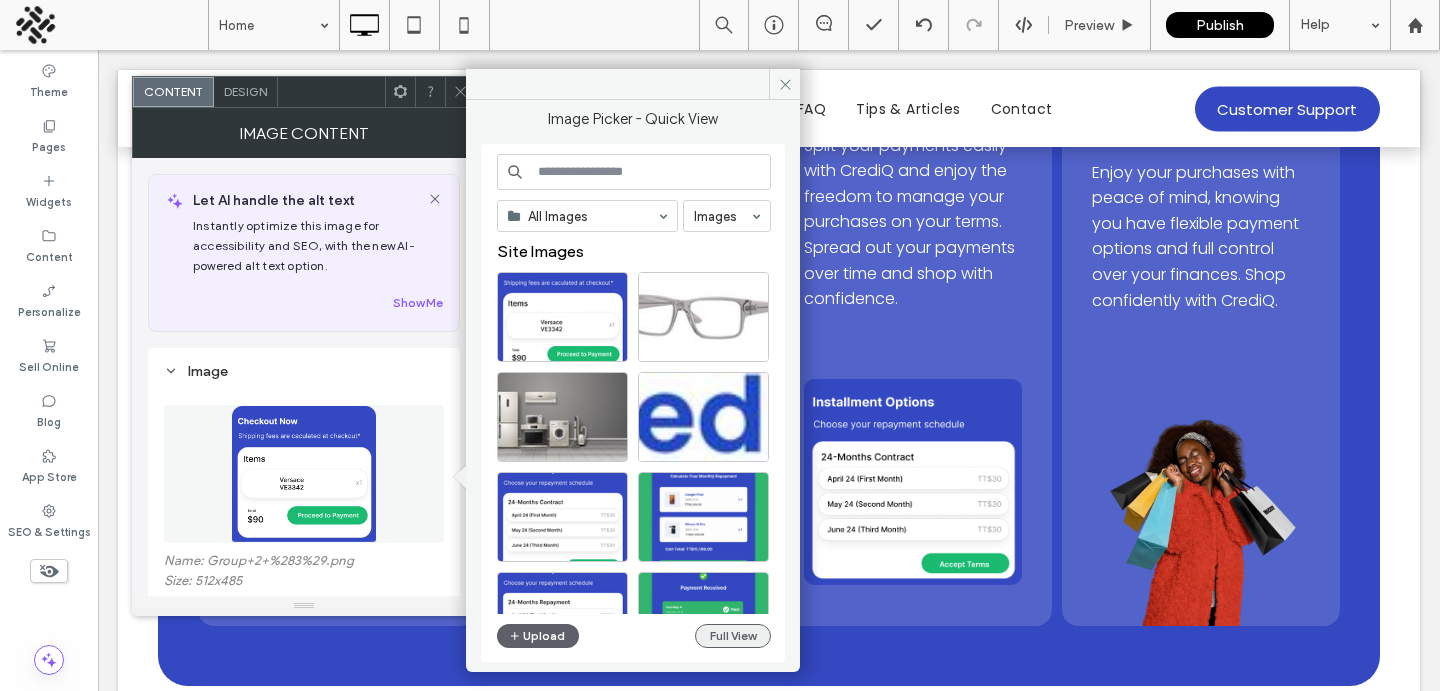 click on "Full View" at bounding box center [733, 636] 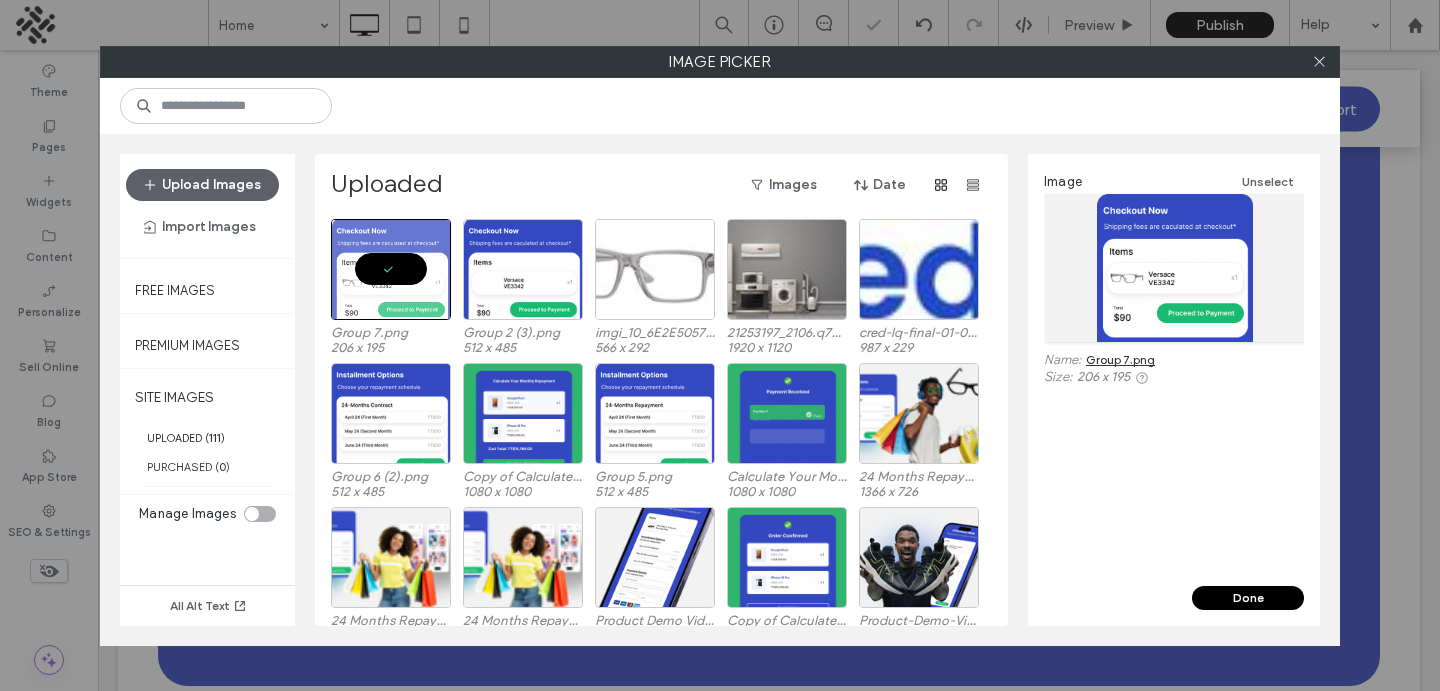 click on "Done" at bounding box center (1248, 598) 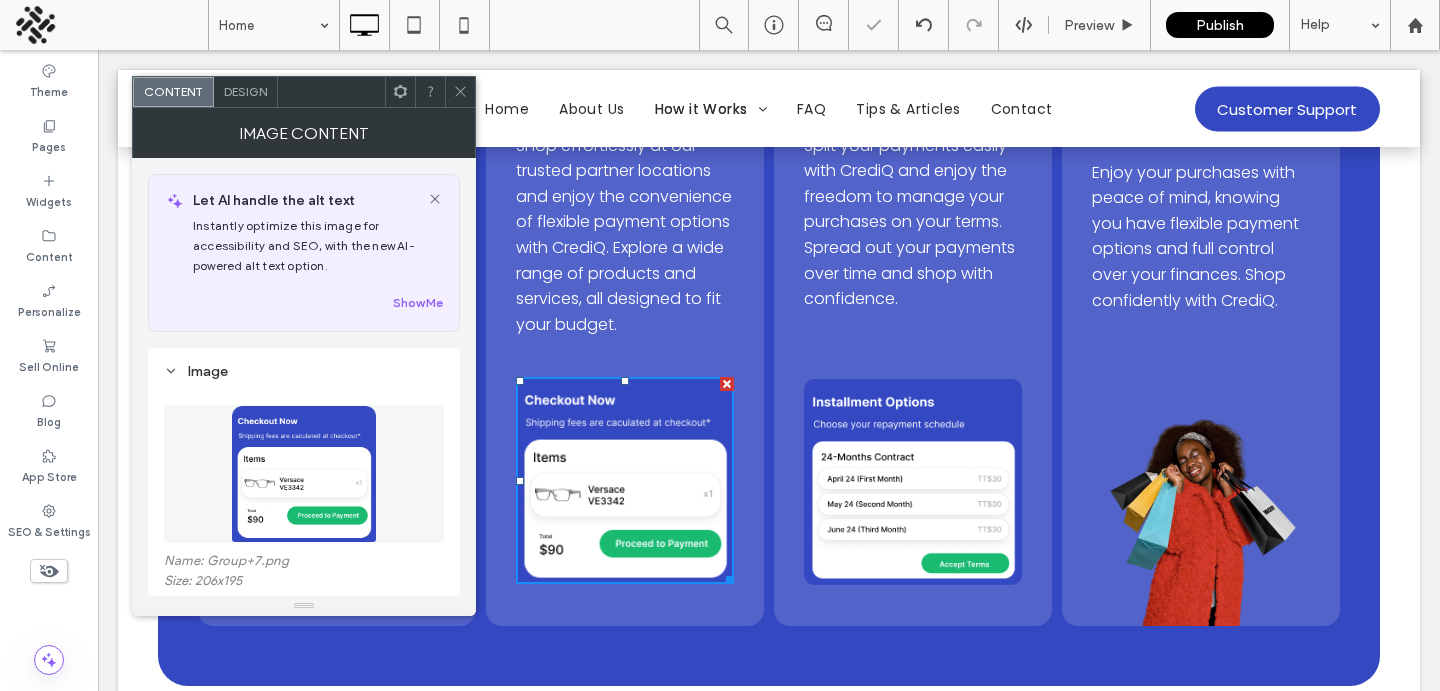 scroll, scrollTop: 1086, scrollLeft: 0, axis: vertical 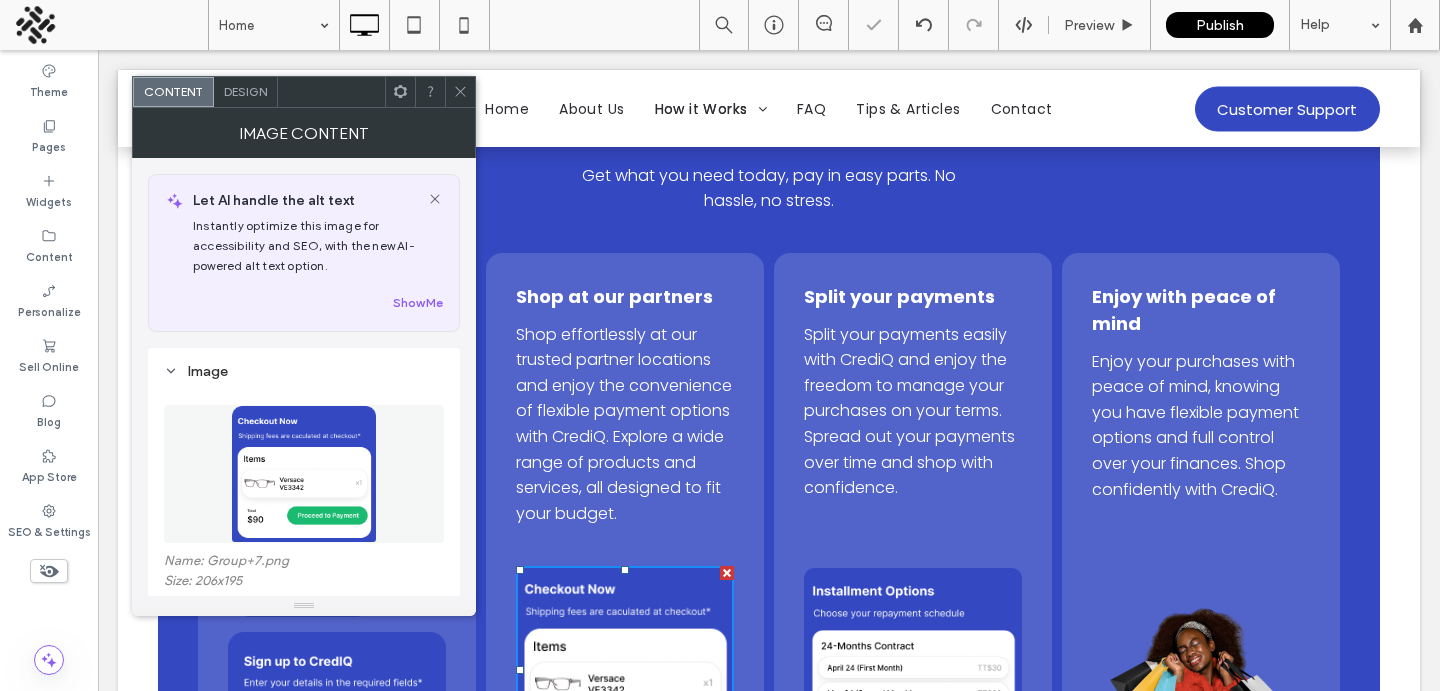 click 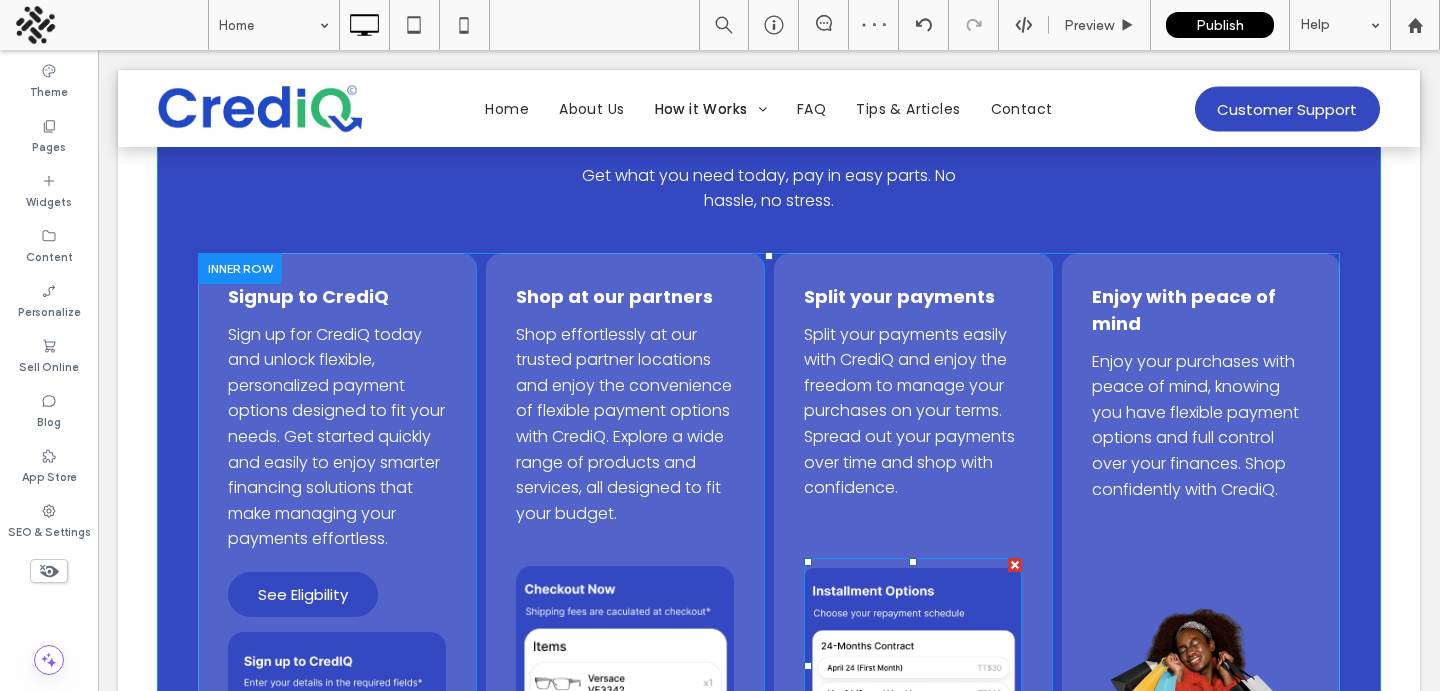scroll, scrollTop: 1176, scrollLeft: 0, axis: vertical 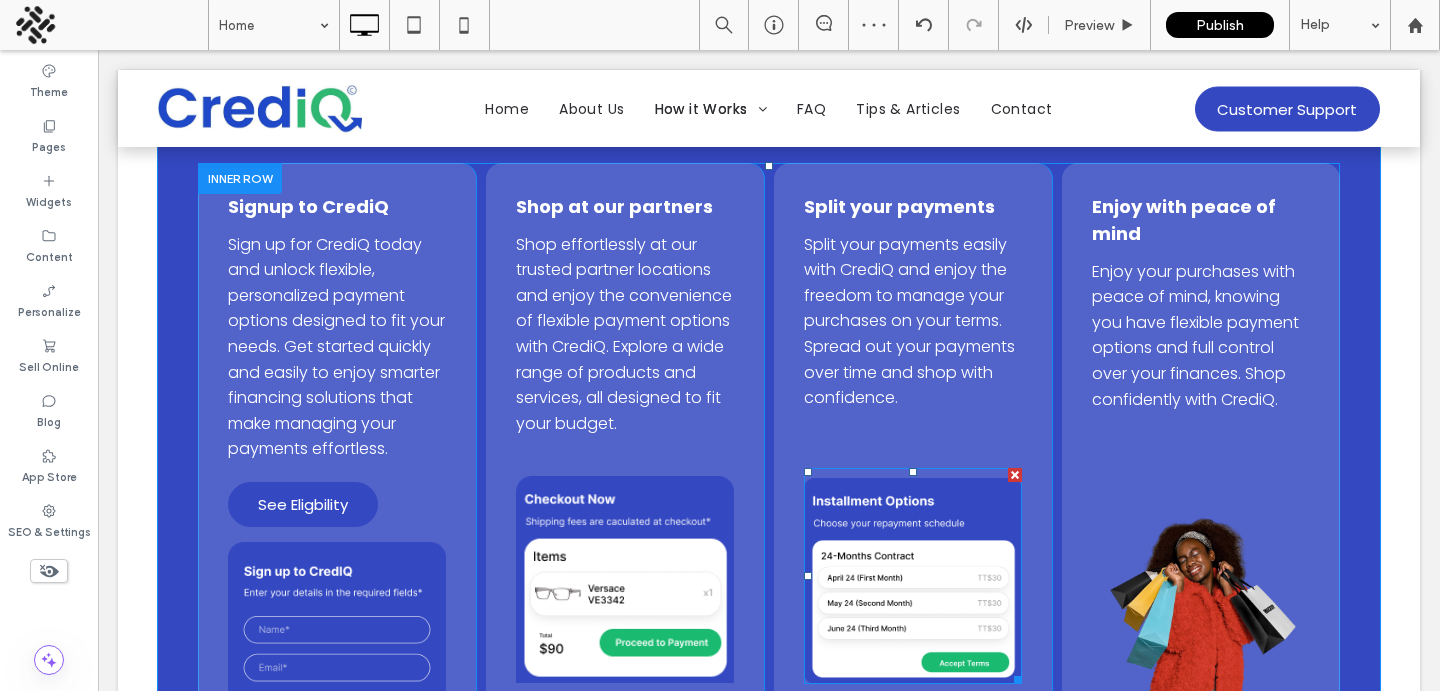 click at bounding box center [913, 581] 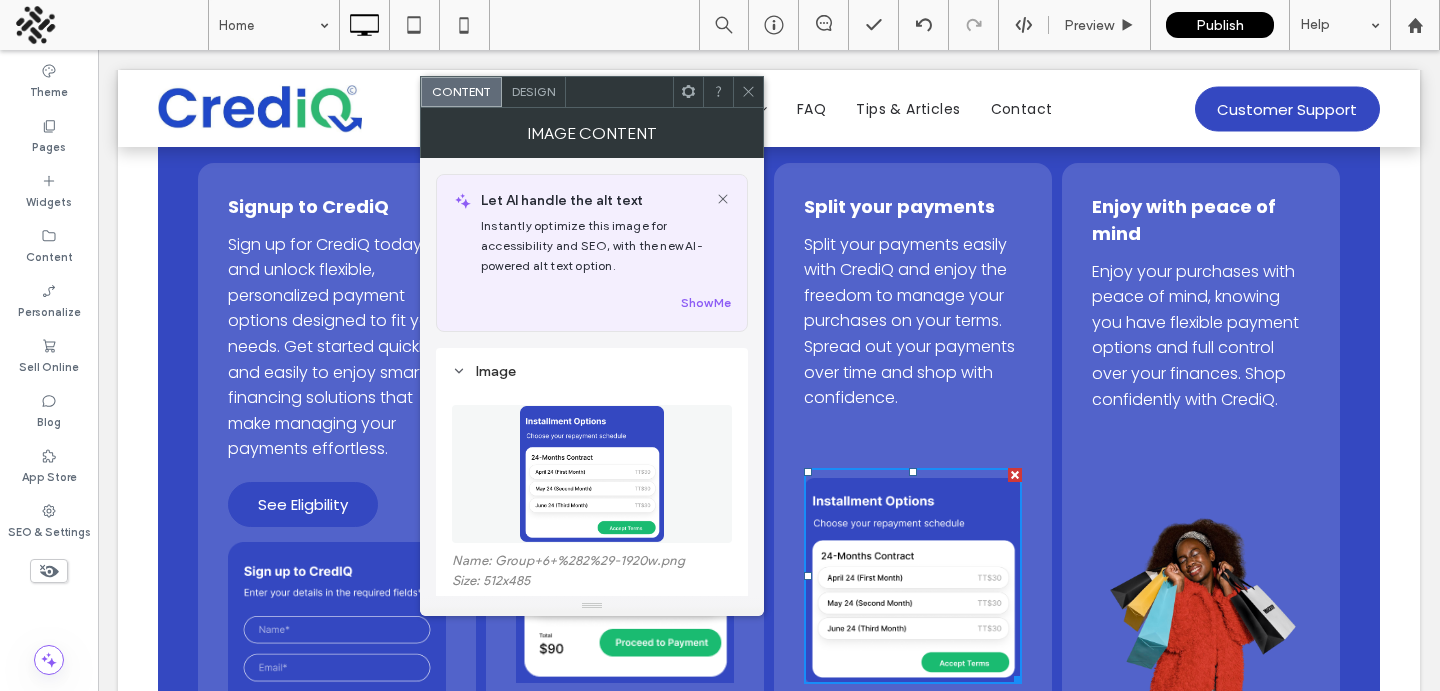 click at bounding box center [592, 474] 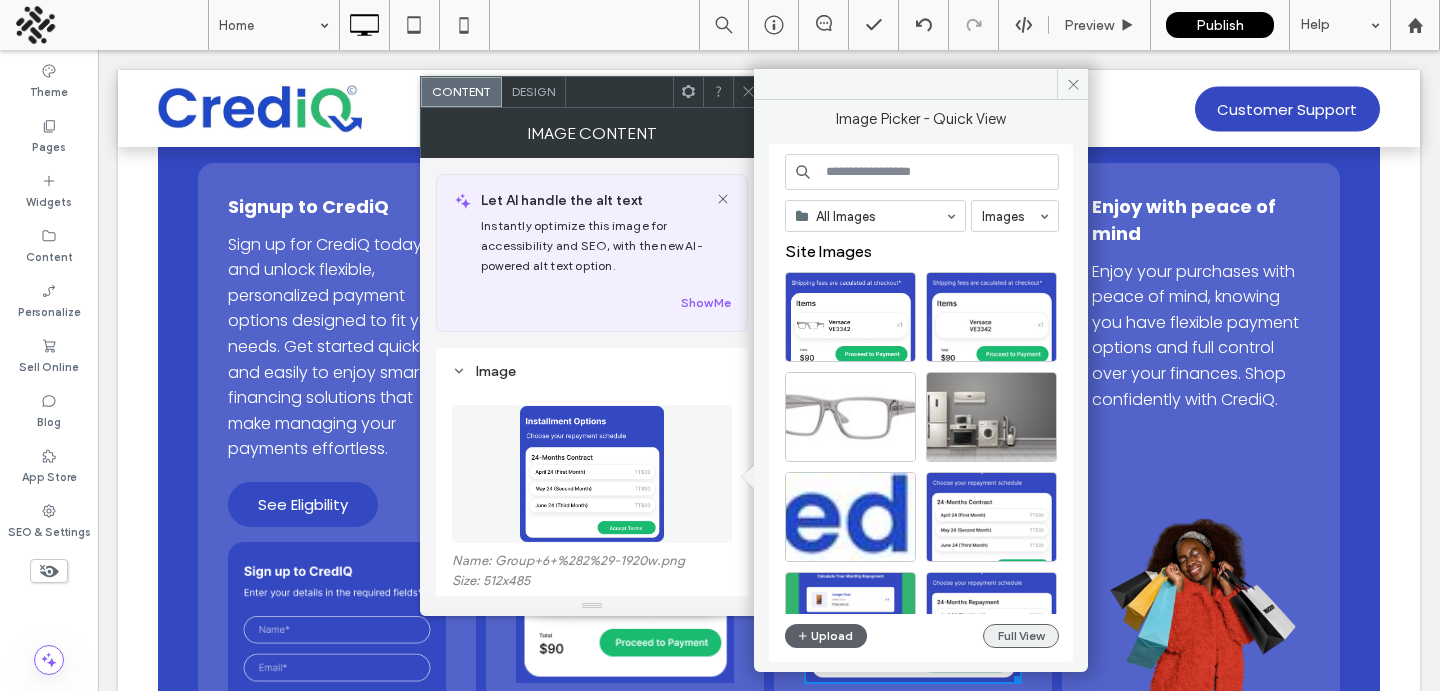 click on "Full View" at bounding box center [1021, 636] 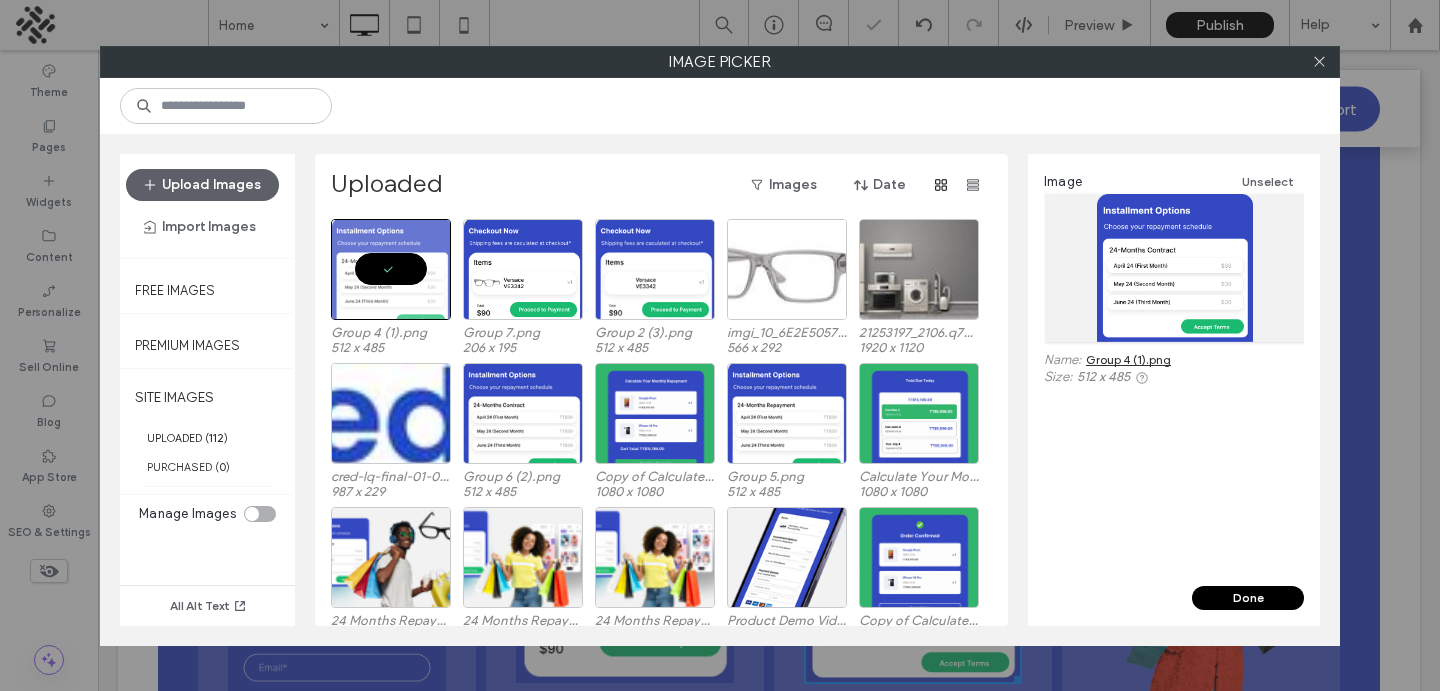 click on "Done" at bounding box center [1248, 598] 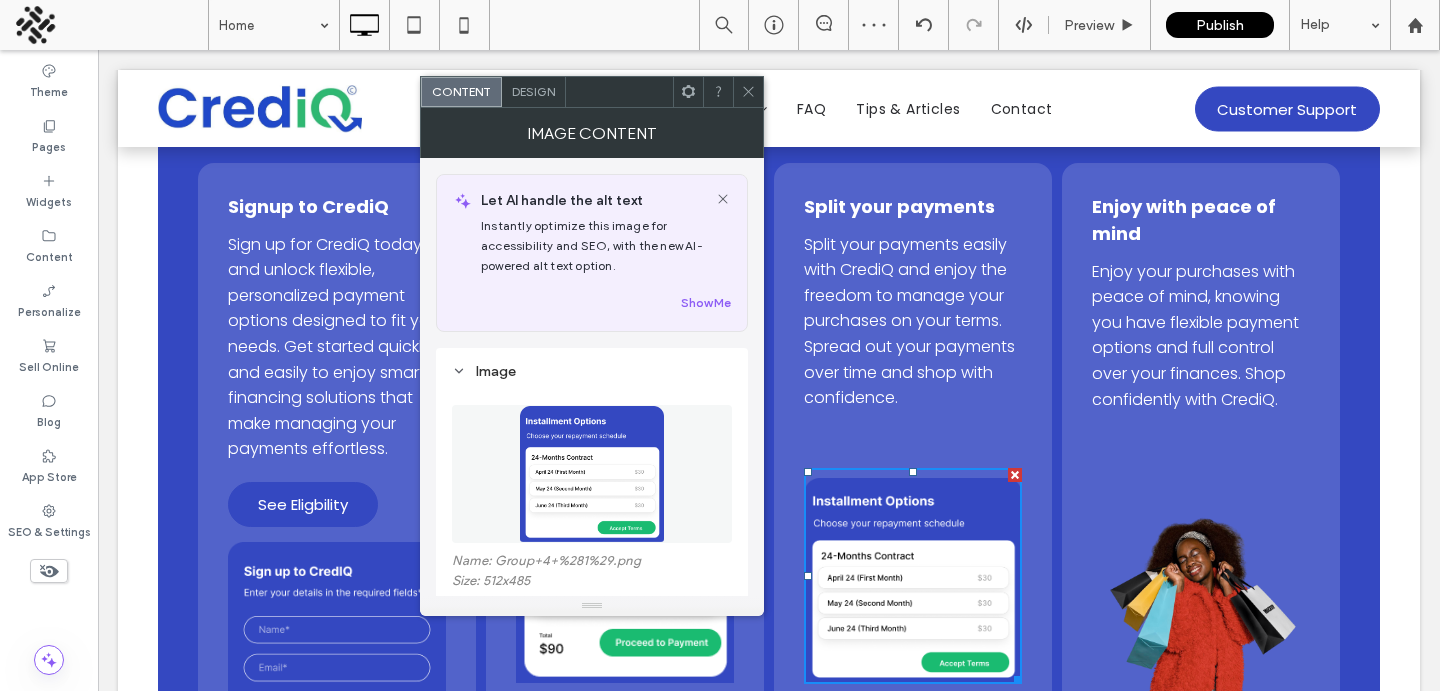 click 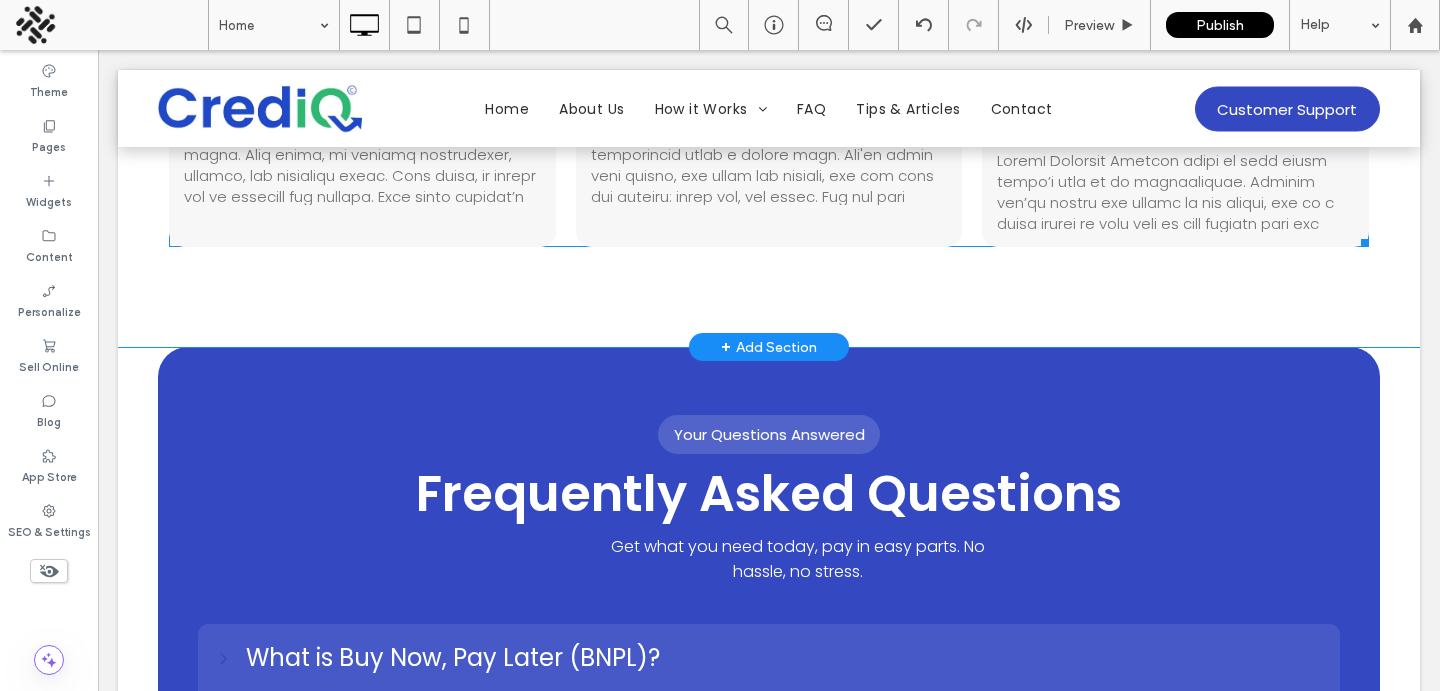 scroll, scrollTop: 3435, scrollLeft: 0, axis: vertical 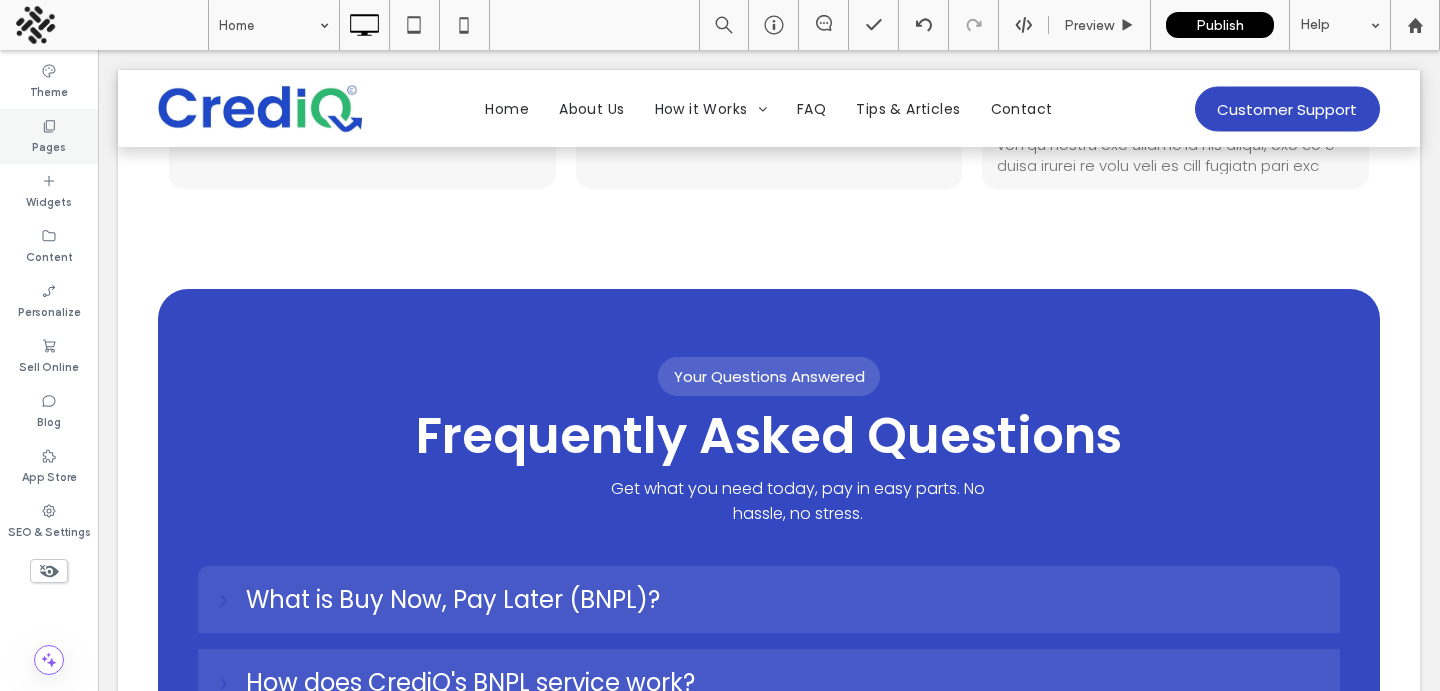 click on "Pages" at bounding box center (49, 136) 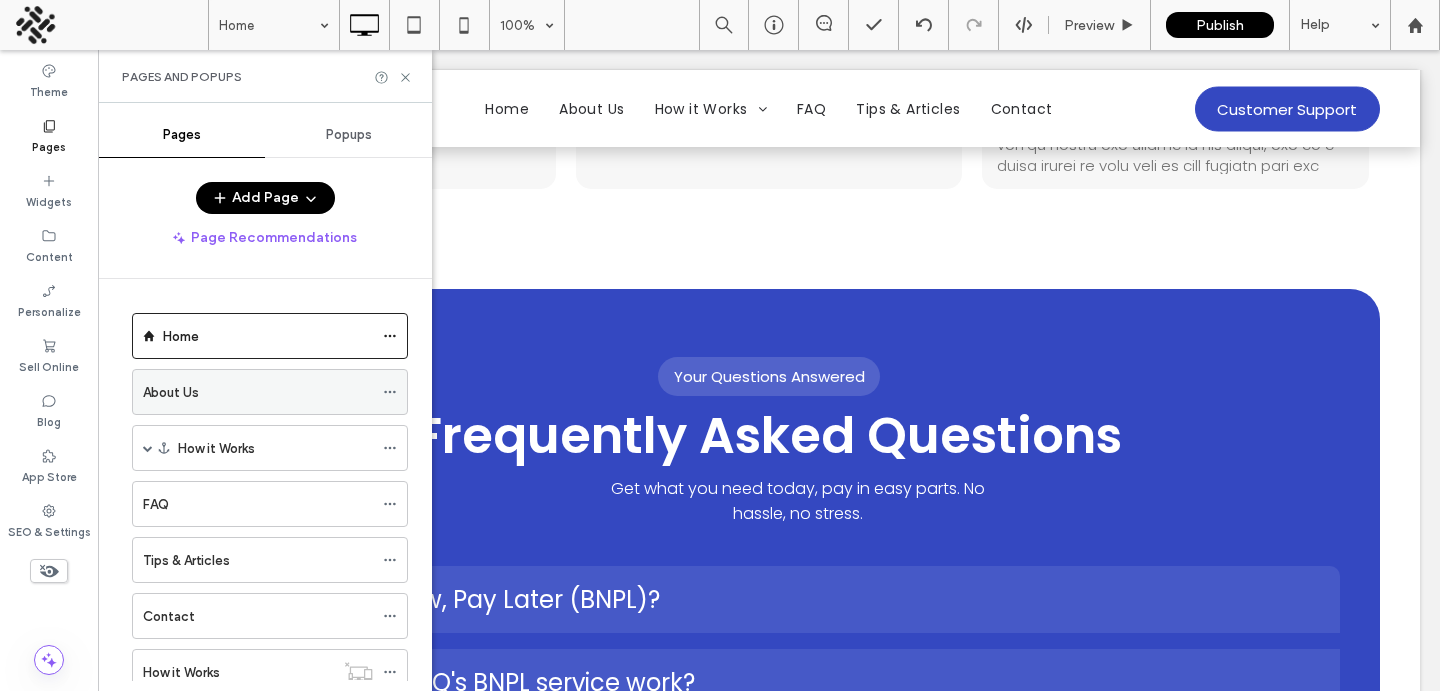 click on "About Us" at bounding box center (258, 392) 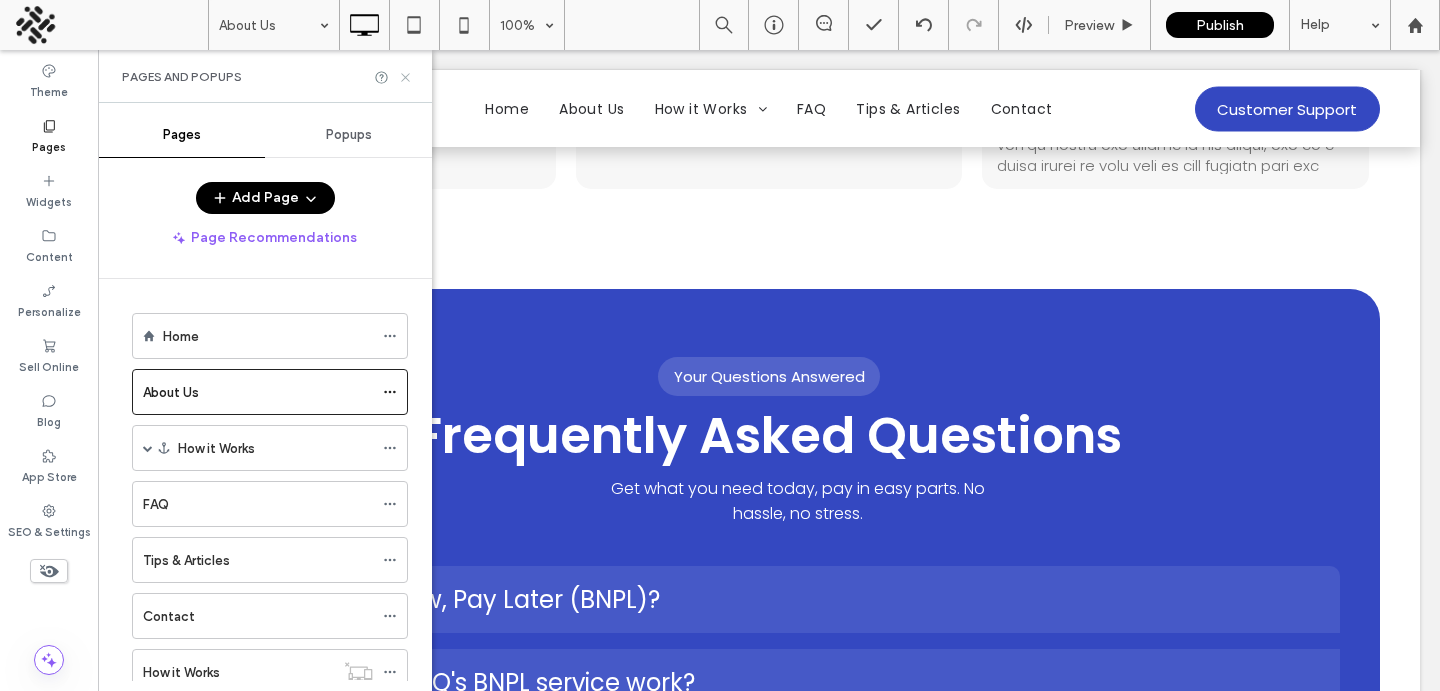 click 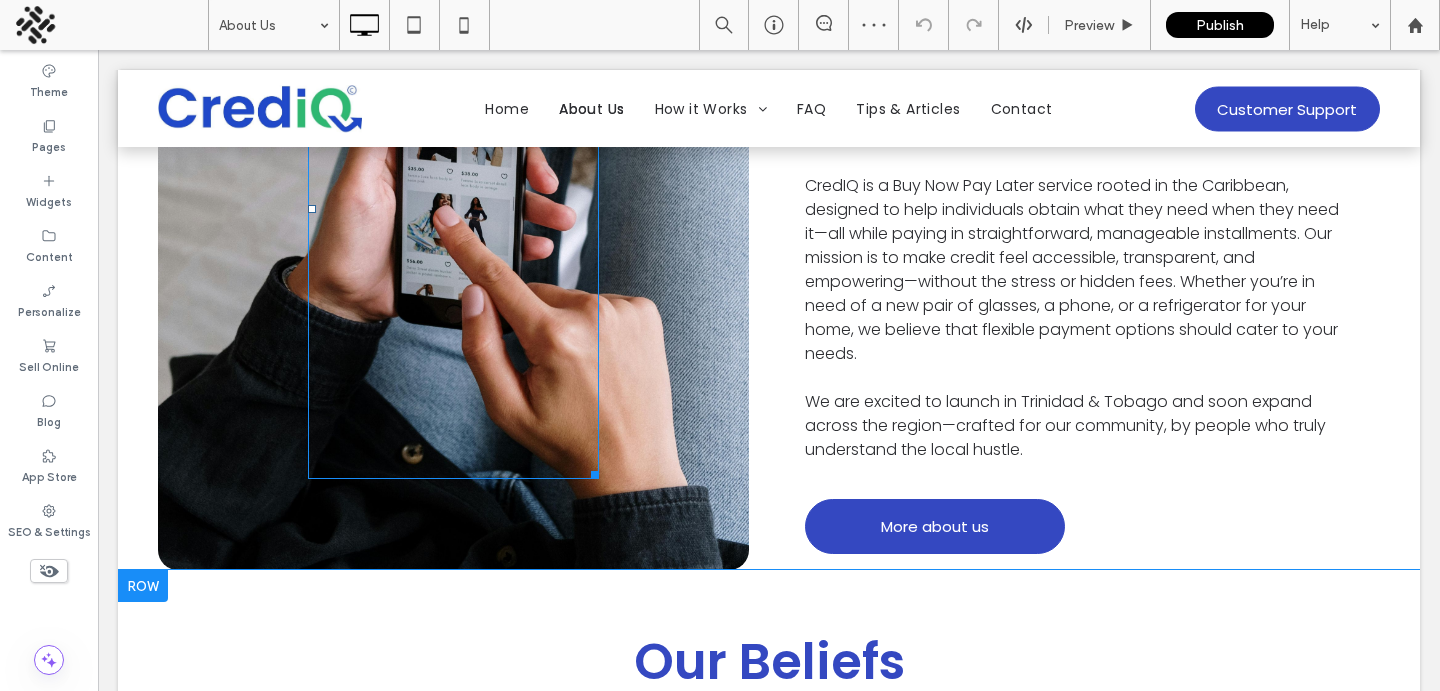 scroll, scrollTop: 575, scrollLeft: 0, axis: vertical 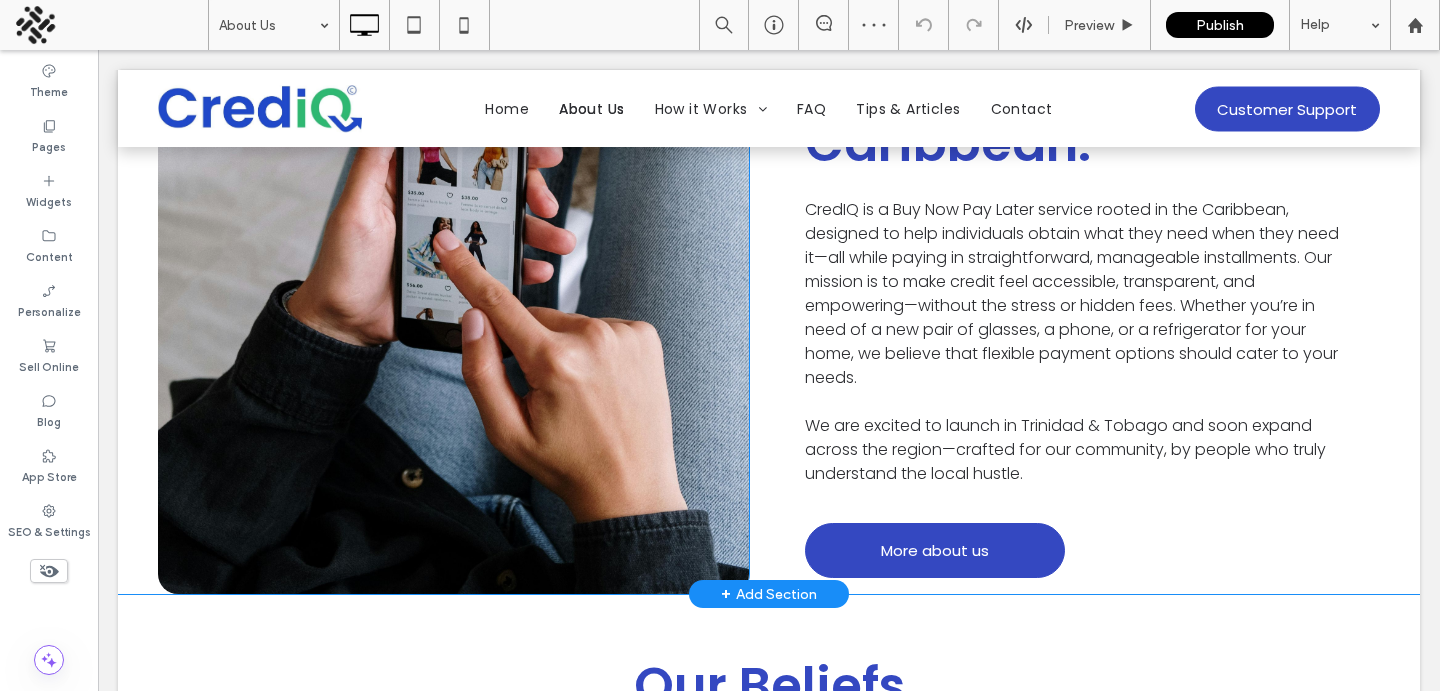 click on "Click To Paste" at bounding box center [453, 270] 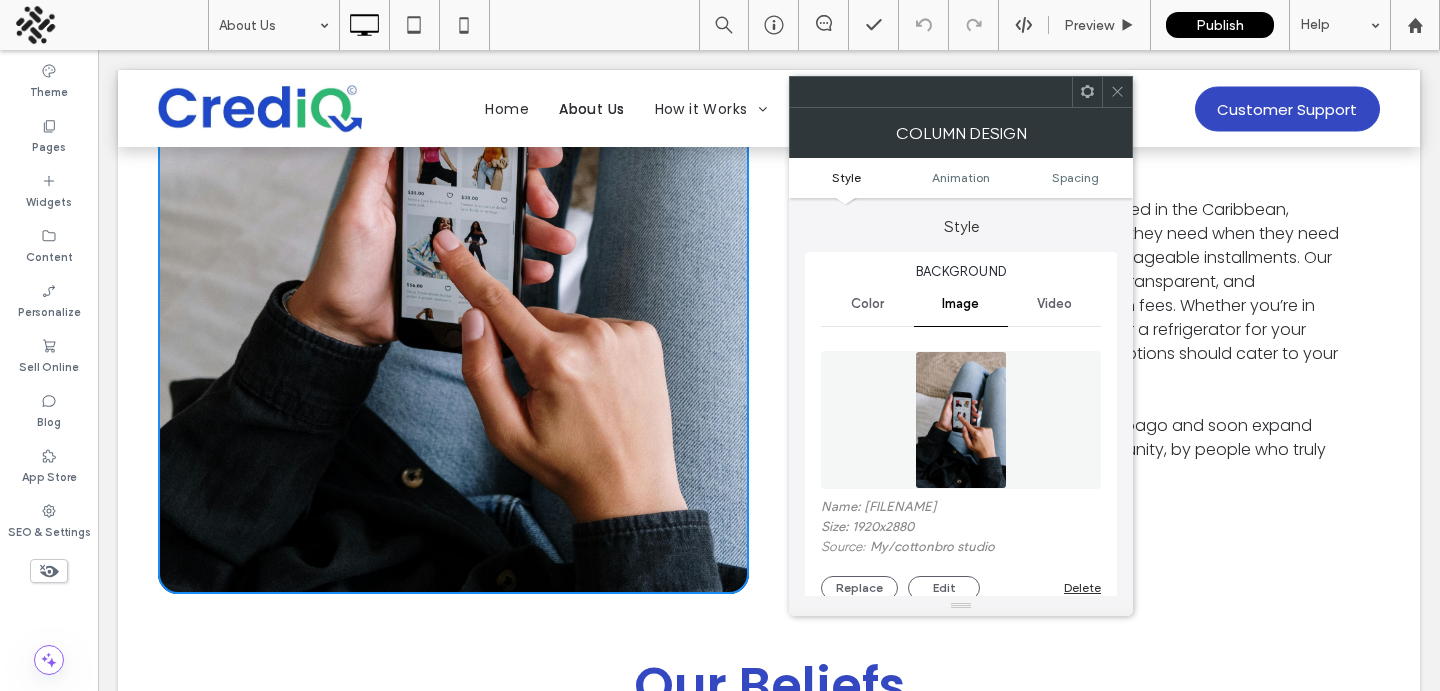 click at bounding box center [961, 420] 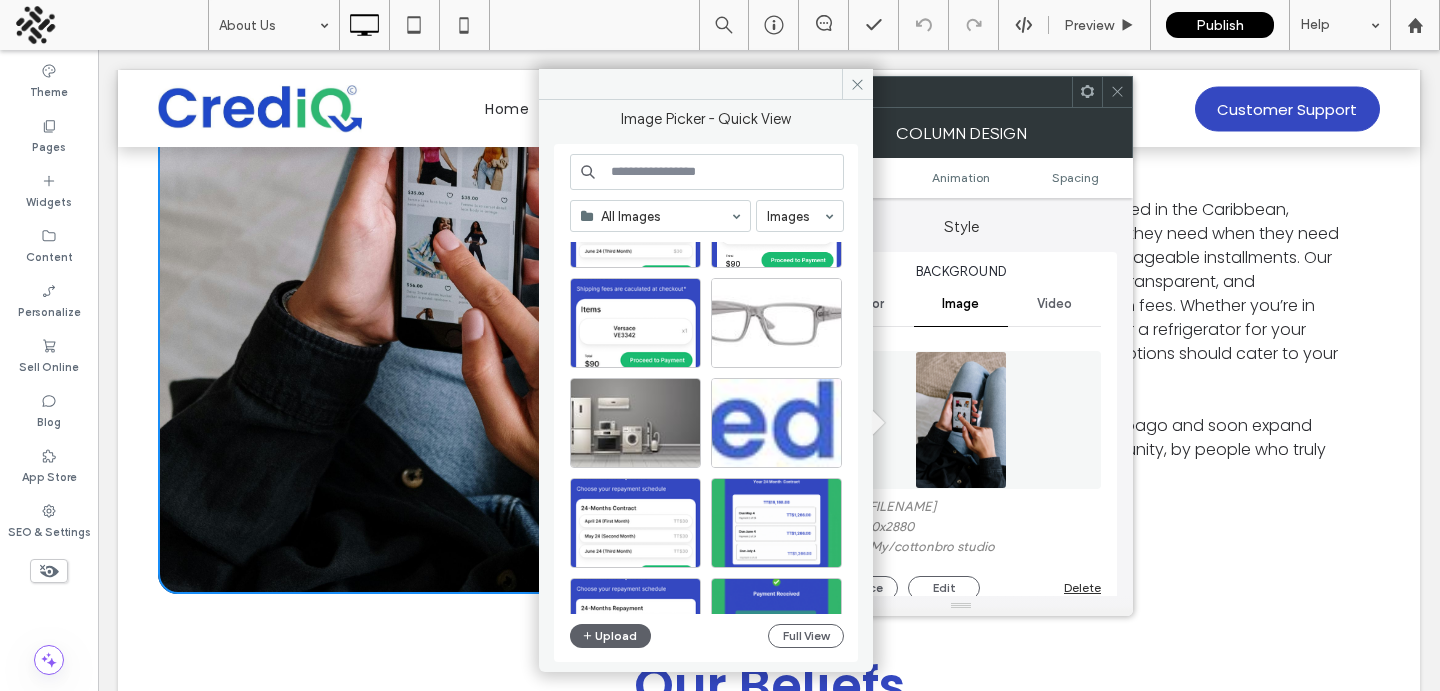 scroll, scrollTop: 106, scrollLeft: 0, axis: vertical 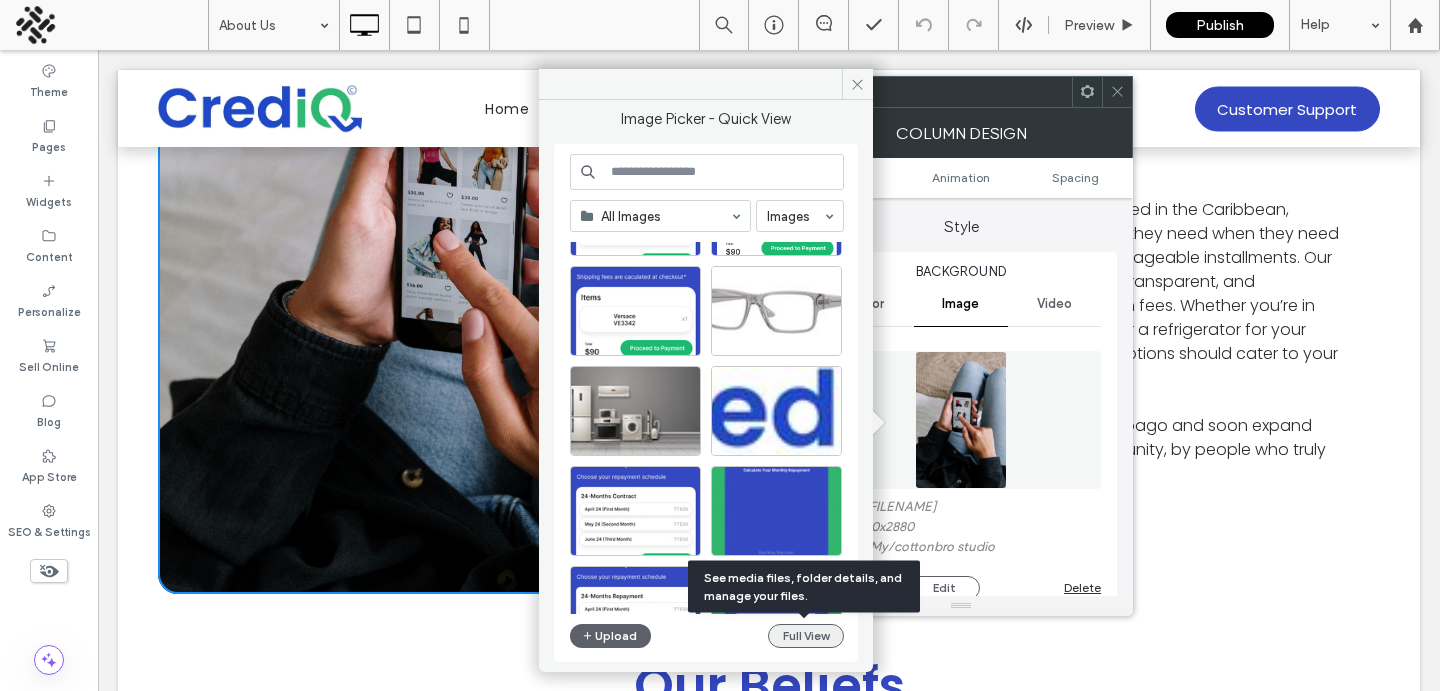 click on "Full View" at bounding box center (806, 636) 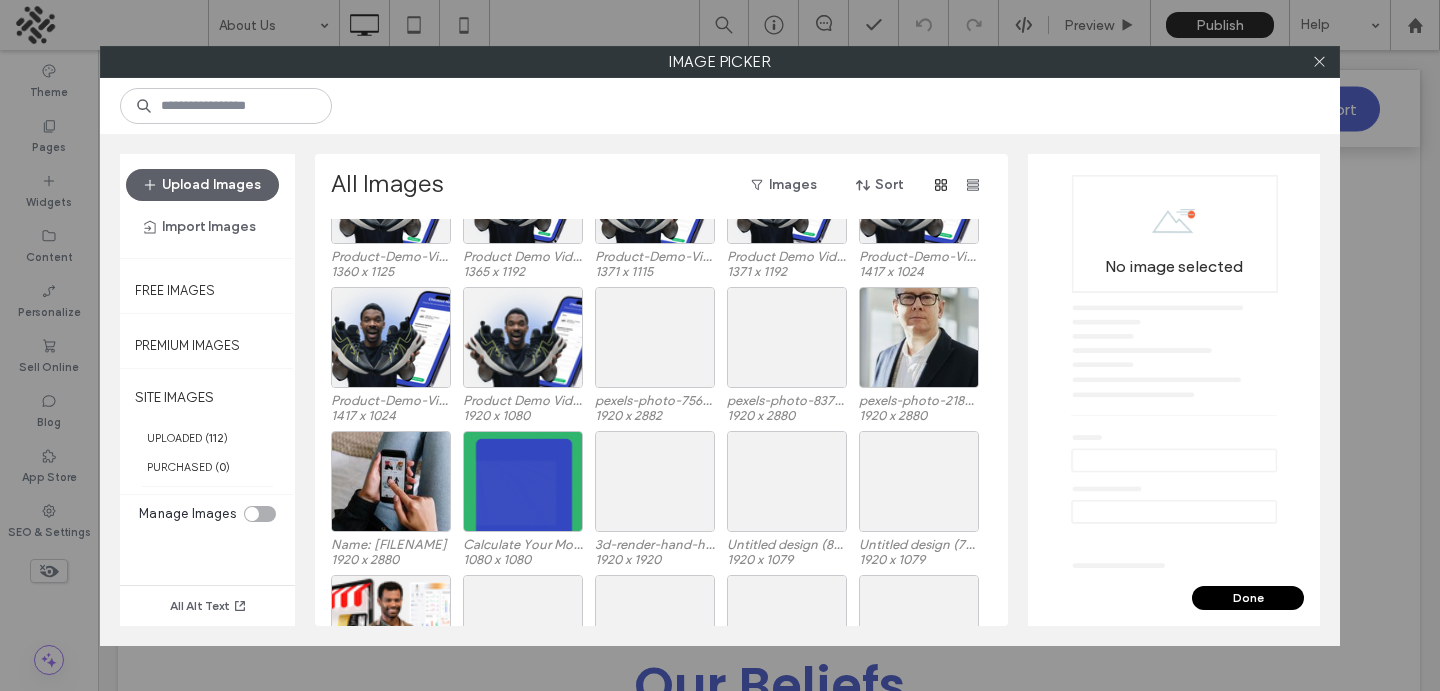 scroll, scrollTop: 748, scrollLeft: 0, axis: vertical 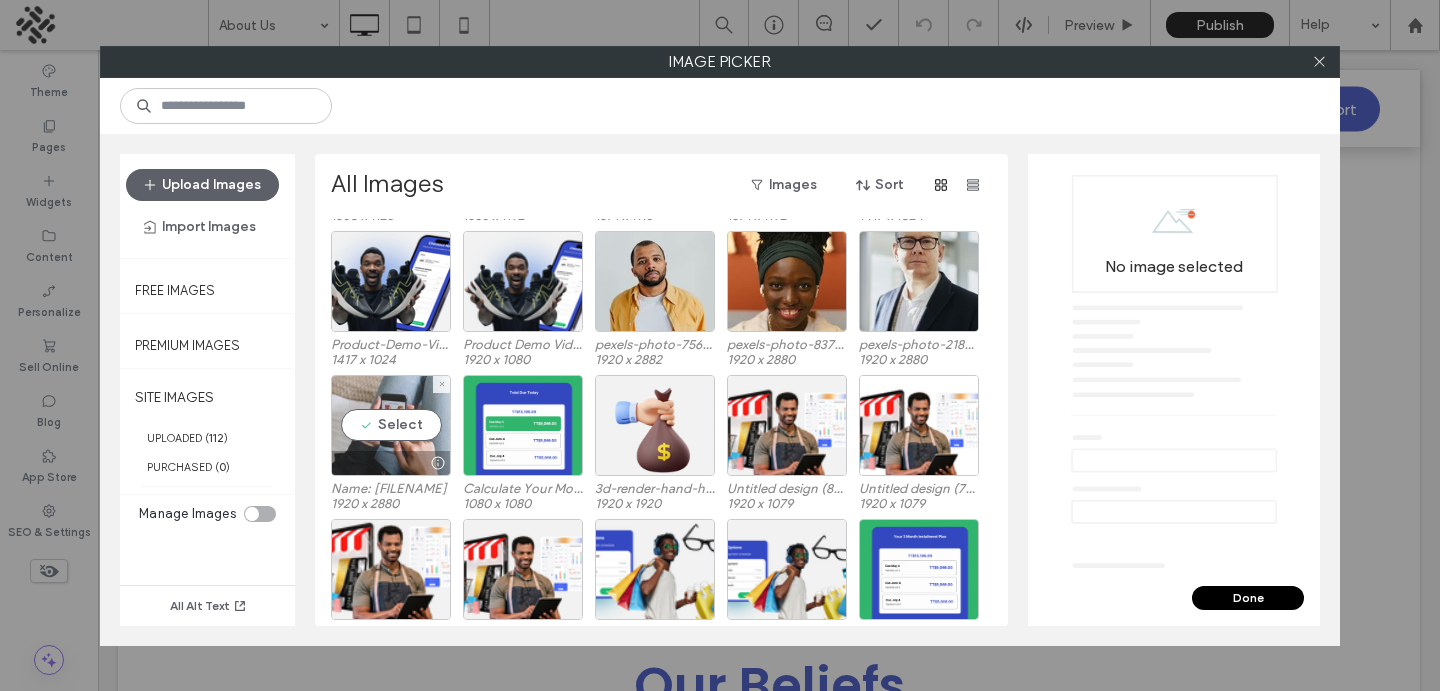 click on "Select" at bounding box center [391, 425] 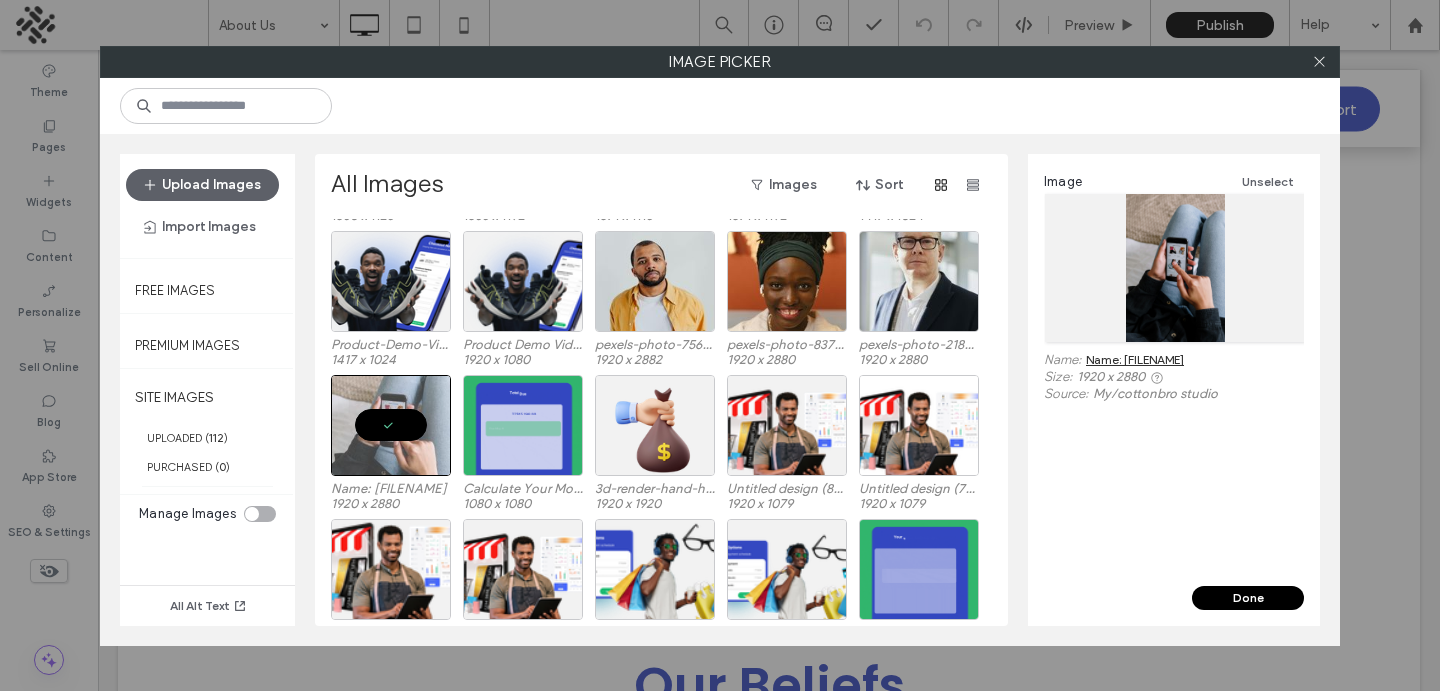 click on "Name: [FILENAME]" at bounding box center [1135, 359] 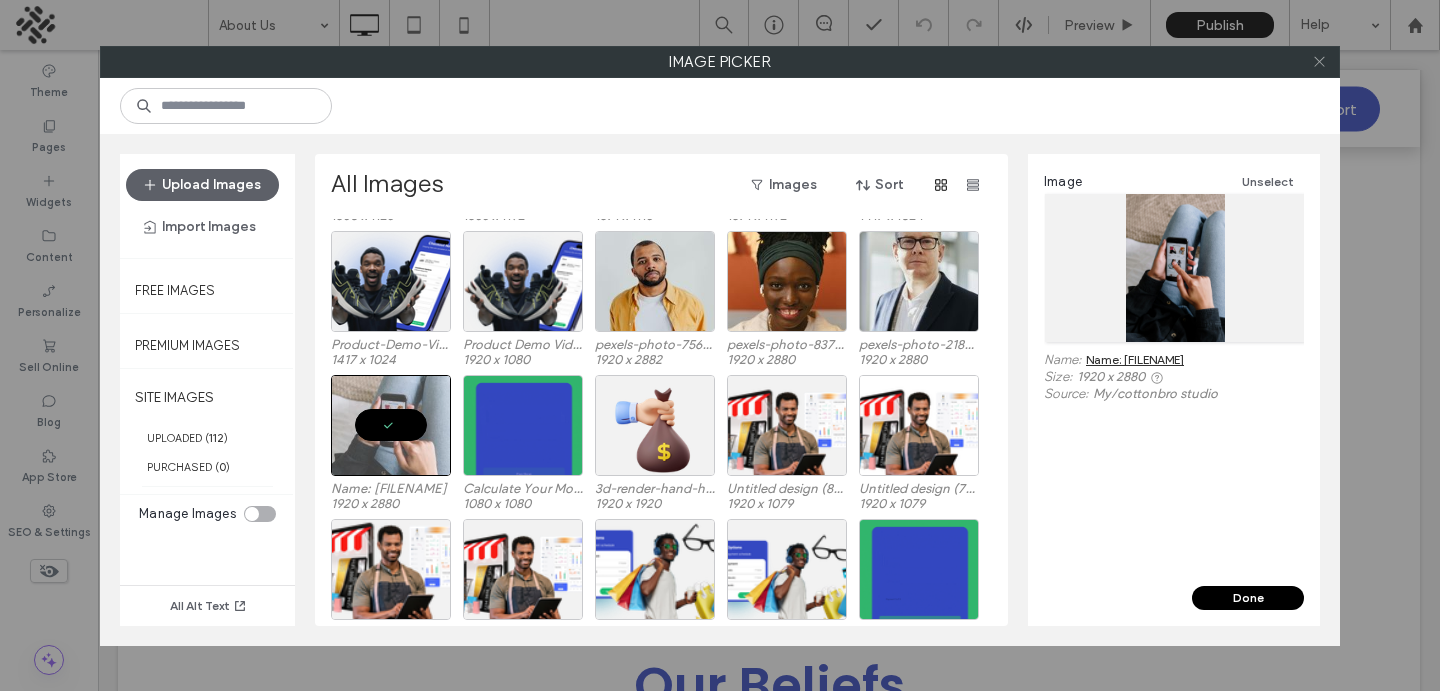 click 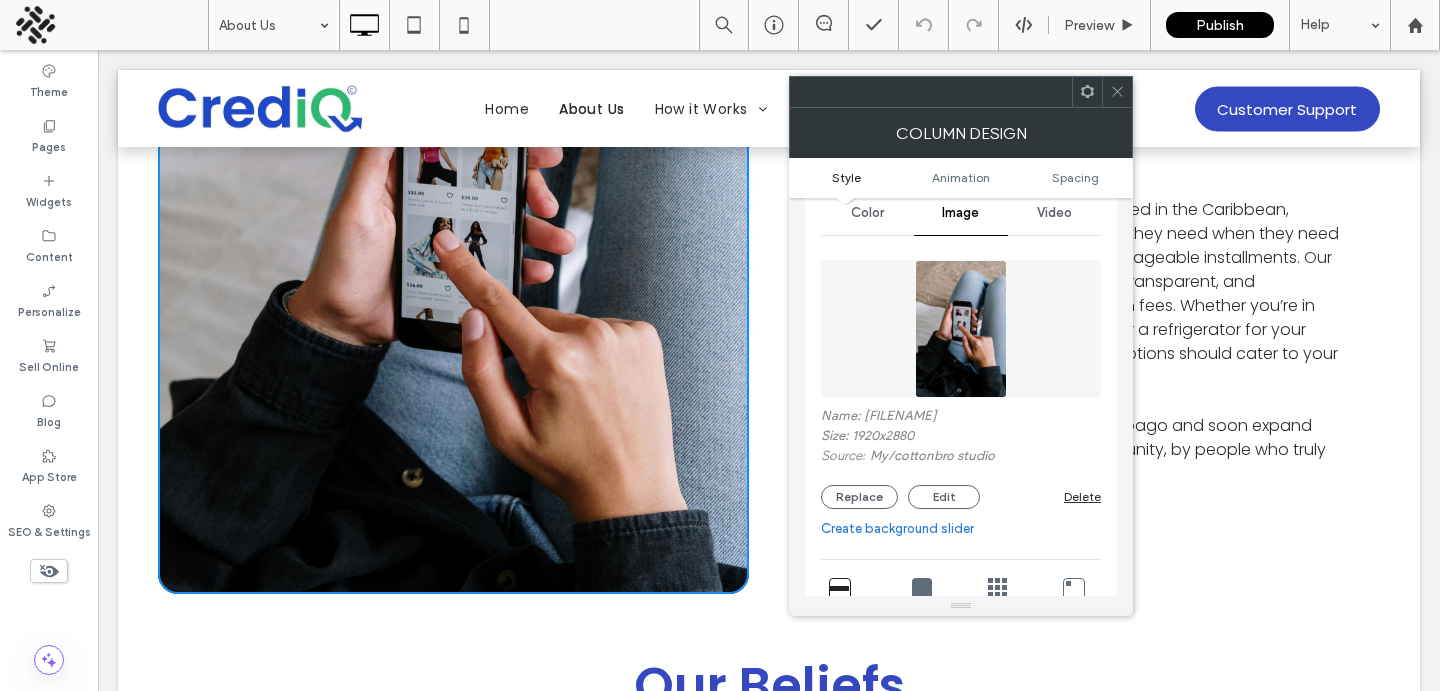 scroll, scrollTop: 422, scrollLeft: 0, axis: vertical 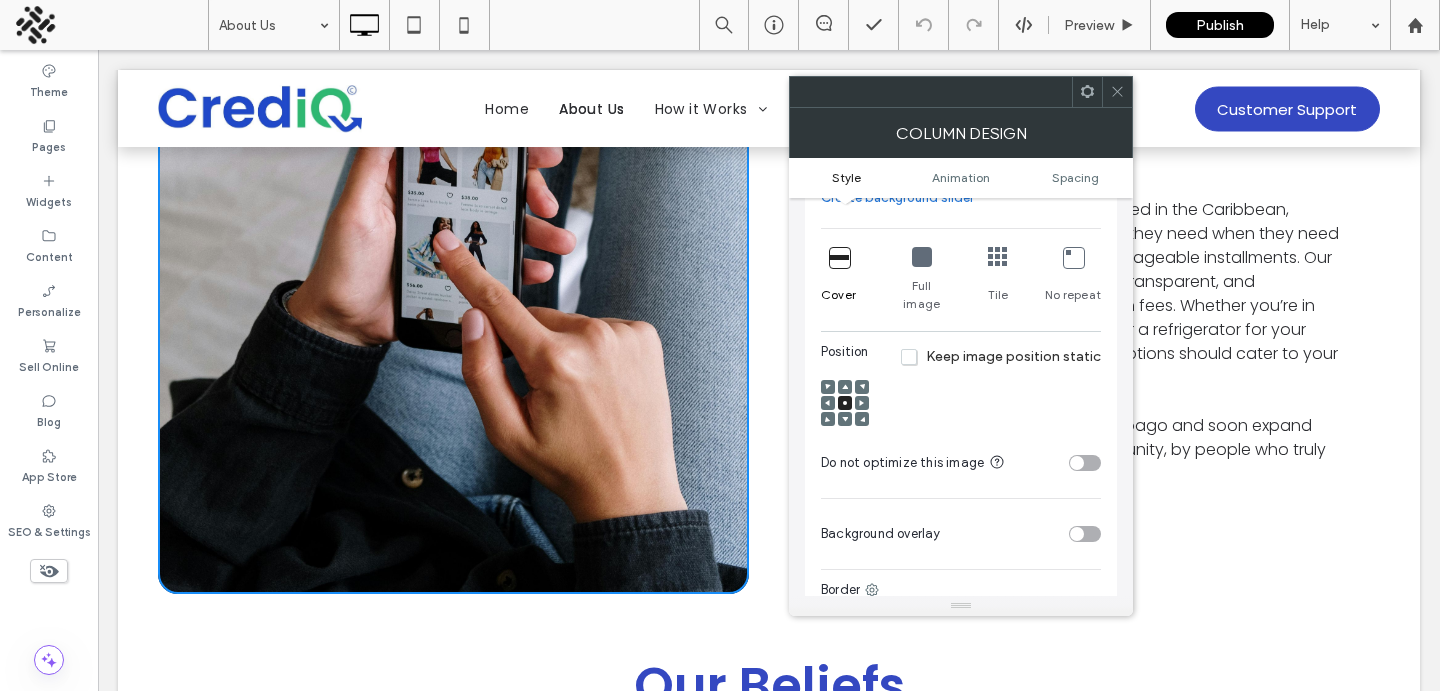 click 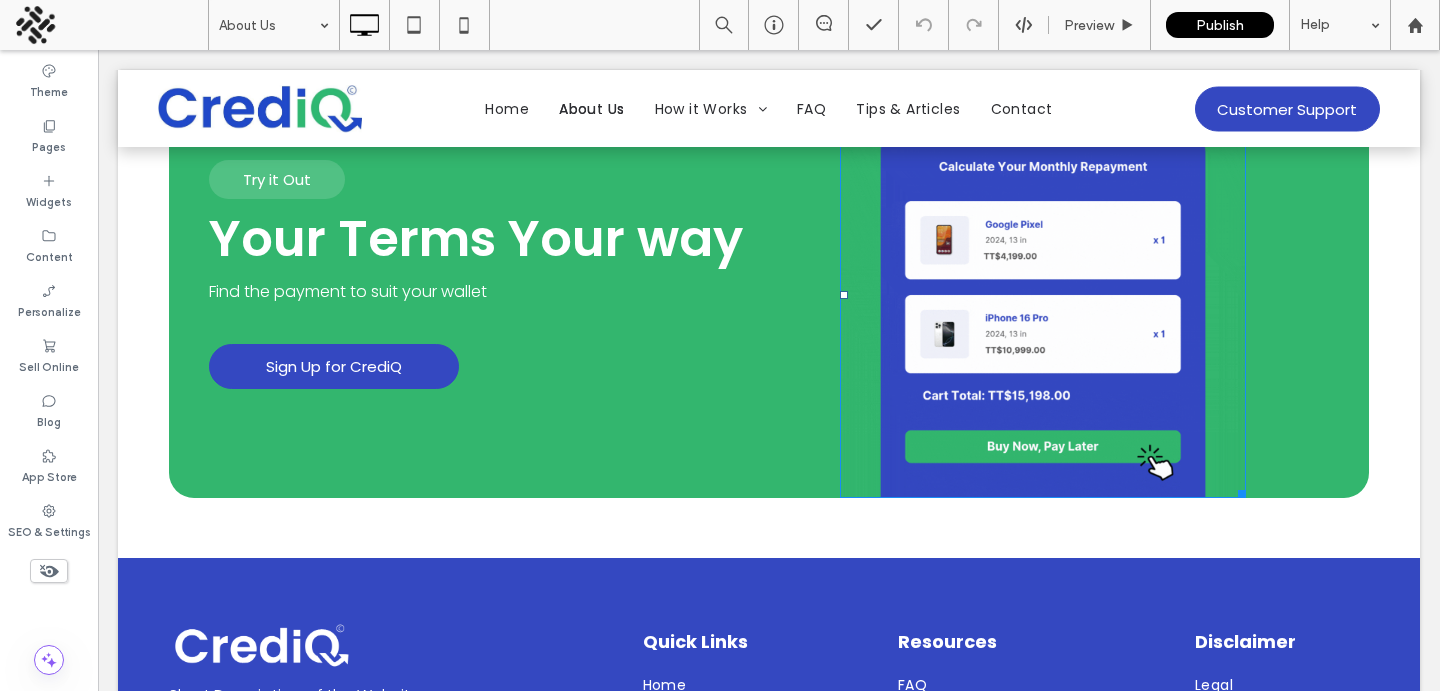 scroll, scrollTop: 1895, scrollLeft: 0, axis: vertical 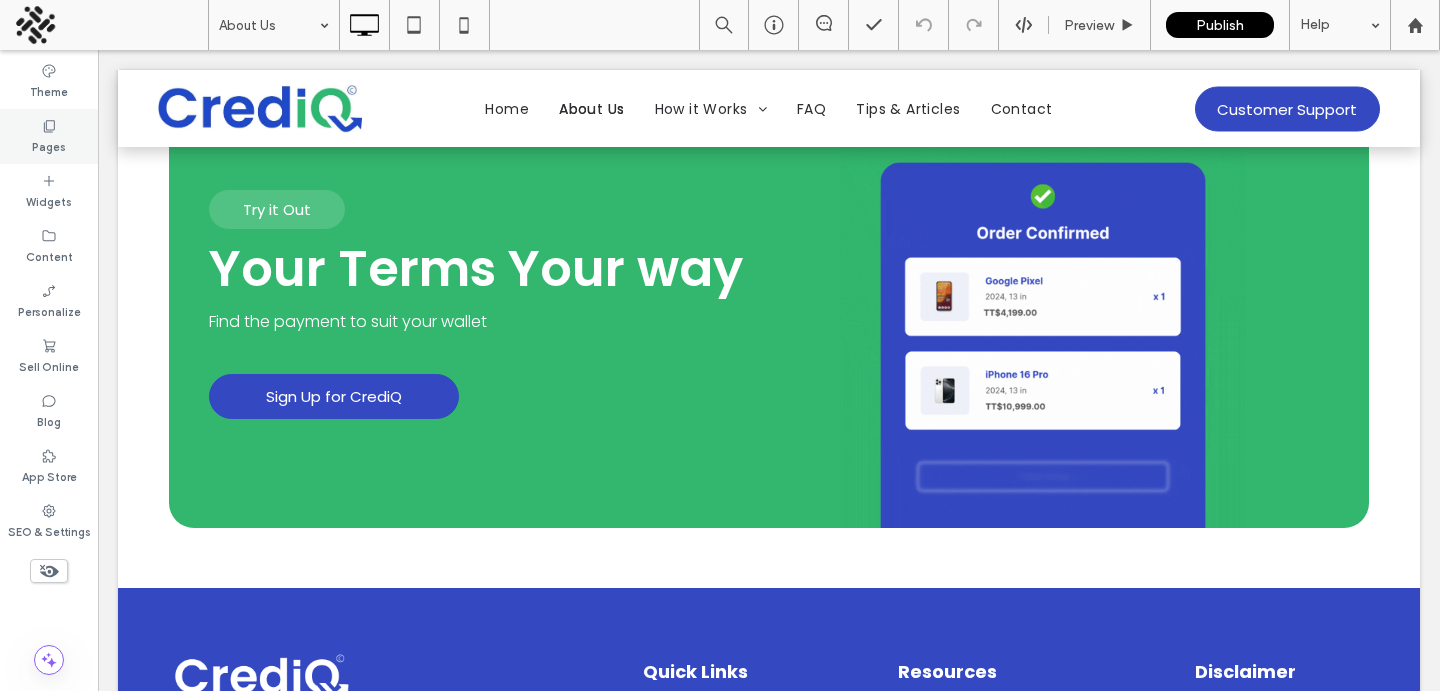 click on "Pages" at bounding box center [49, 145] 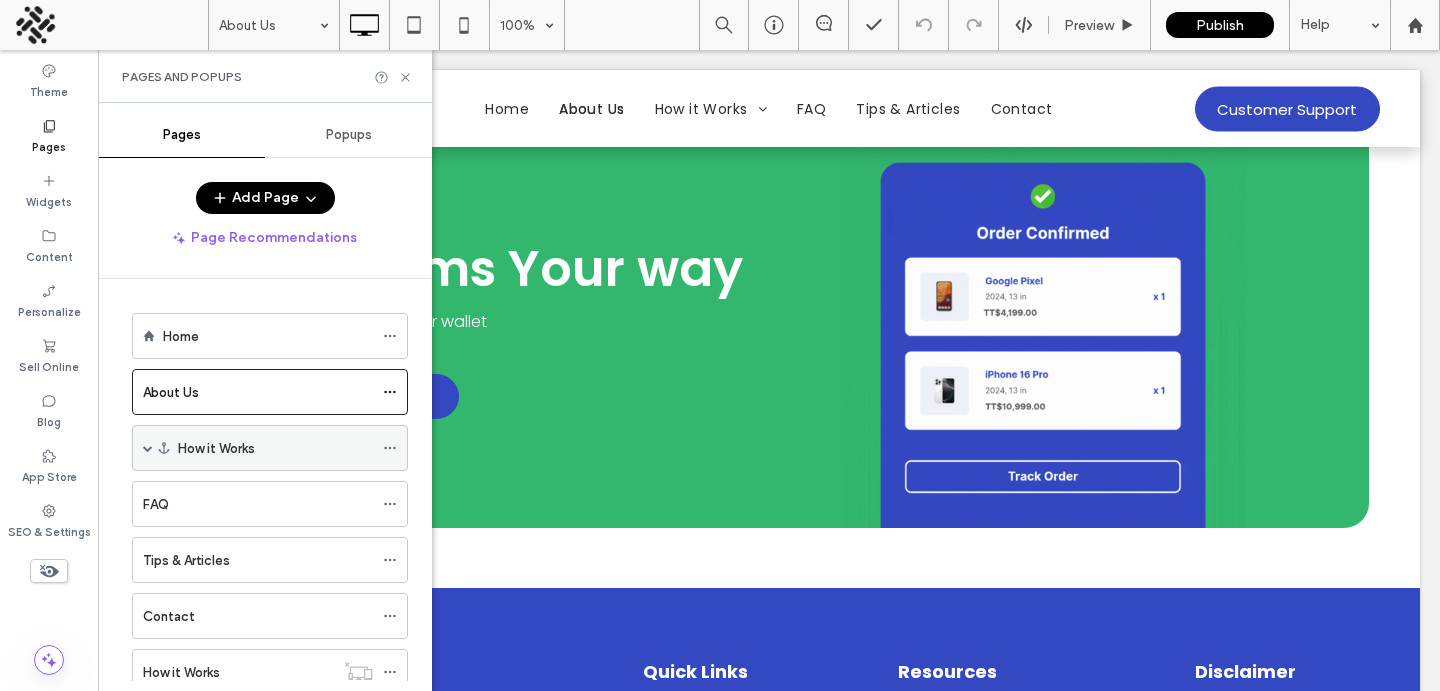 scroll, scrollTop: 59, scrollLeft: 0, axis: vertical 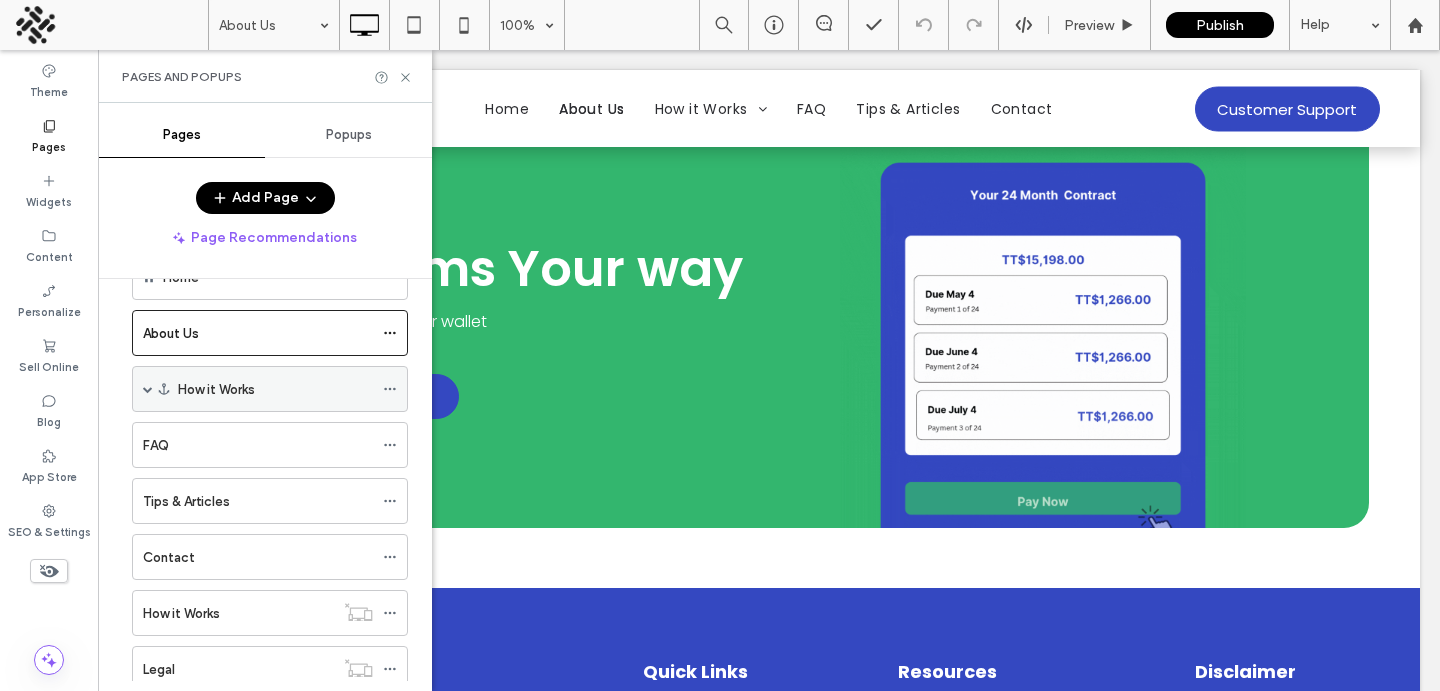 click on "How it Works" at bounding box center [270, 389] 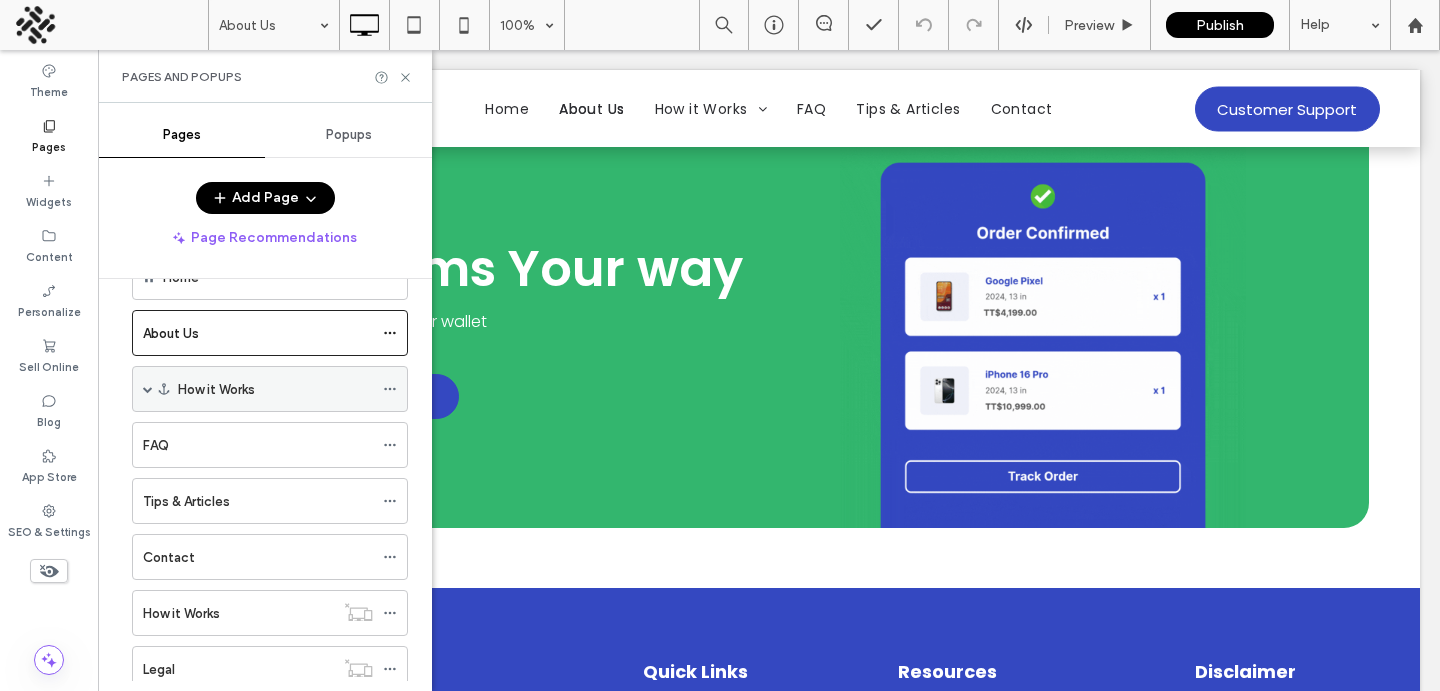 click at bounding box center (148, 389) 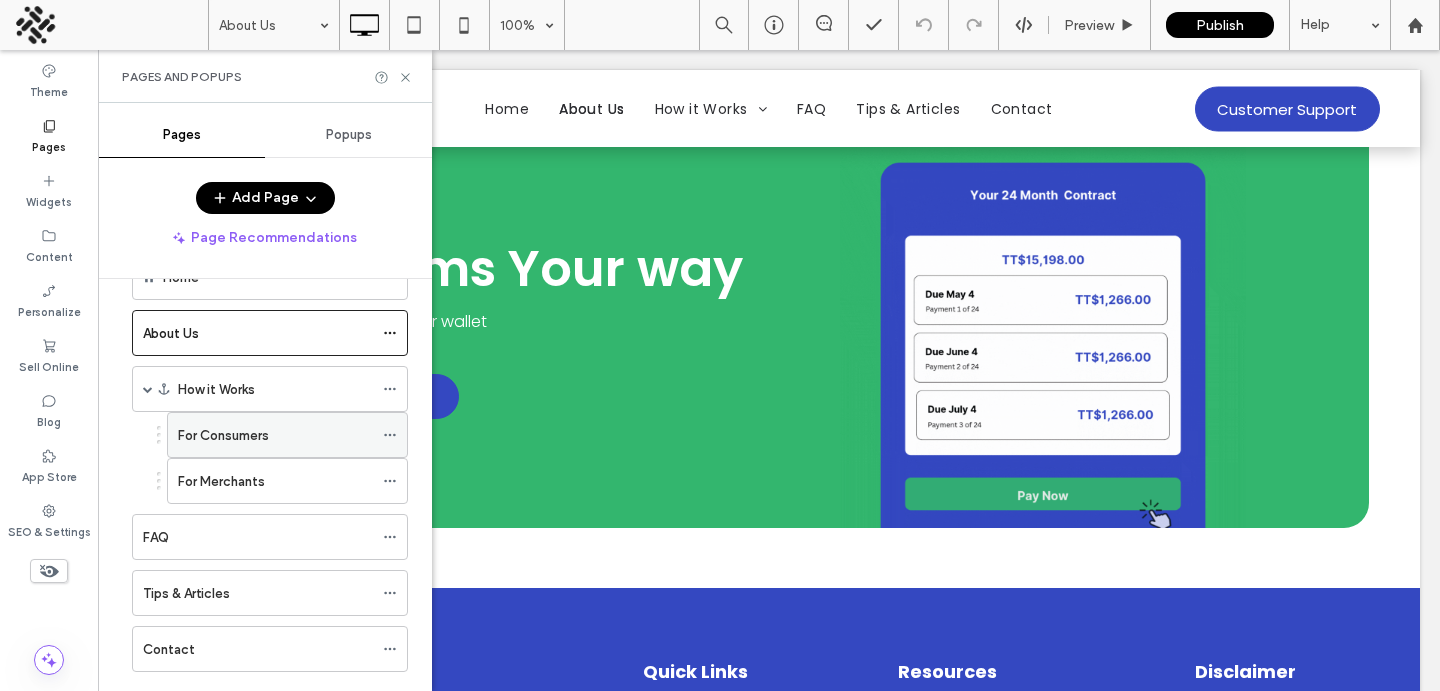 click on "For Consumers" at bounding box center (223, 435) 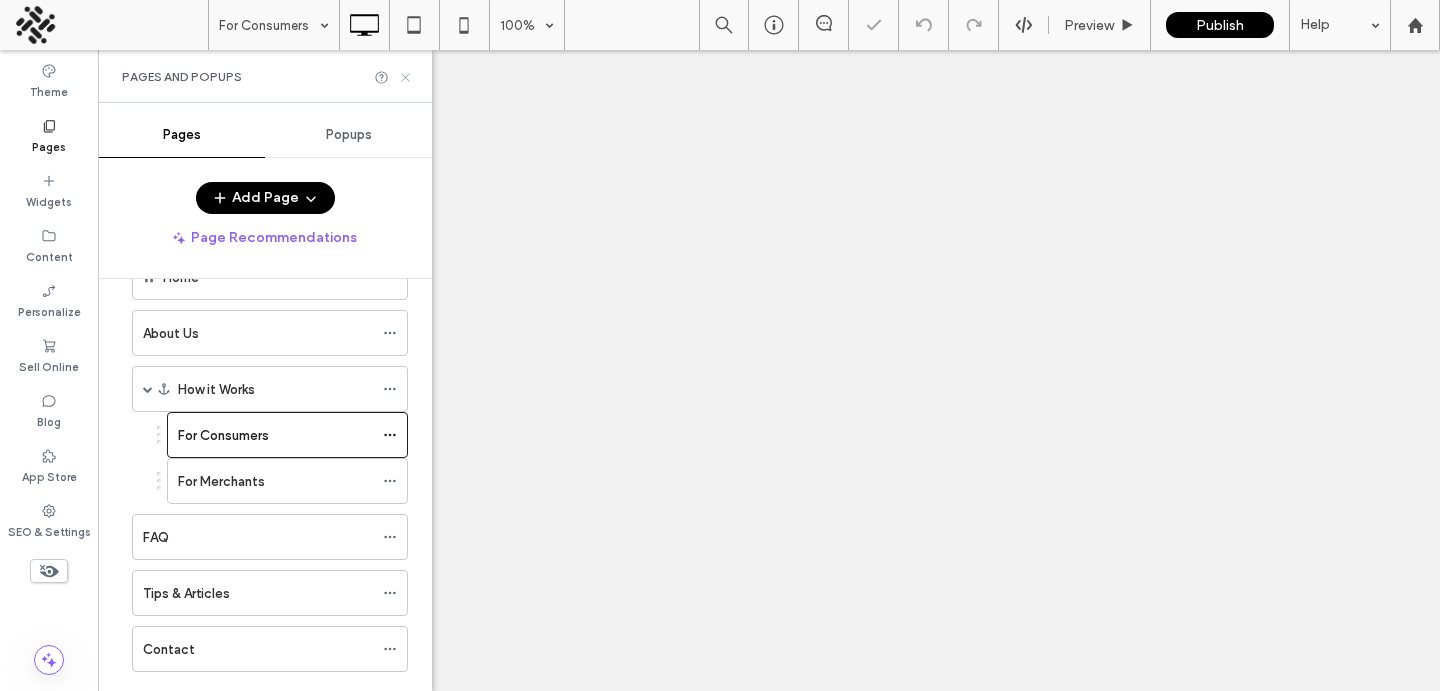 click 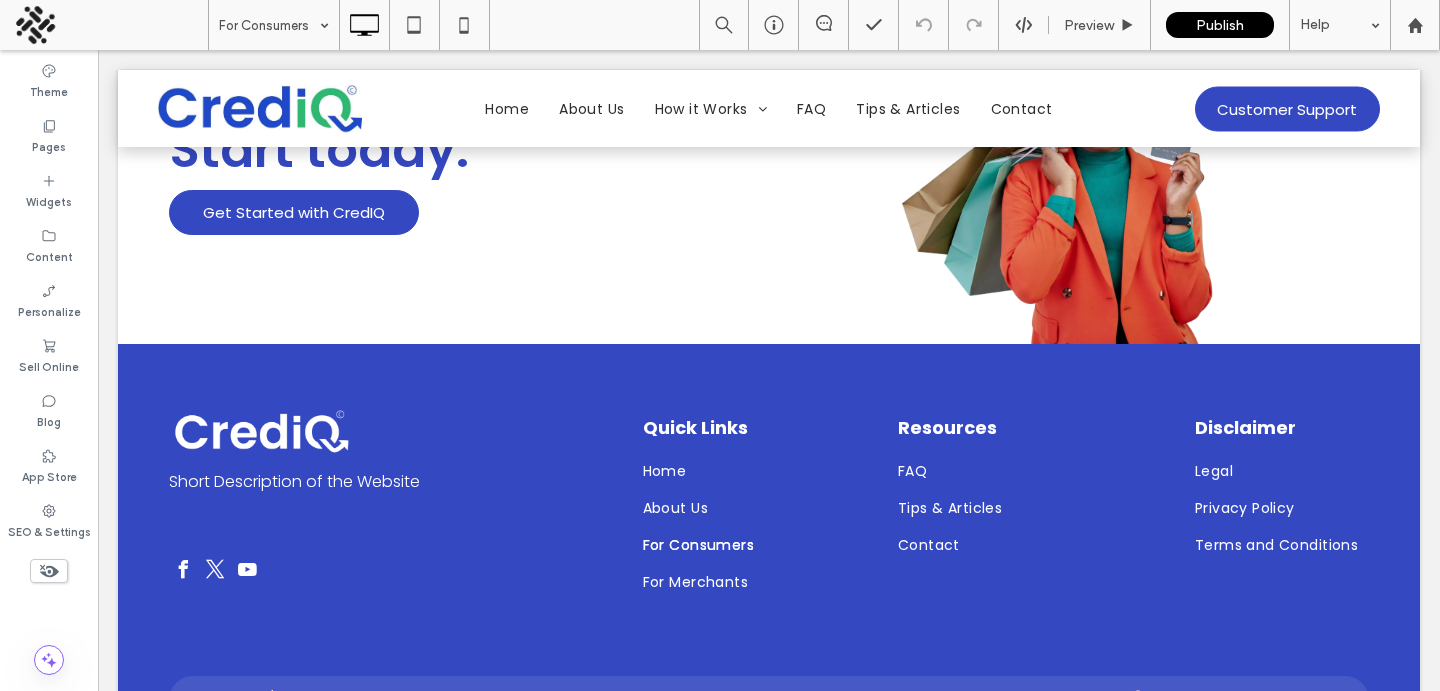 scroll, scrollTop: 3189, scrollLeft: 0, axis: vertical 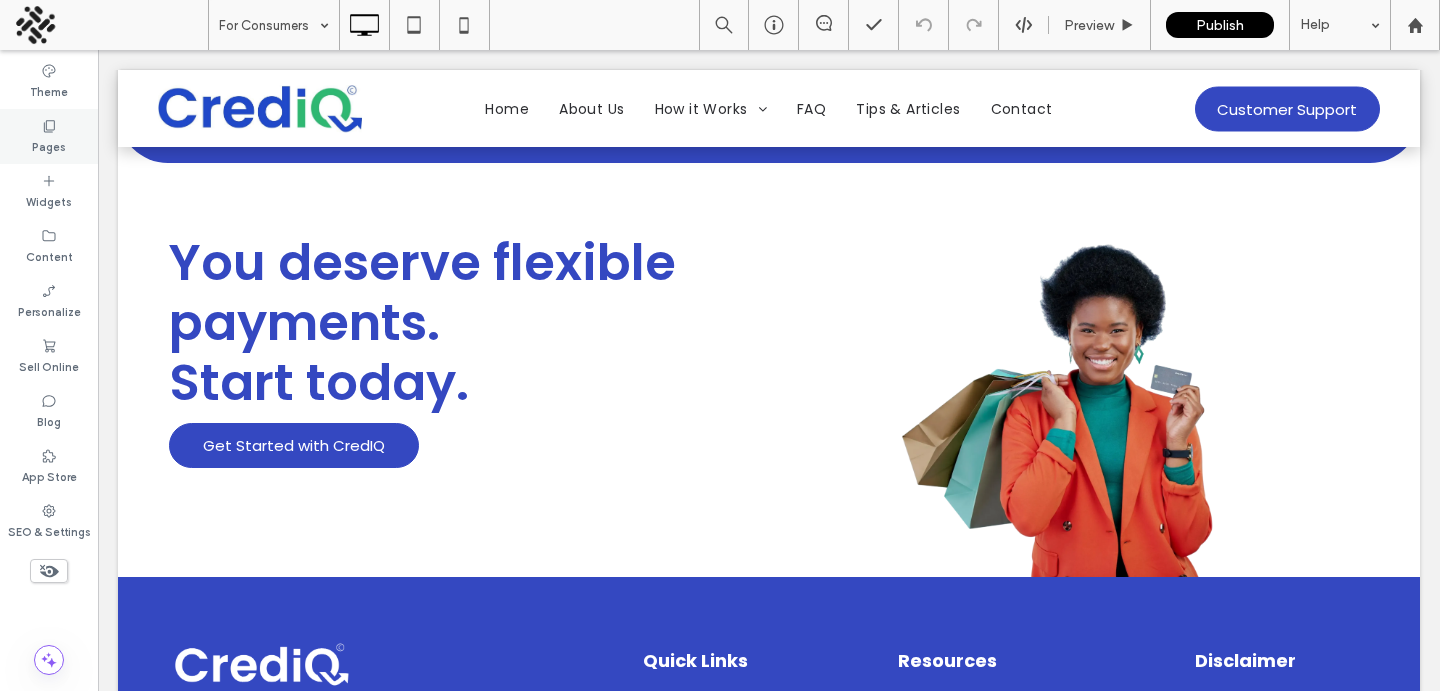 click on "Pages" at bounding box center (49, 136) 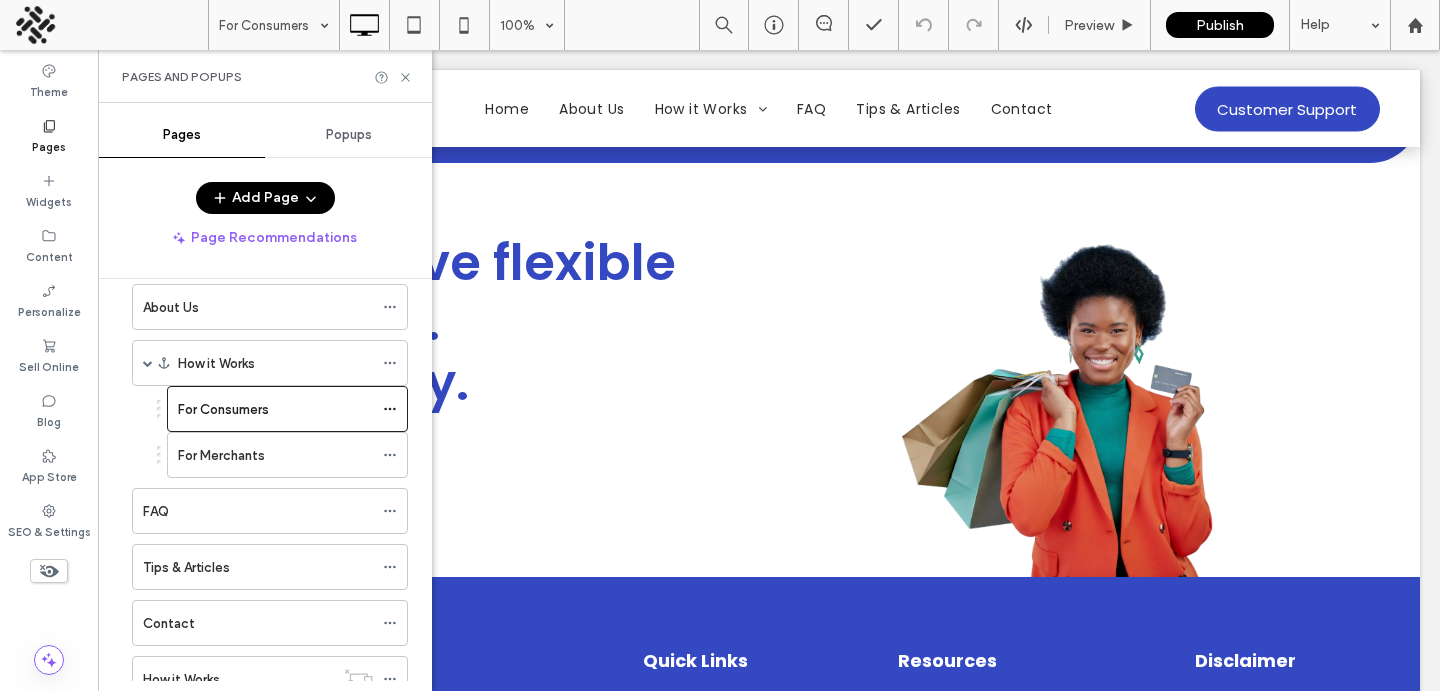 scroll, scrollTop: 87, scrollLeft: 0, axis: vertical 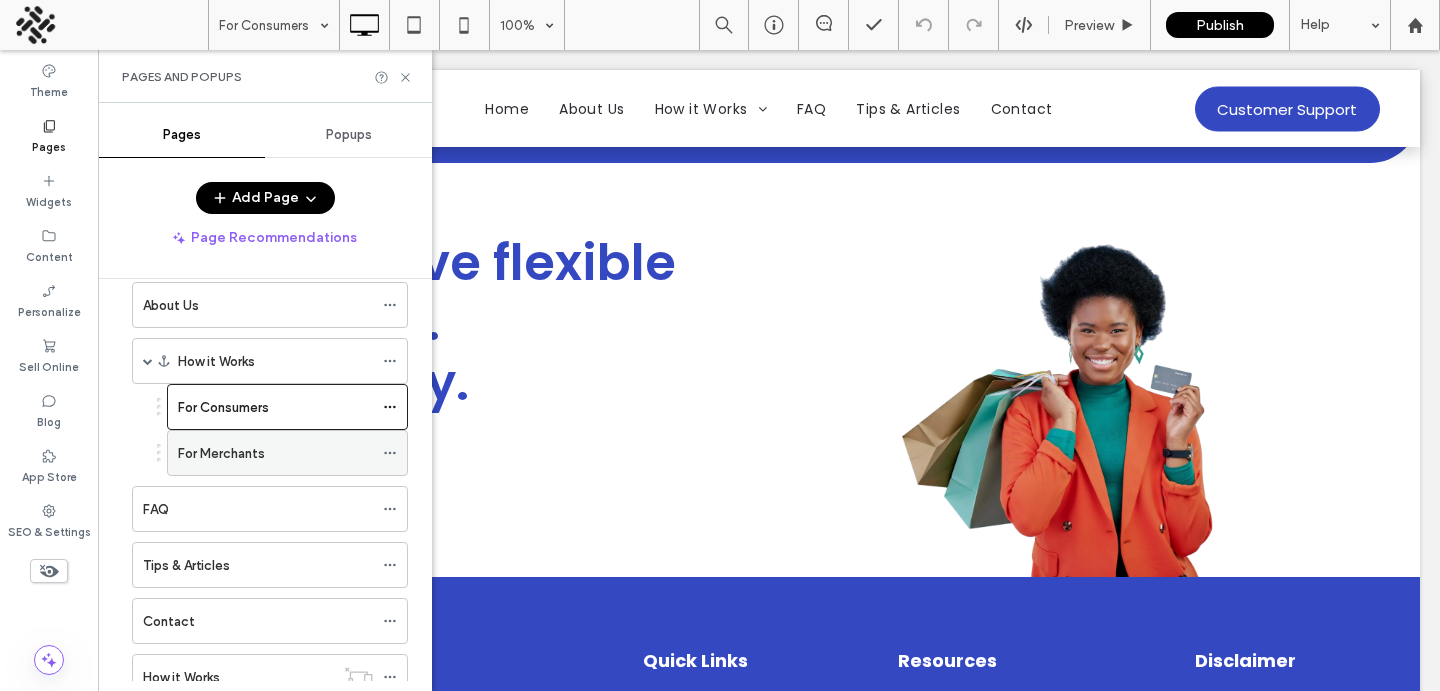 click on "For Merchants" at bounding box center (221, 453) 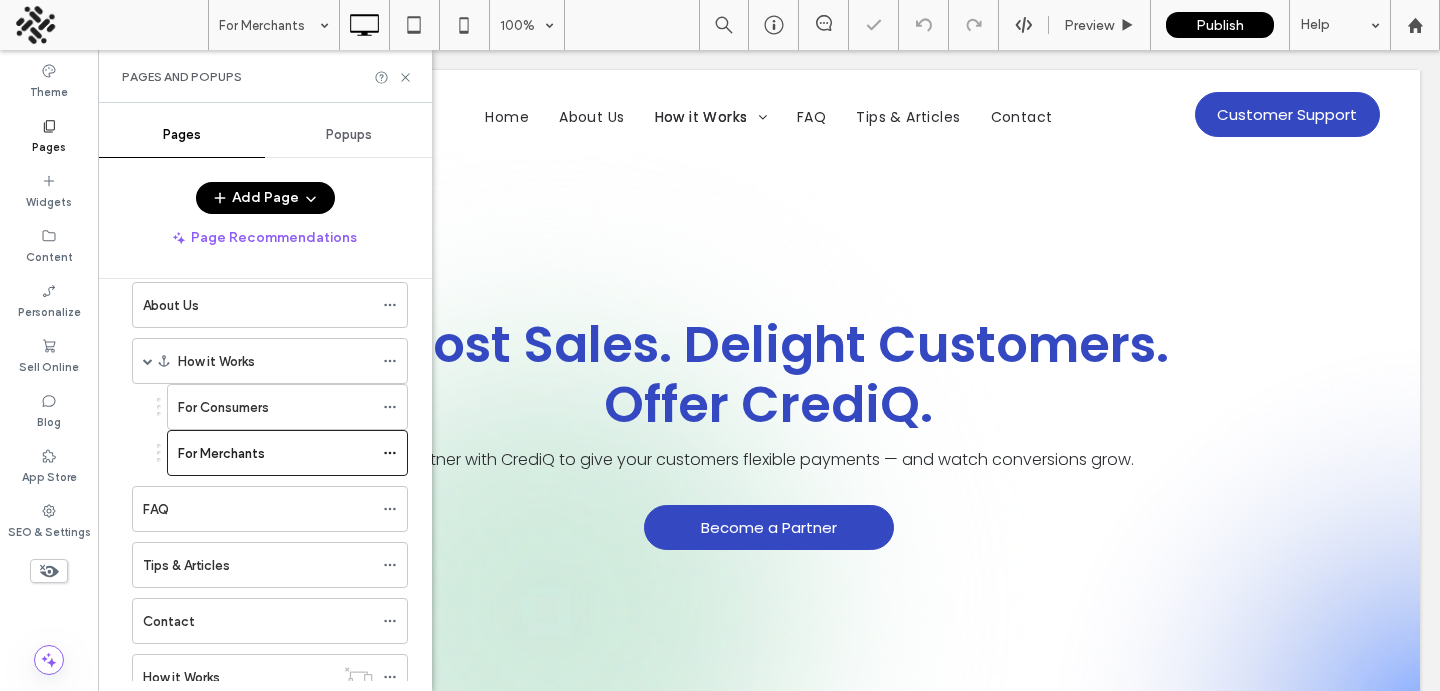 scroll, scrollTop: 0, scrollLeft: 0, axis: both 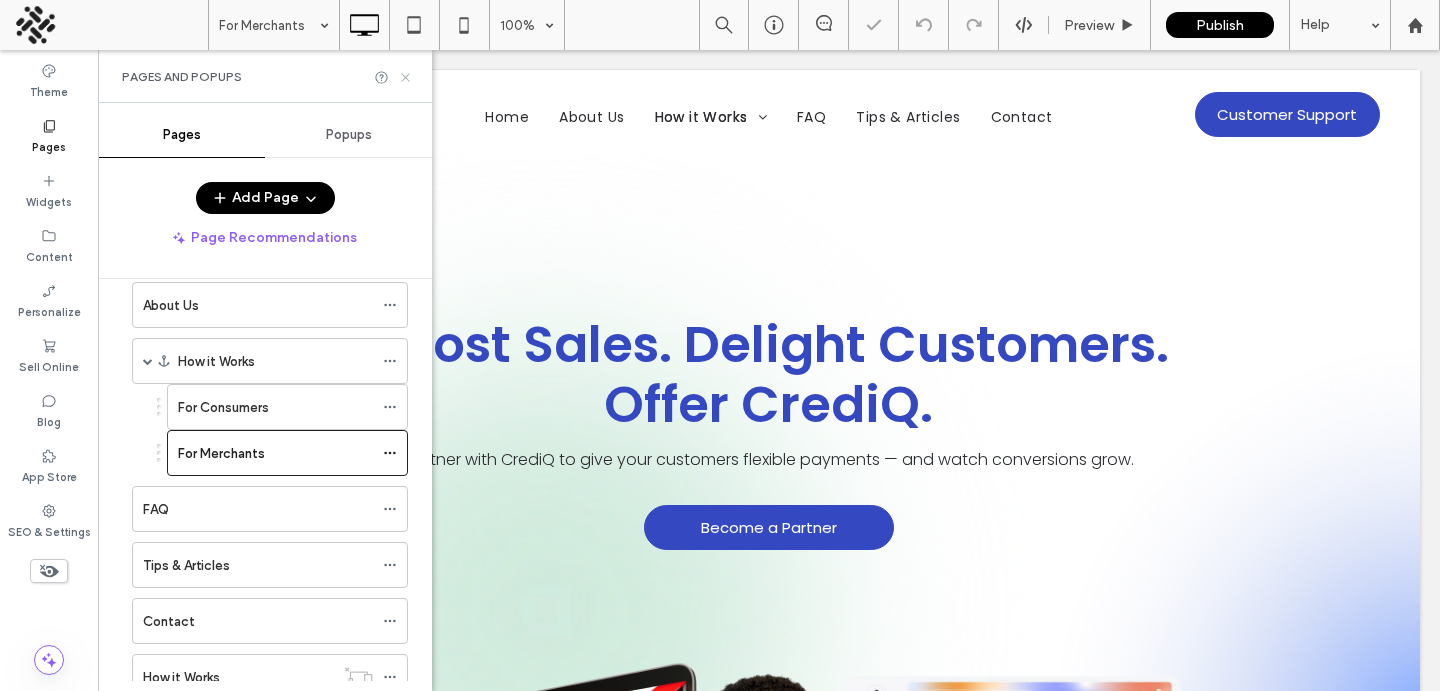 click 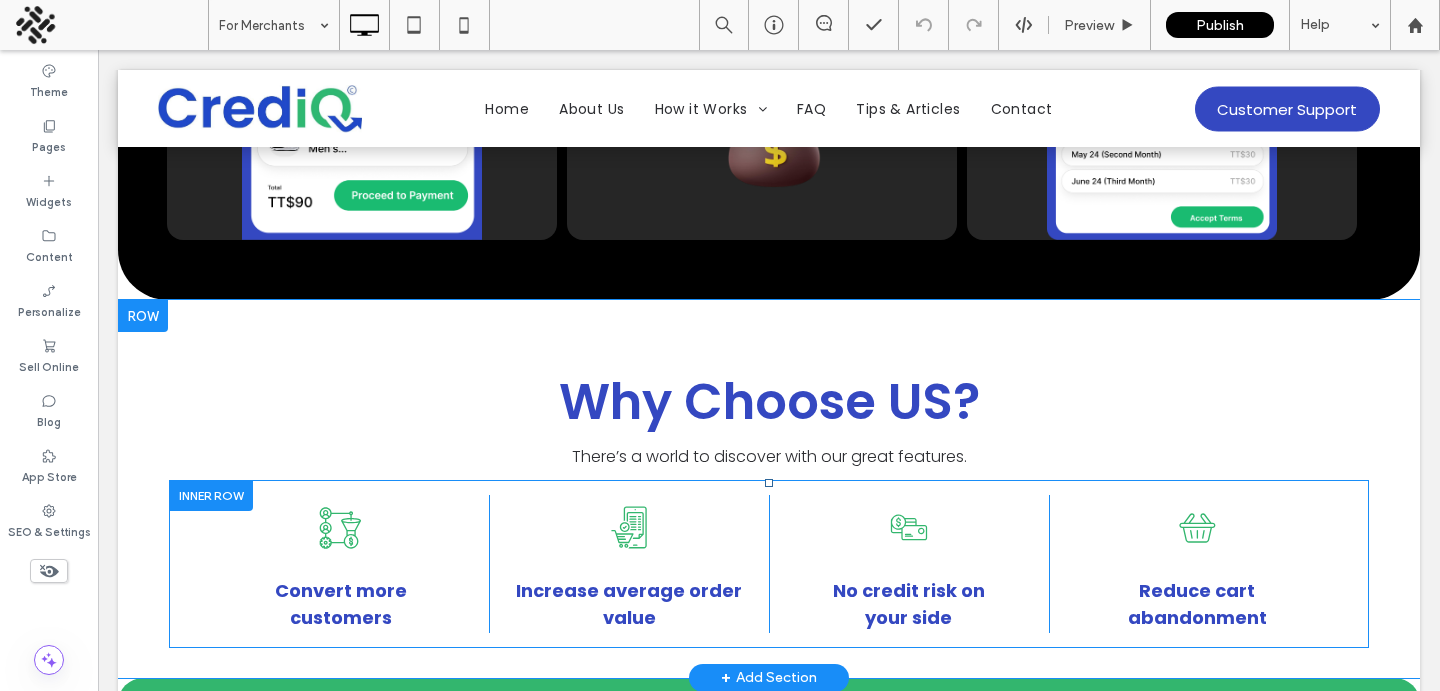 scroll, scrollTop: 1346, scrollLeft: 0, axis: vertical 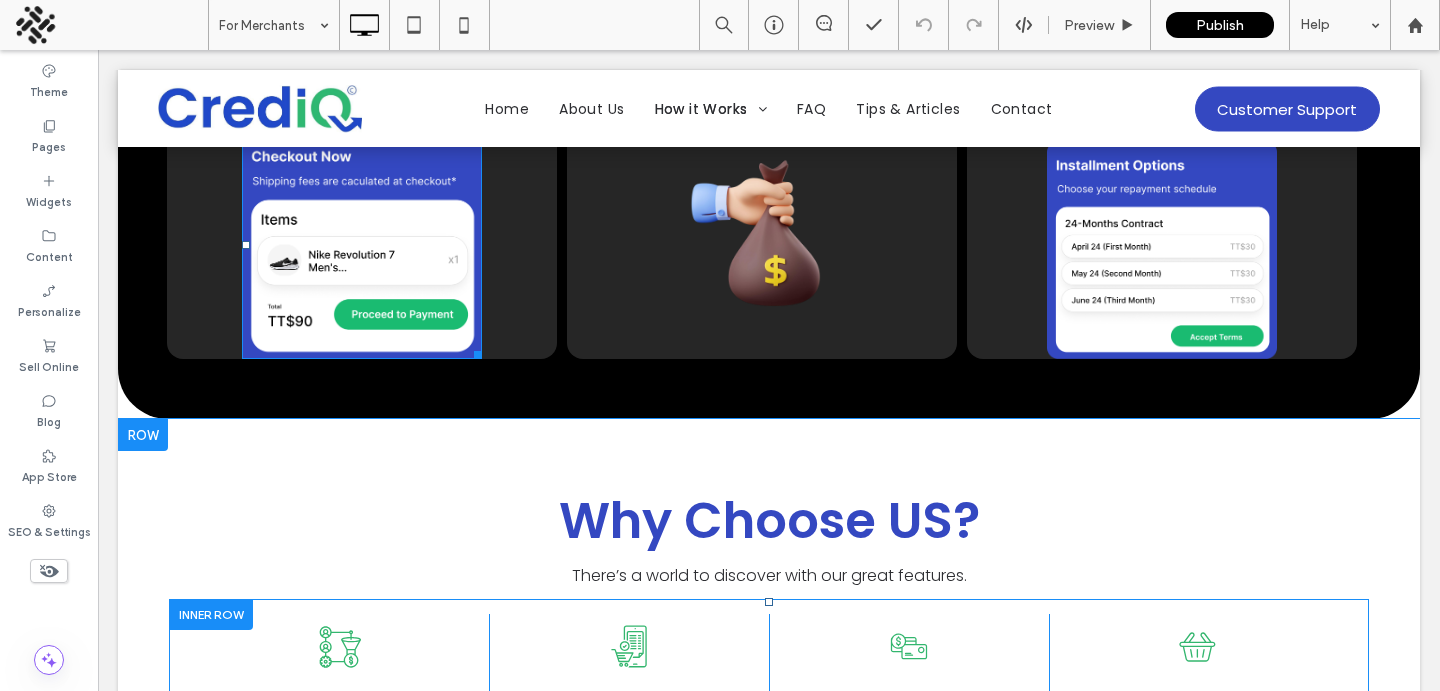 click at bounding box center [362, 244] 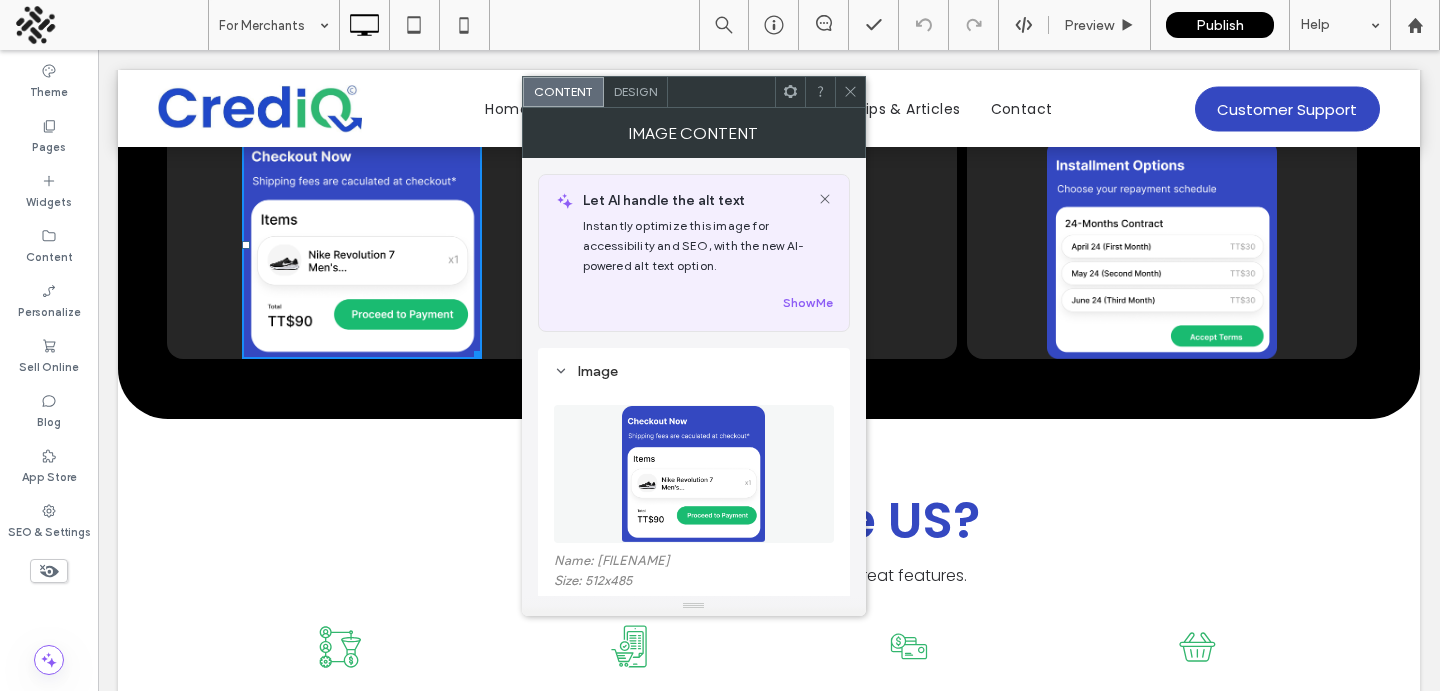 click at bounding box center (694, 474) 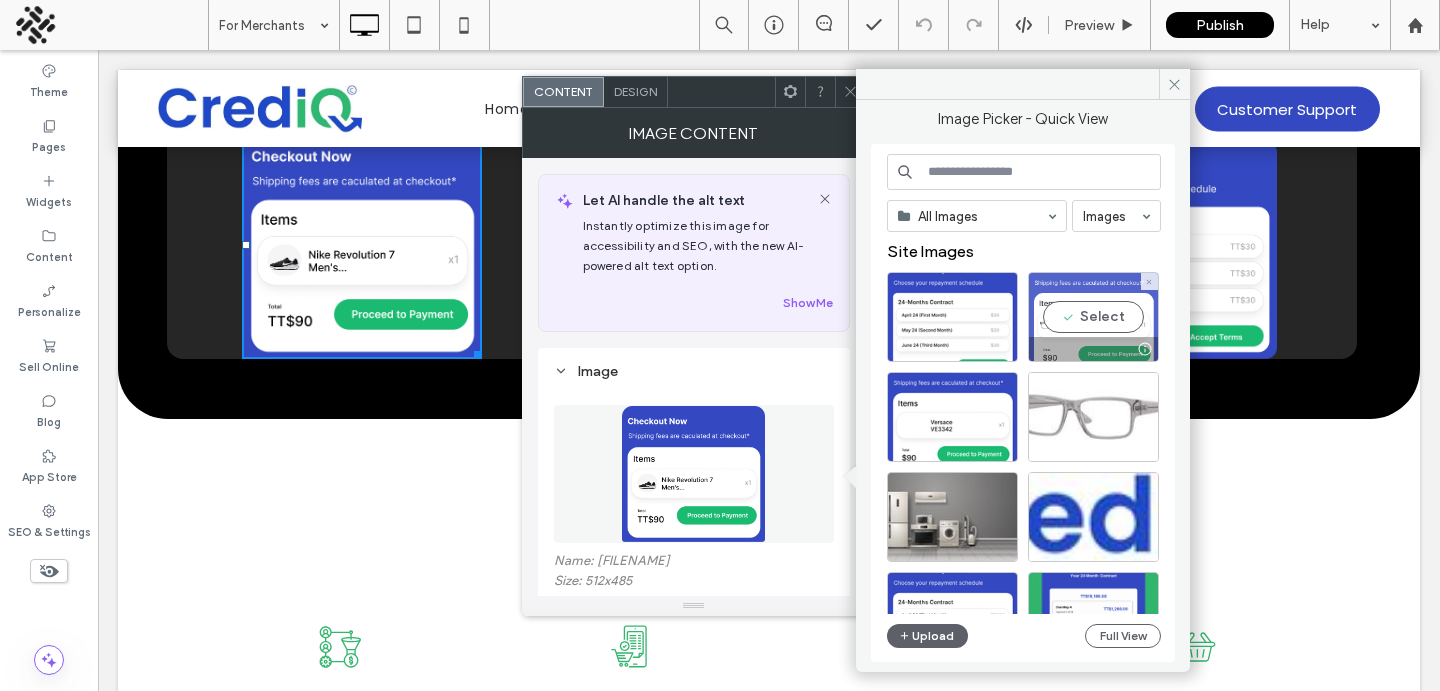 click on "Select" at bounding box center (1093, 317) 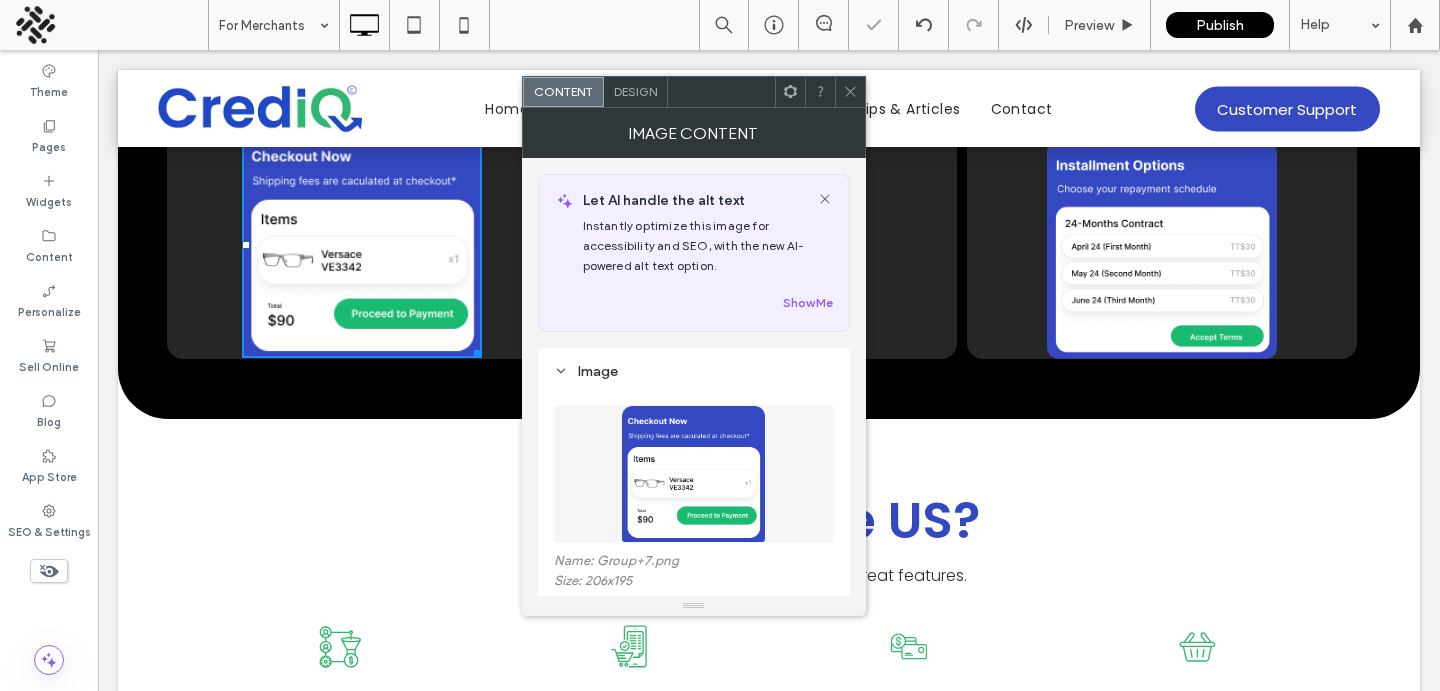 click 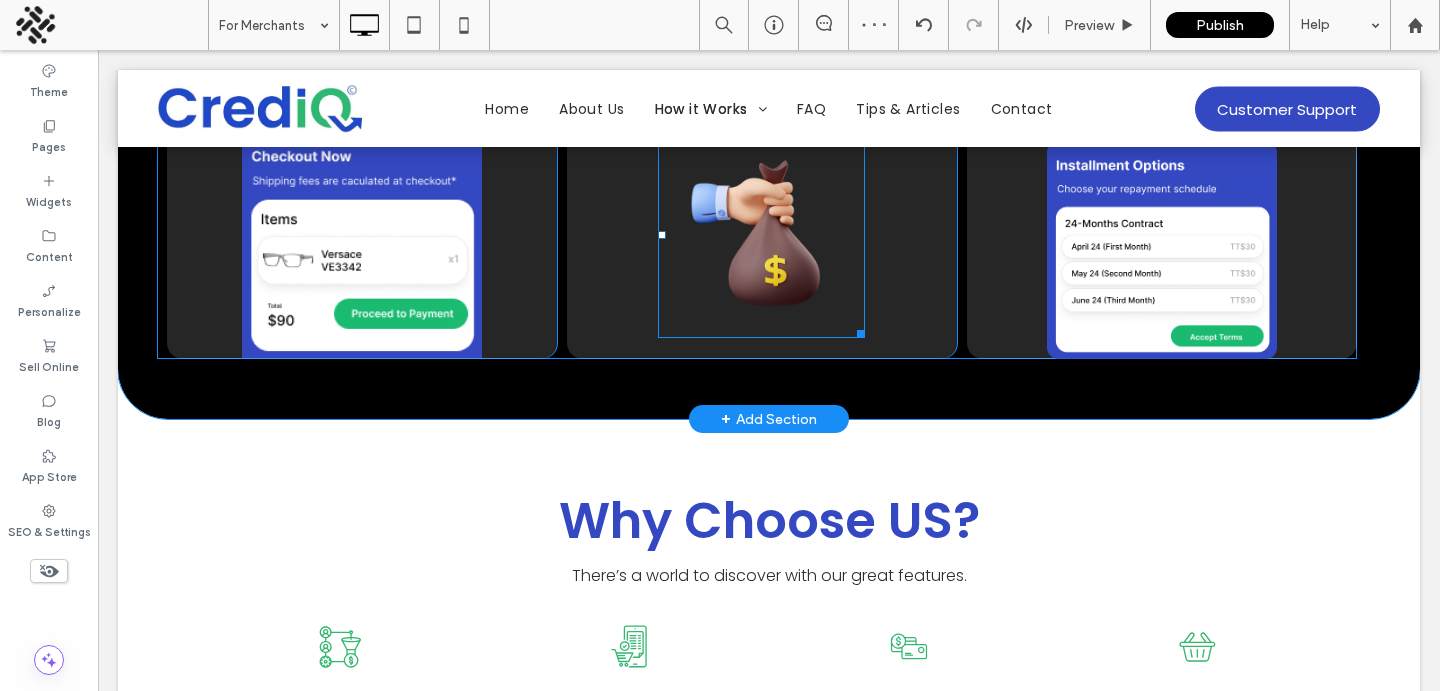 scroll, scrollTop: 1148, scrollLeft: 0, axis: vertical 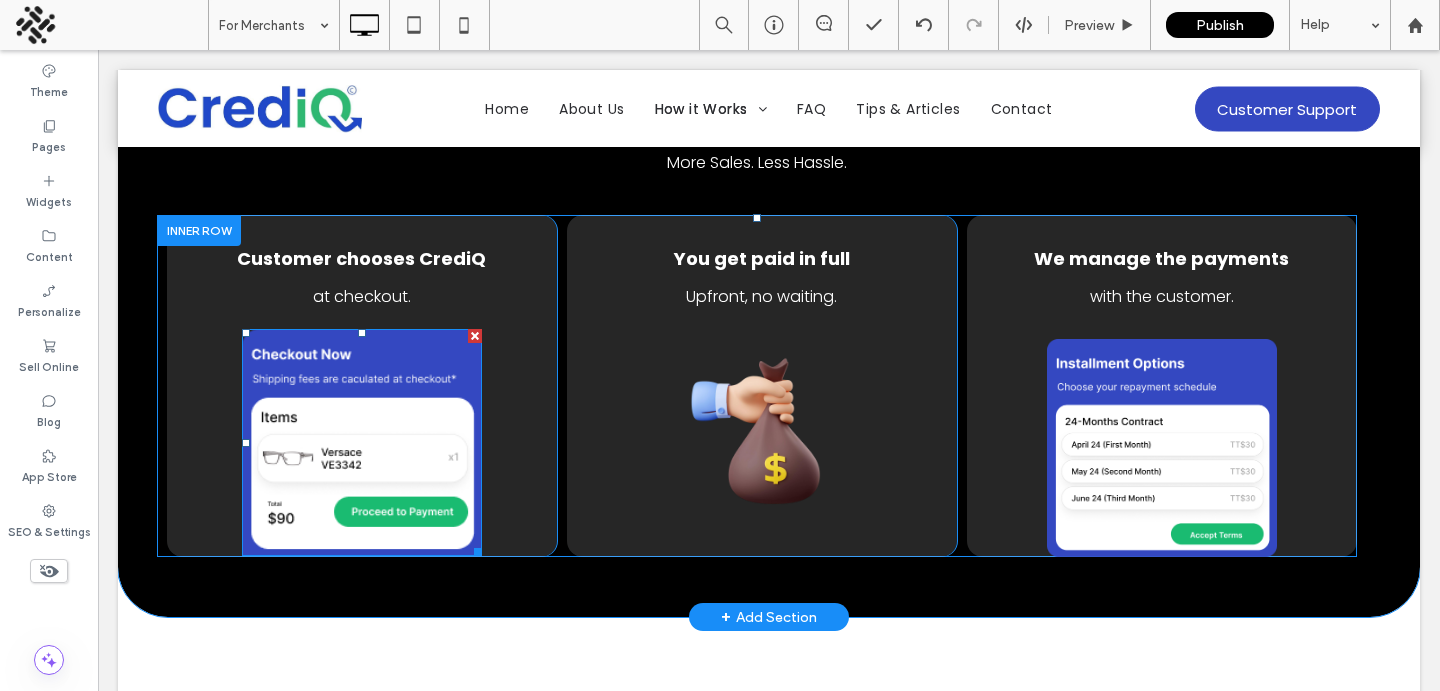 click at bounding box center [362, 442] 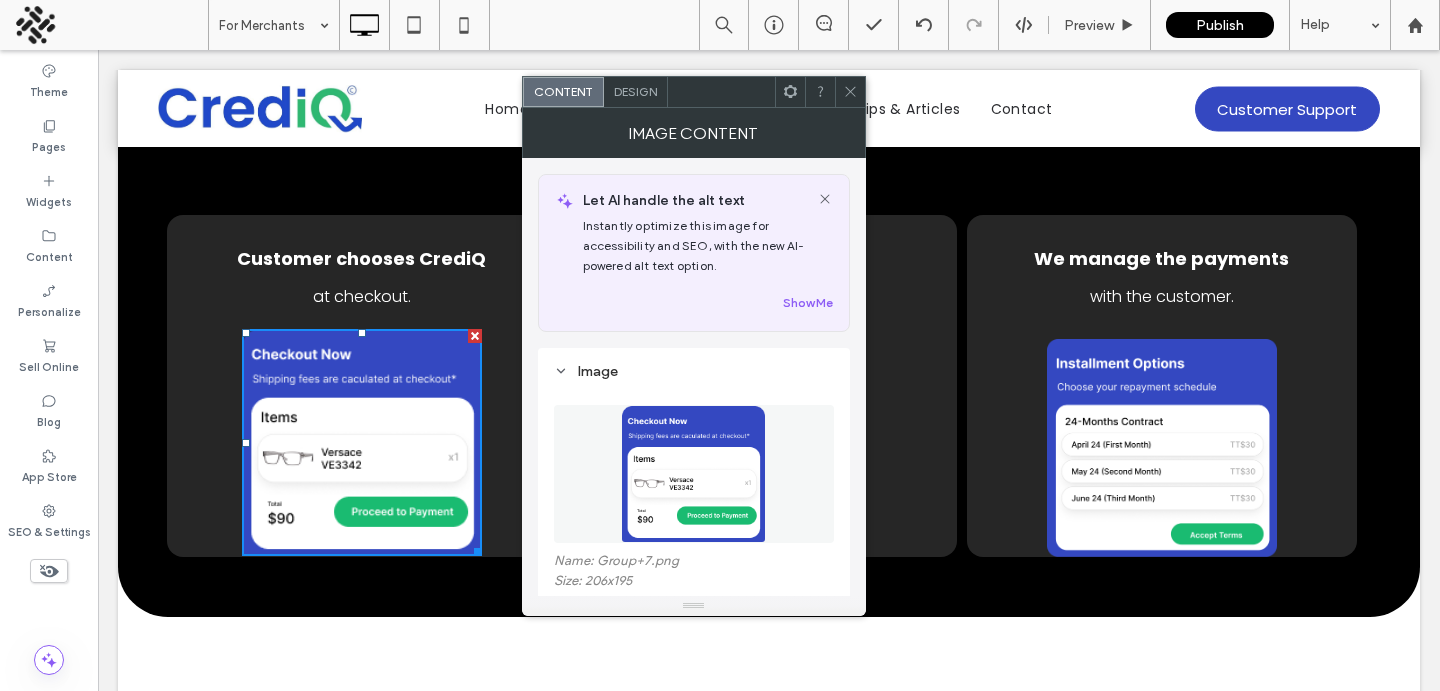 click at bounding box center (694, 474) 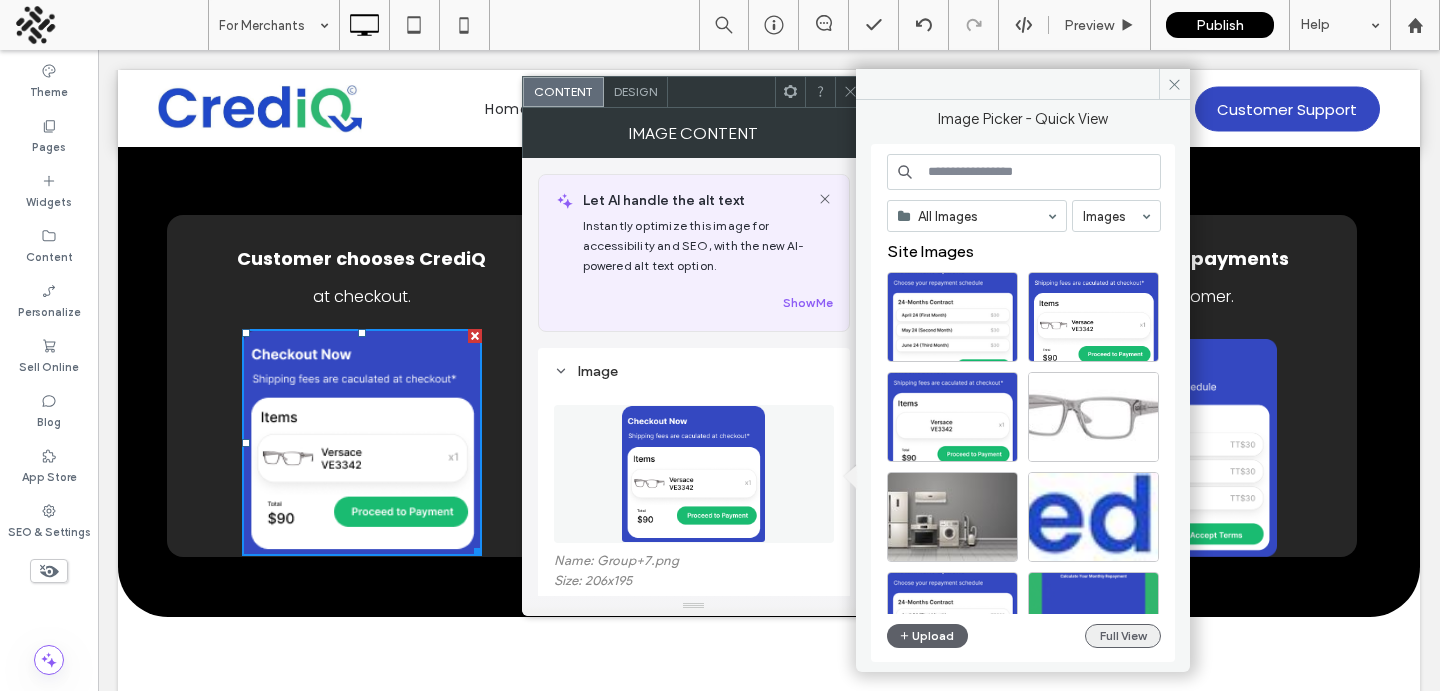 click on "Full View" at bounding box center (1123, 636) 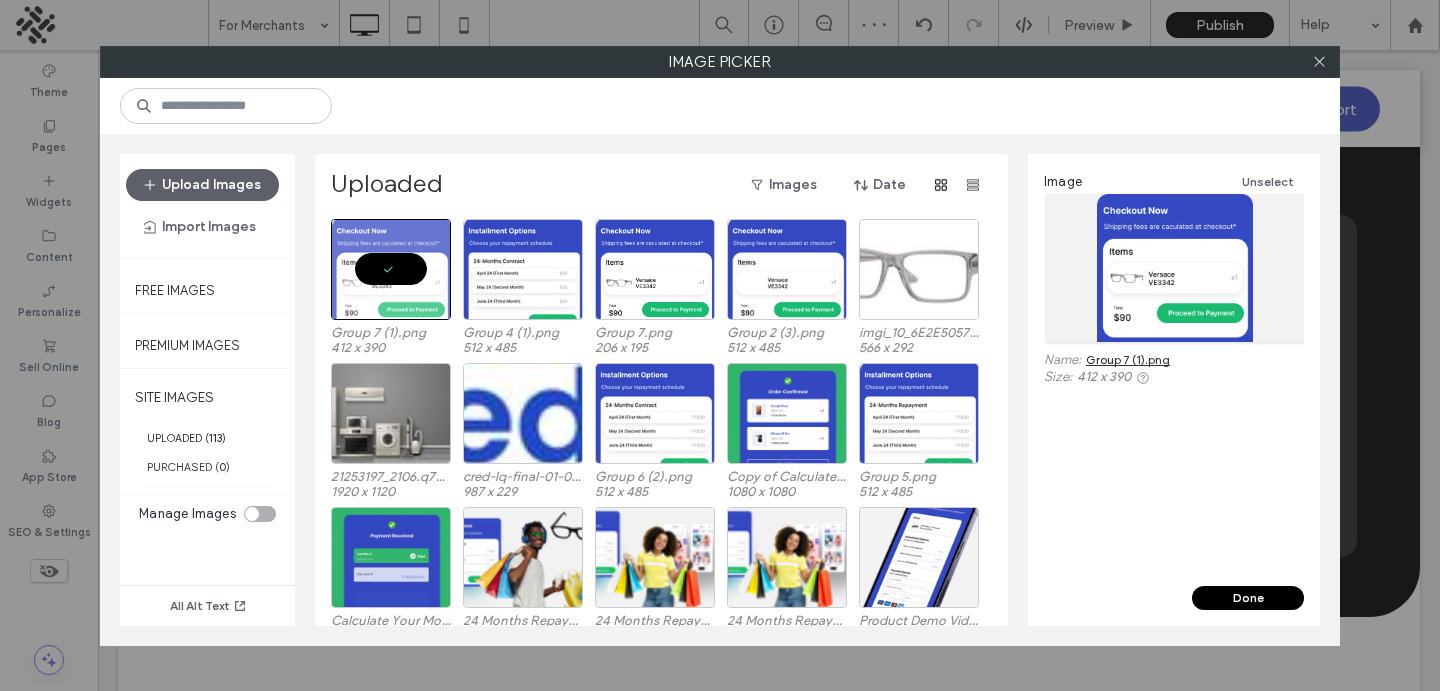 click on "Done" at bounding box center [1248, 598] 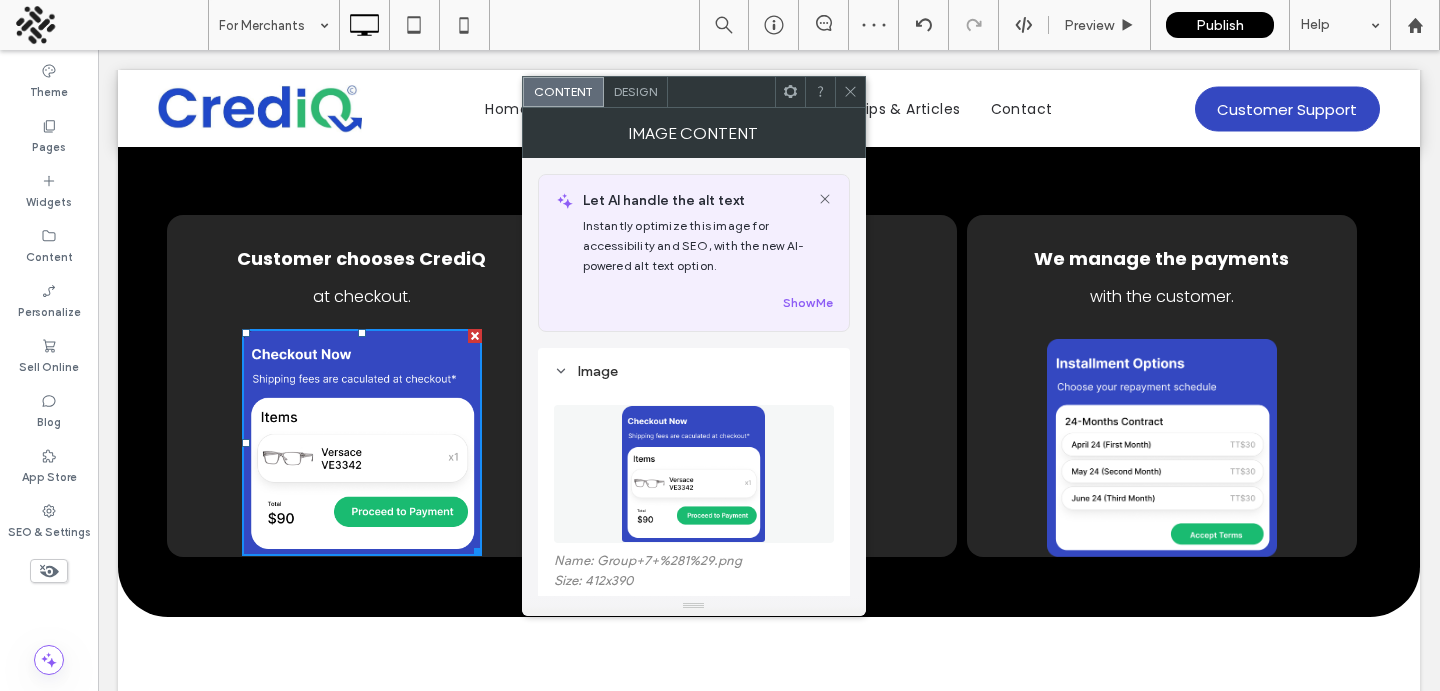 click at bounding box center (850, 92) 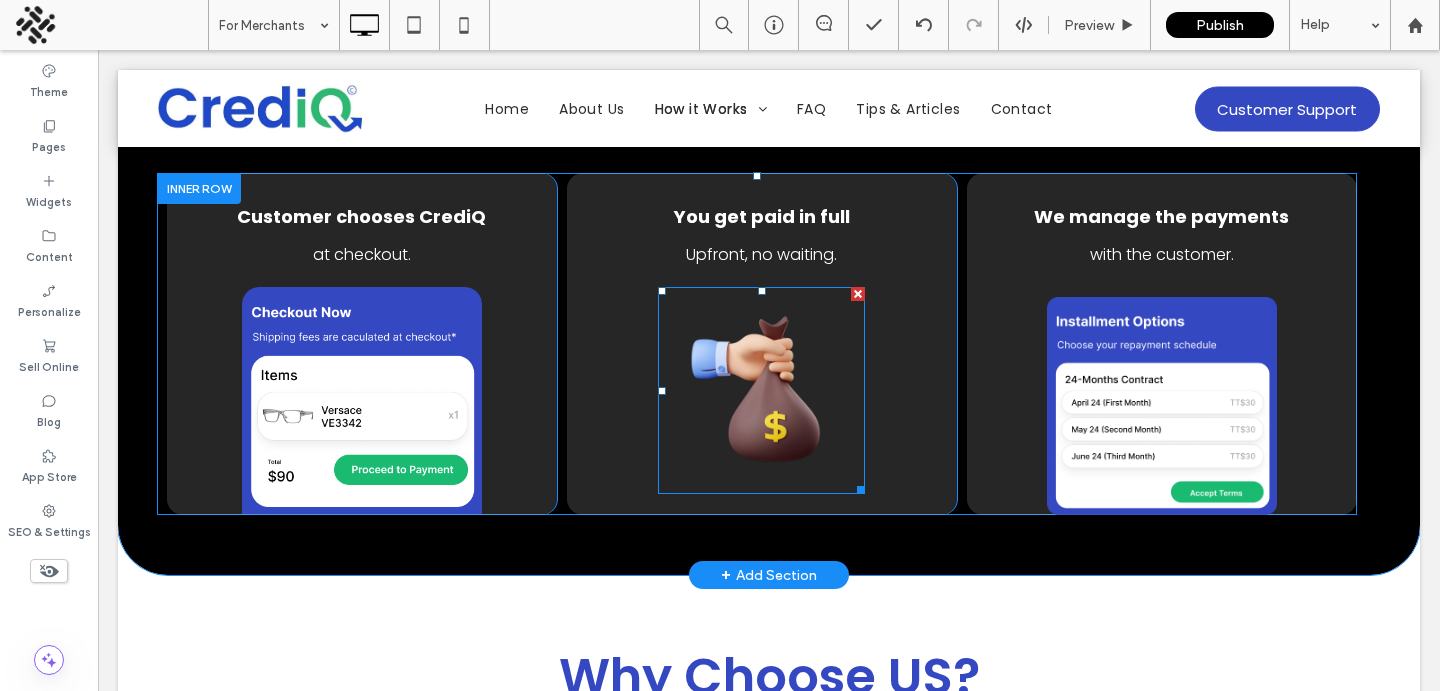 scroll, scrollTop: 1197, scrollLeft: 0, axis: vertical 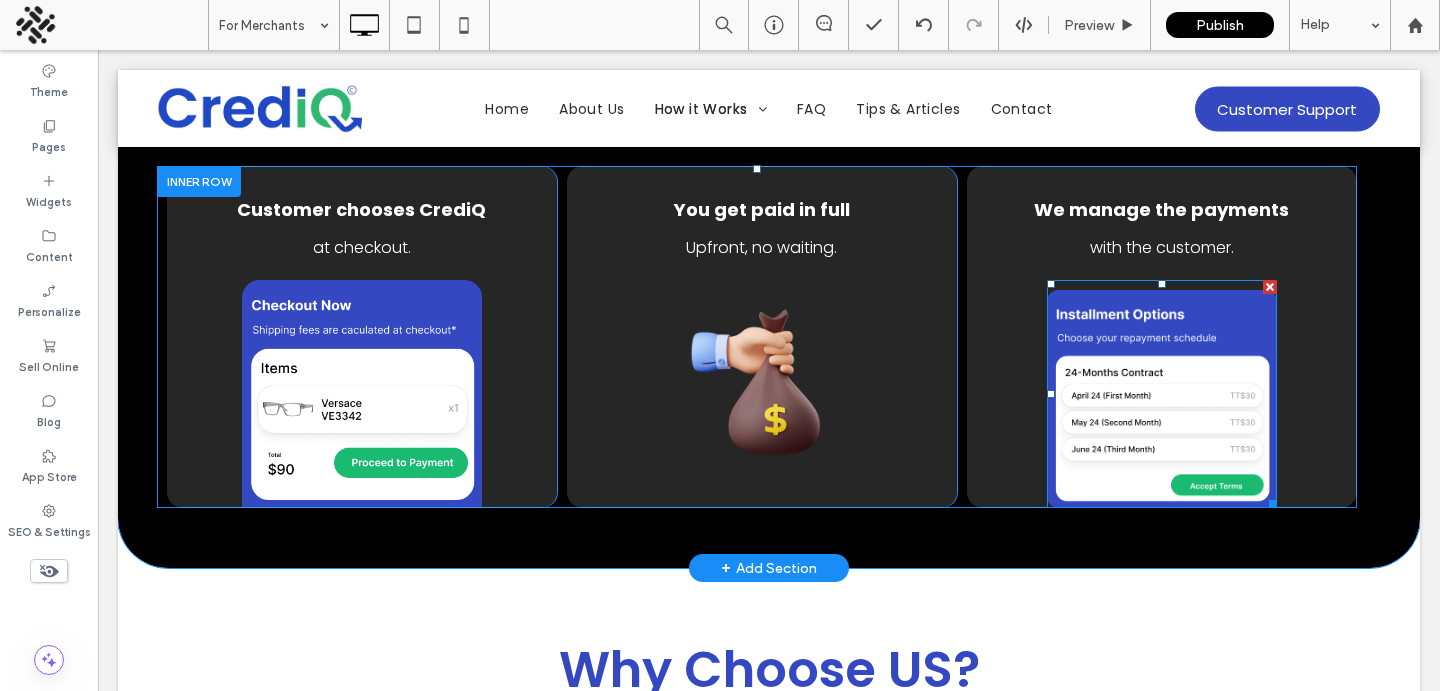 click at bounding box center (1162, 399) 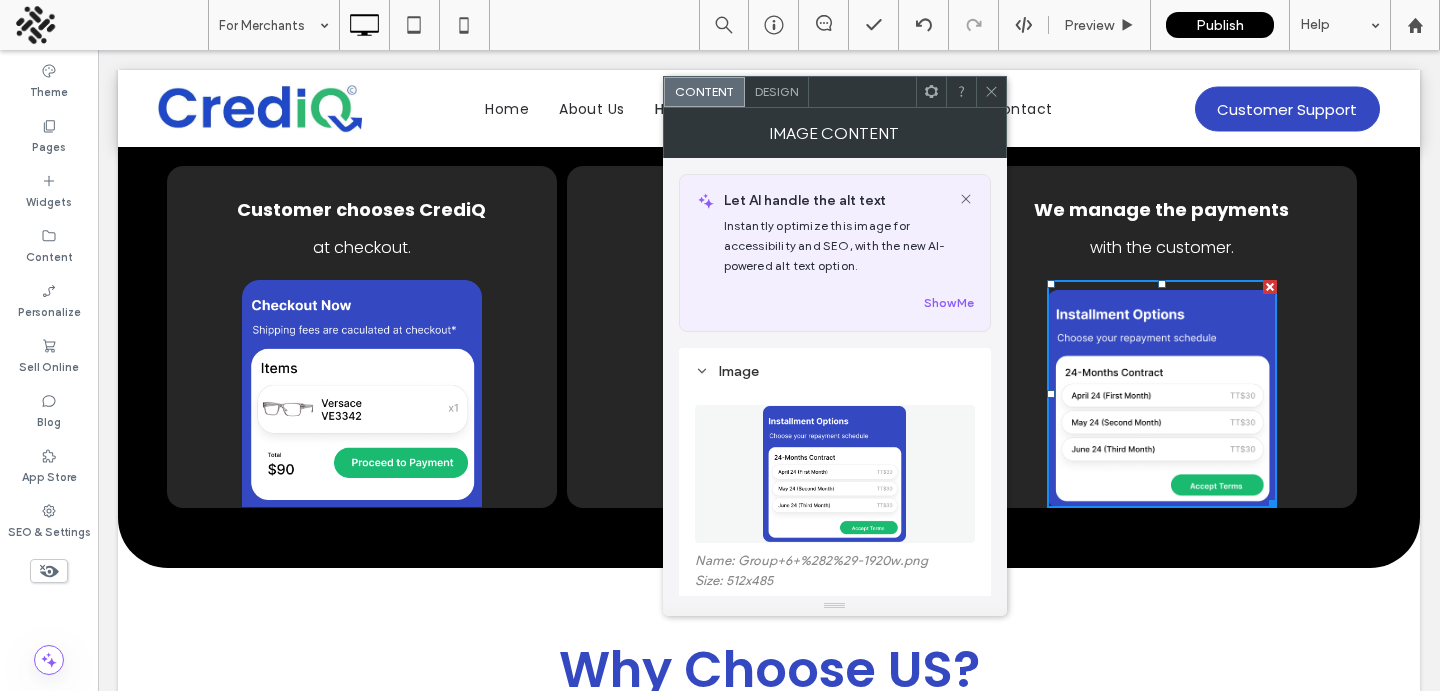 click at bounding box center [835, 474] 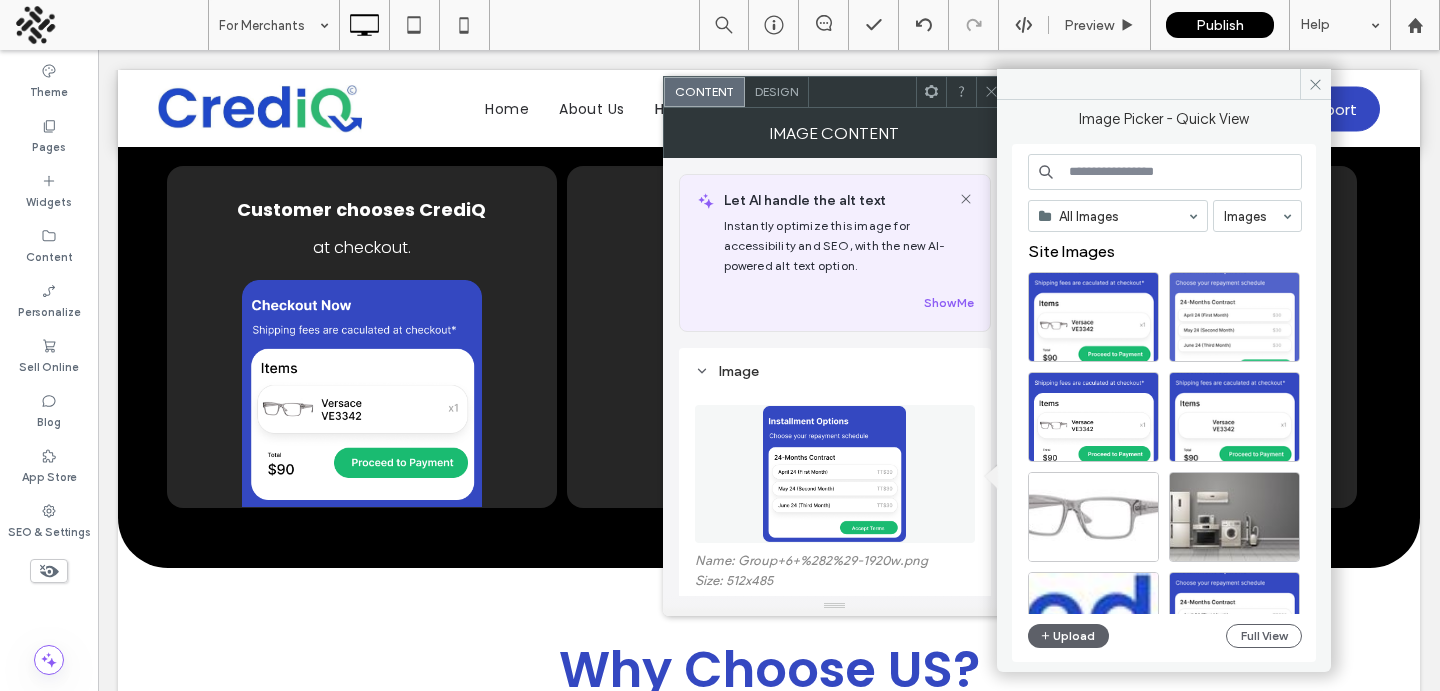 click at bounding box center [1234, 317] 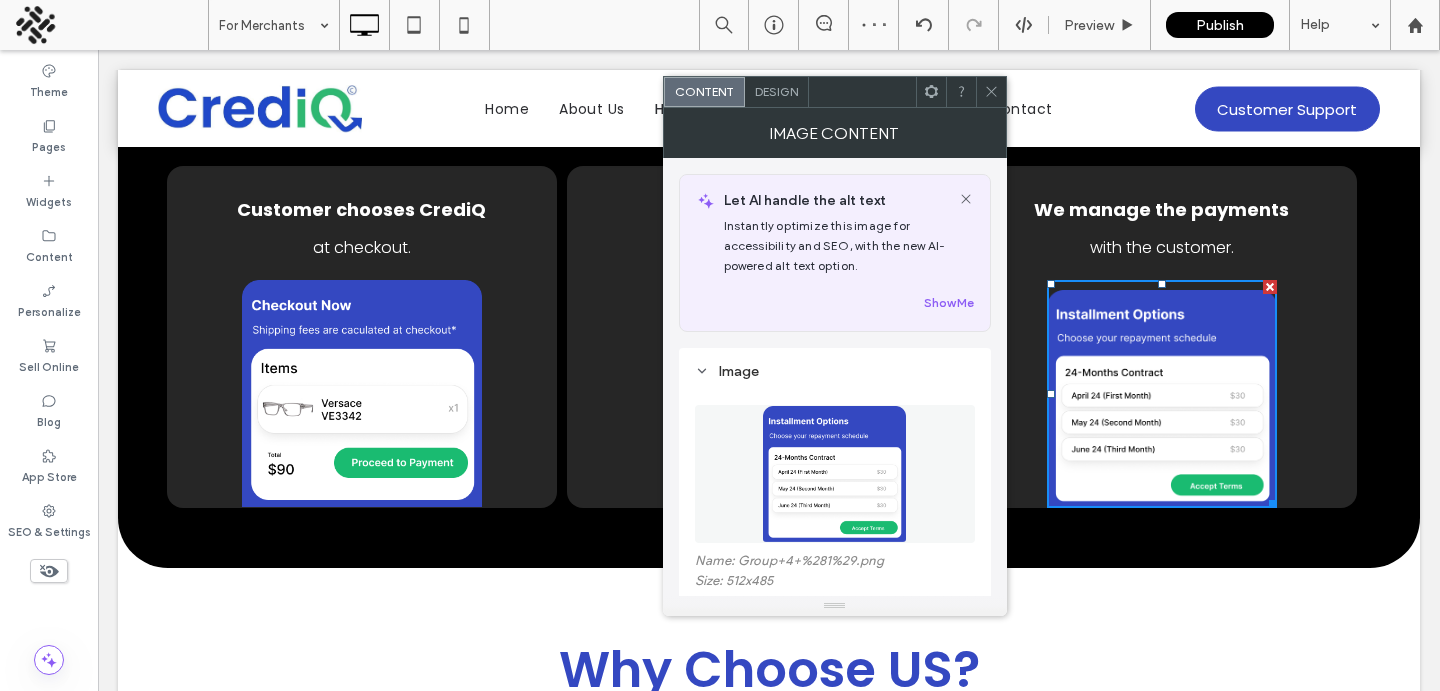 click at bounding box center [991, 92] 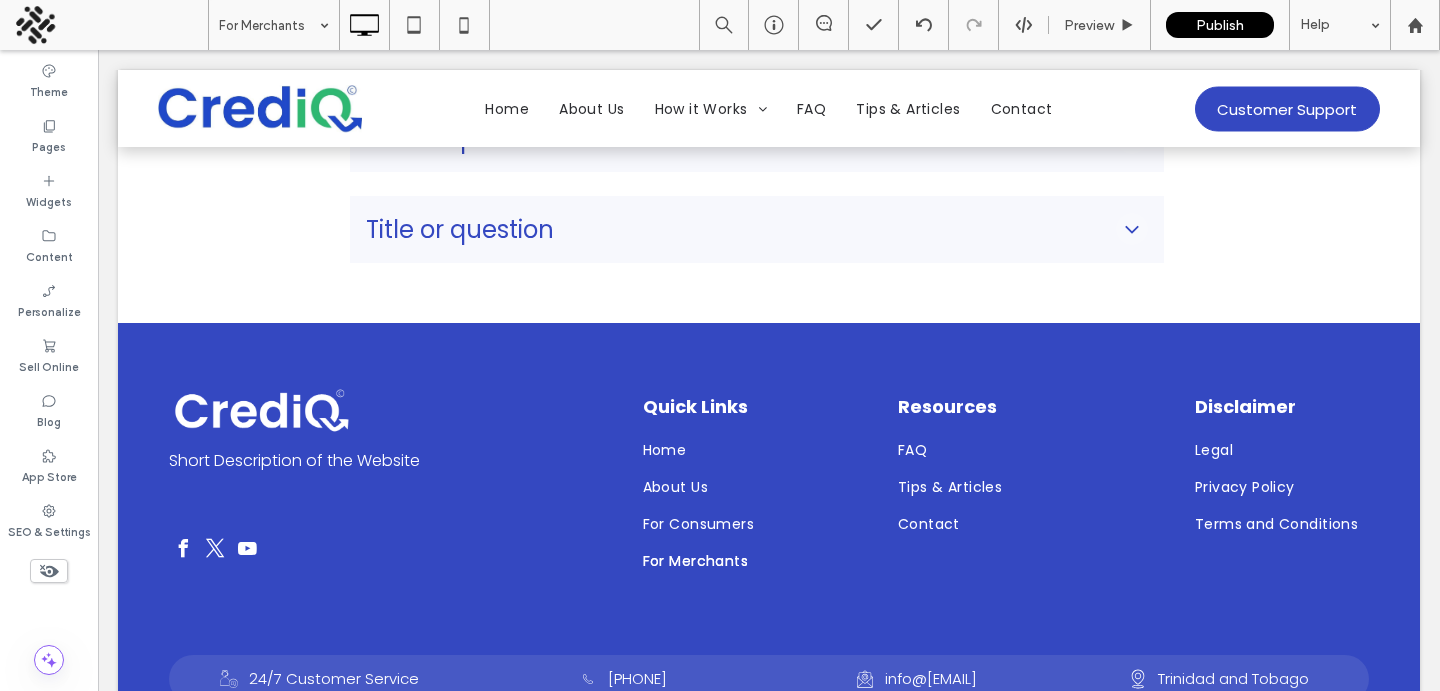scroll, scrollTop: 3007, scrollLeft: 0, axis: vertical 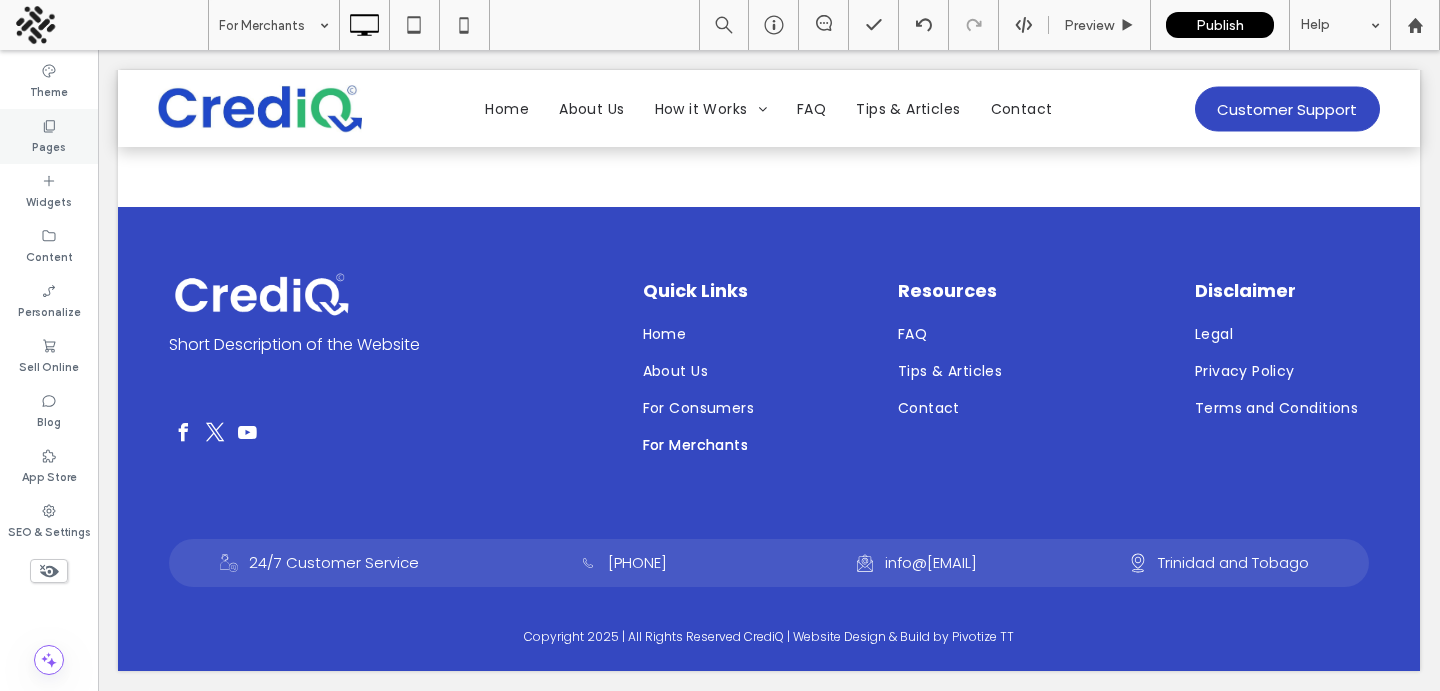 click on "Pages" at bounding box center [49, 136] 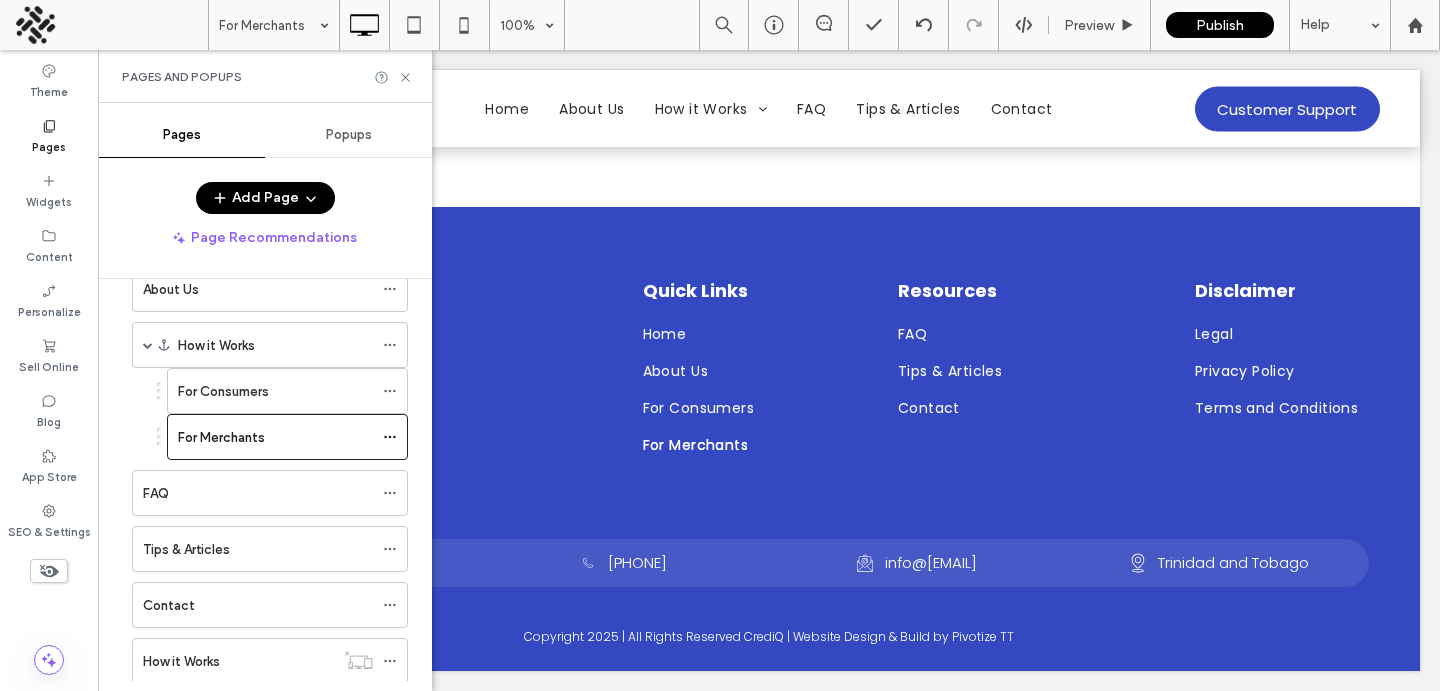 scroll, scrollTop: 110, scrollLeft: 0, axis: vertical 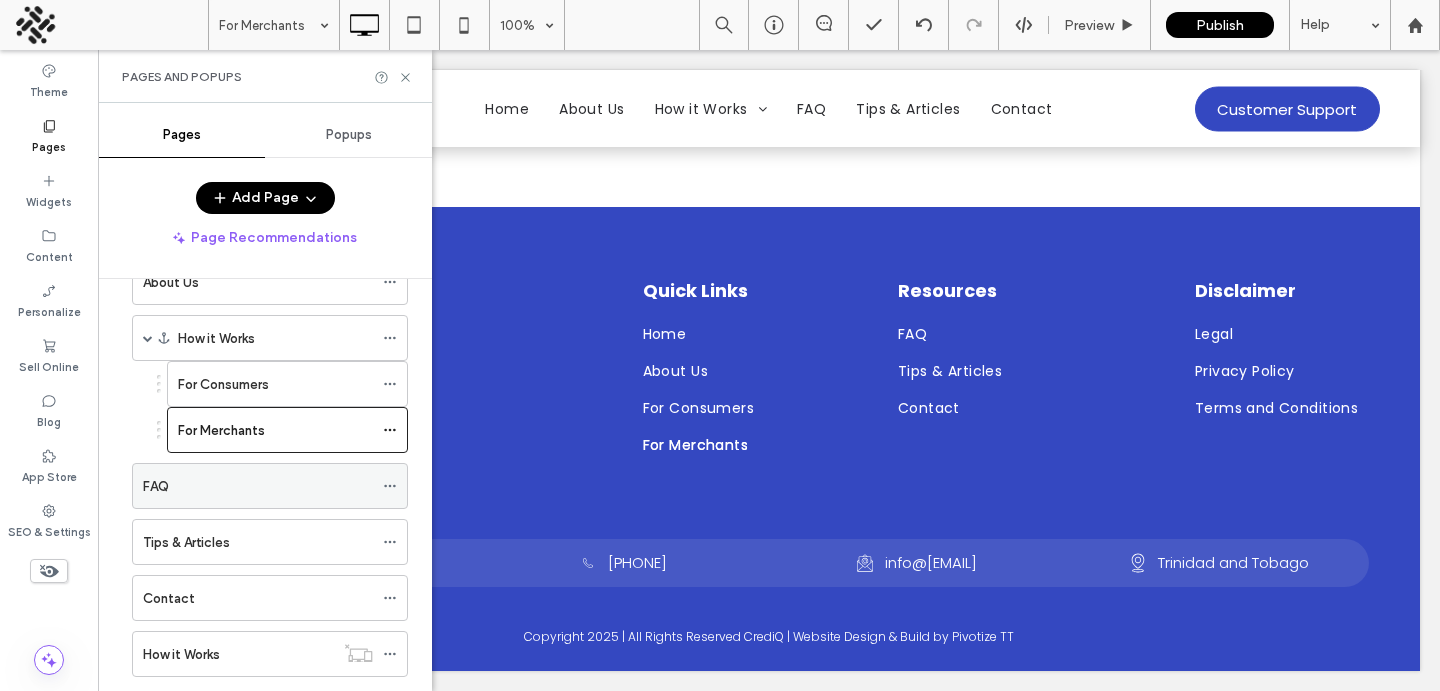 click on "FAQ" at bounding box center (258, 486) 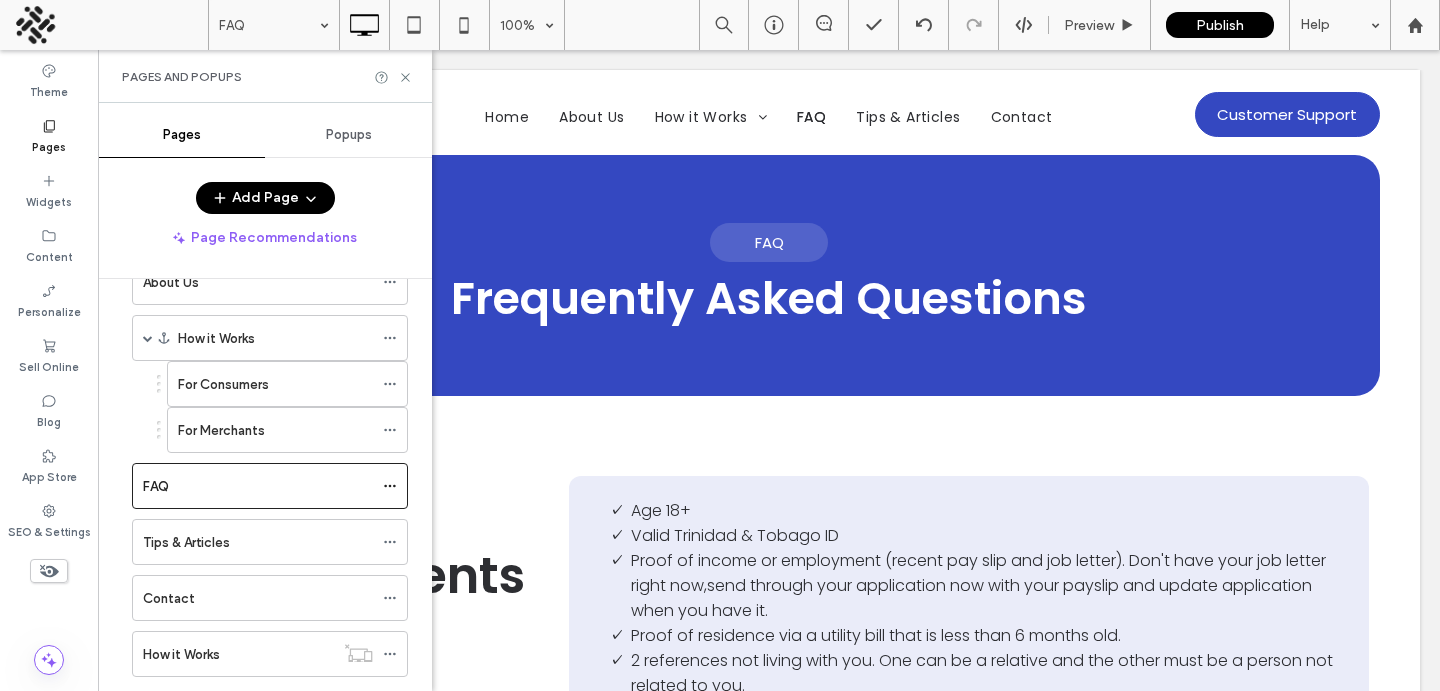 scroll, scrollTop: 0, scrollLeft: 0, axis: both 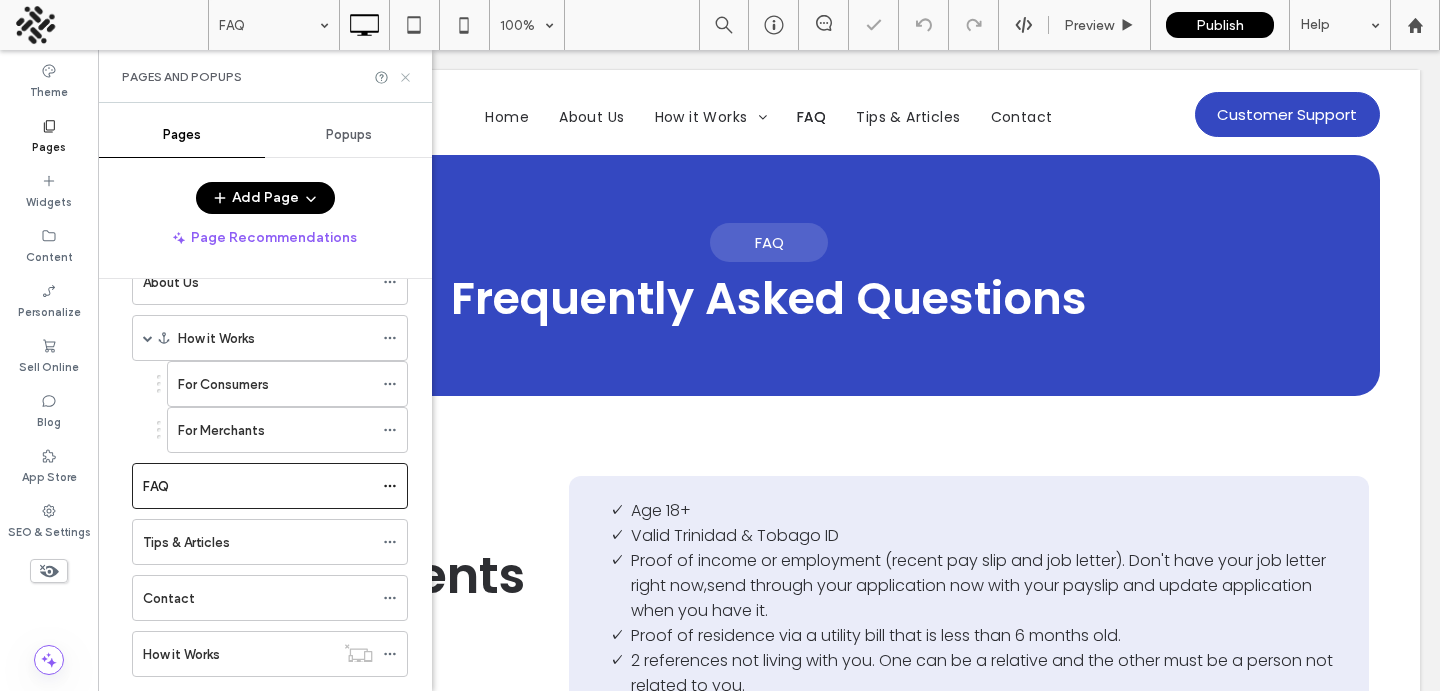 click 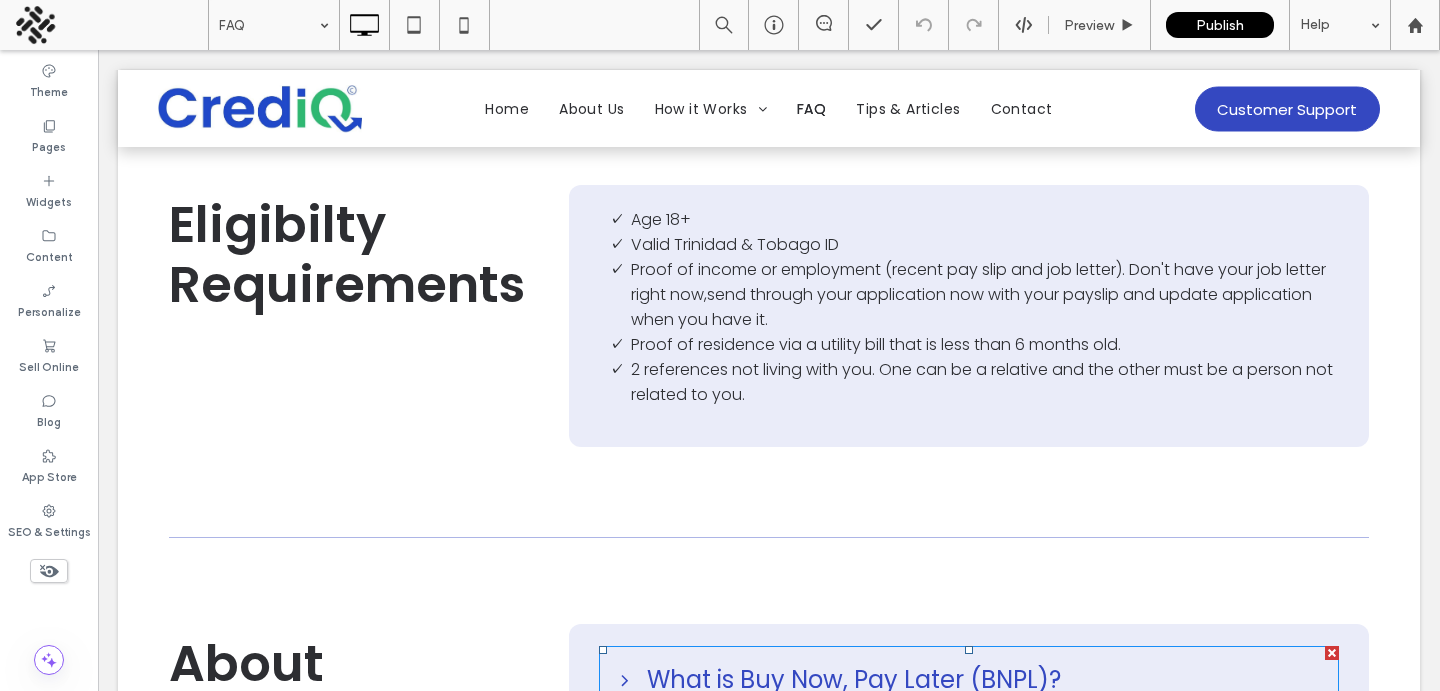 scroll, scrollTop: 0, scrollLeft: 0, axis: both 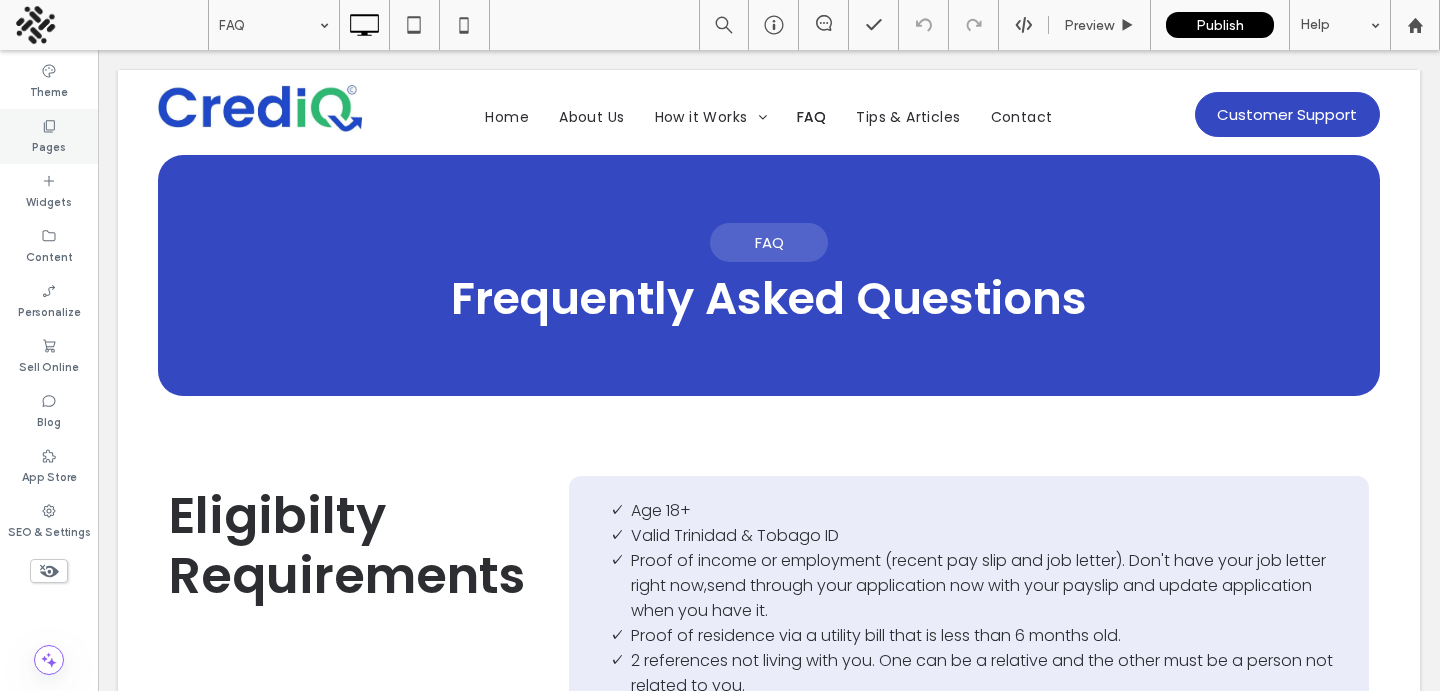 click on "Pages" at bounding box center [49, 145] 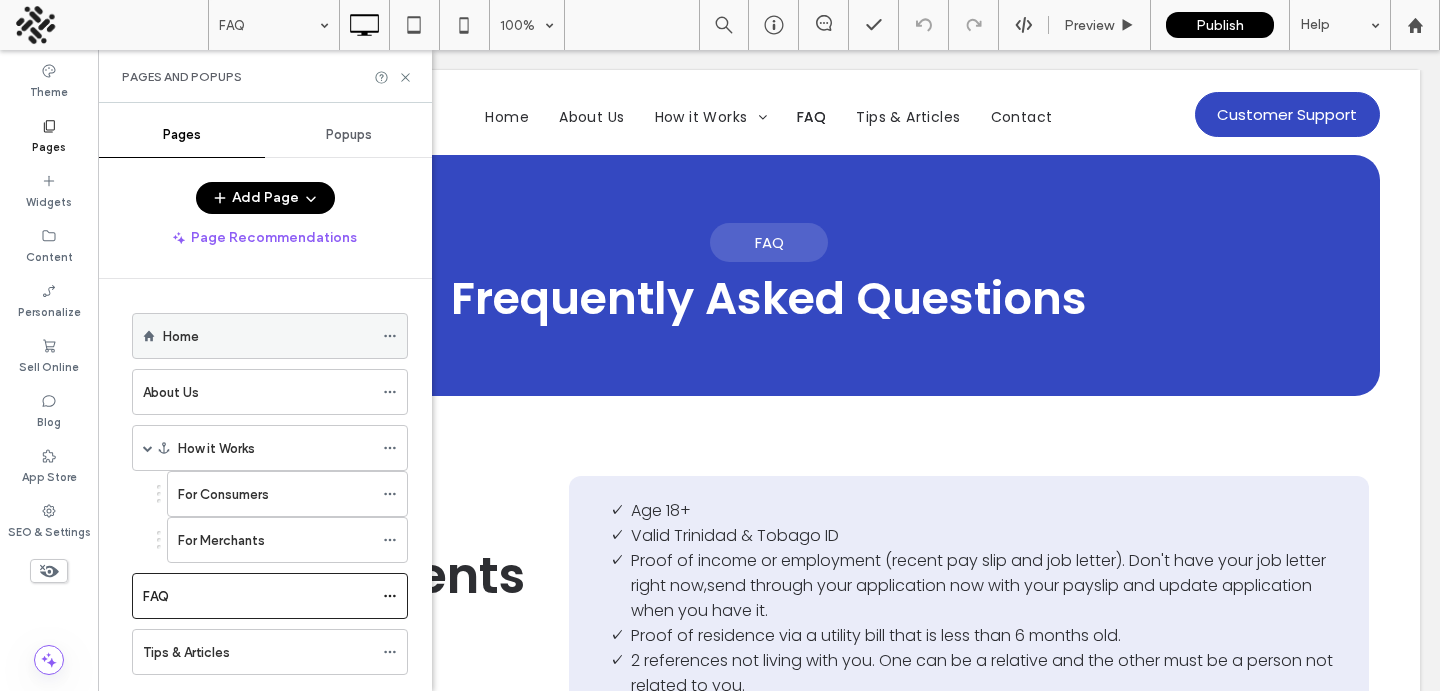 click on "Home" at bounding box center [268, 336] 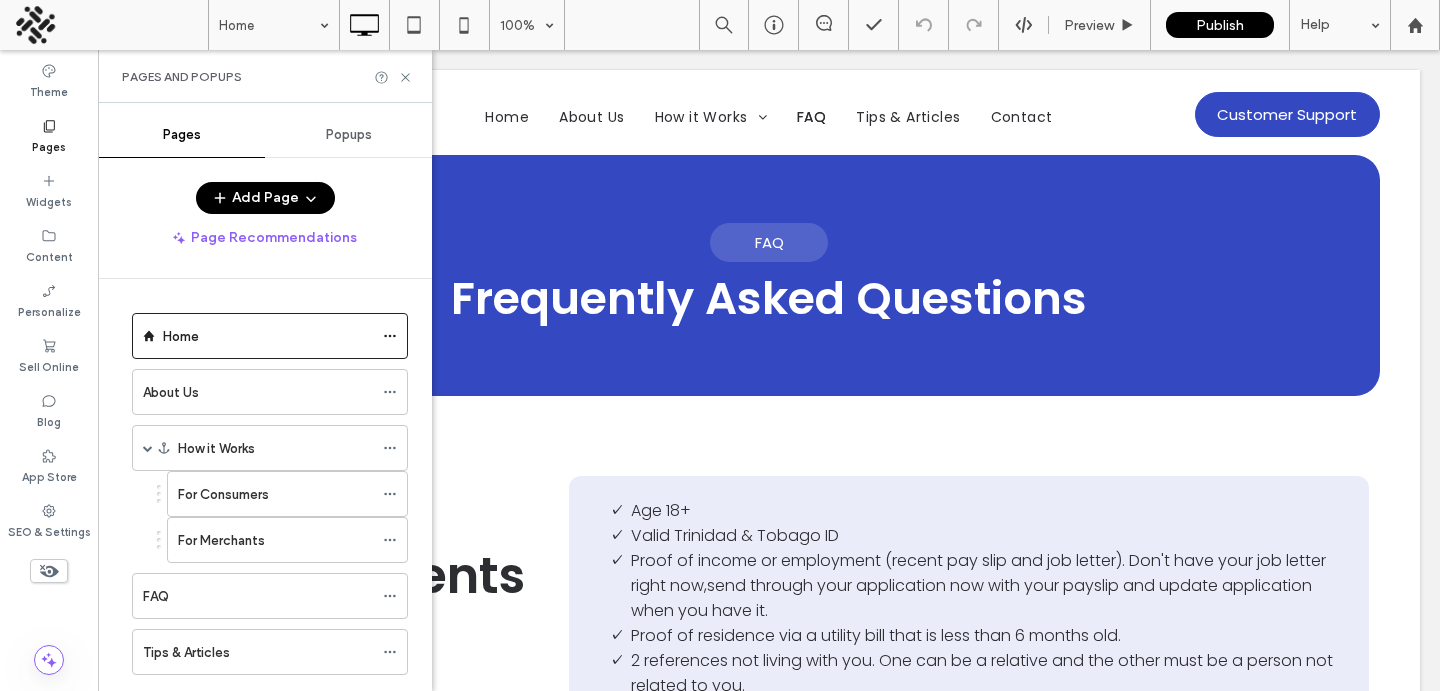 click at bounding box center (720, 345) 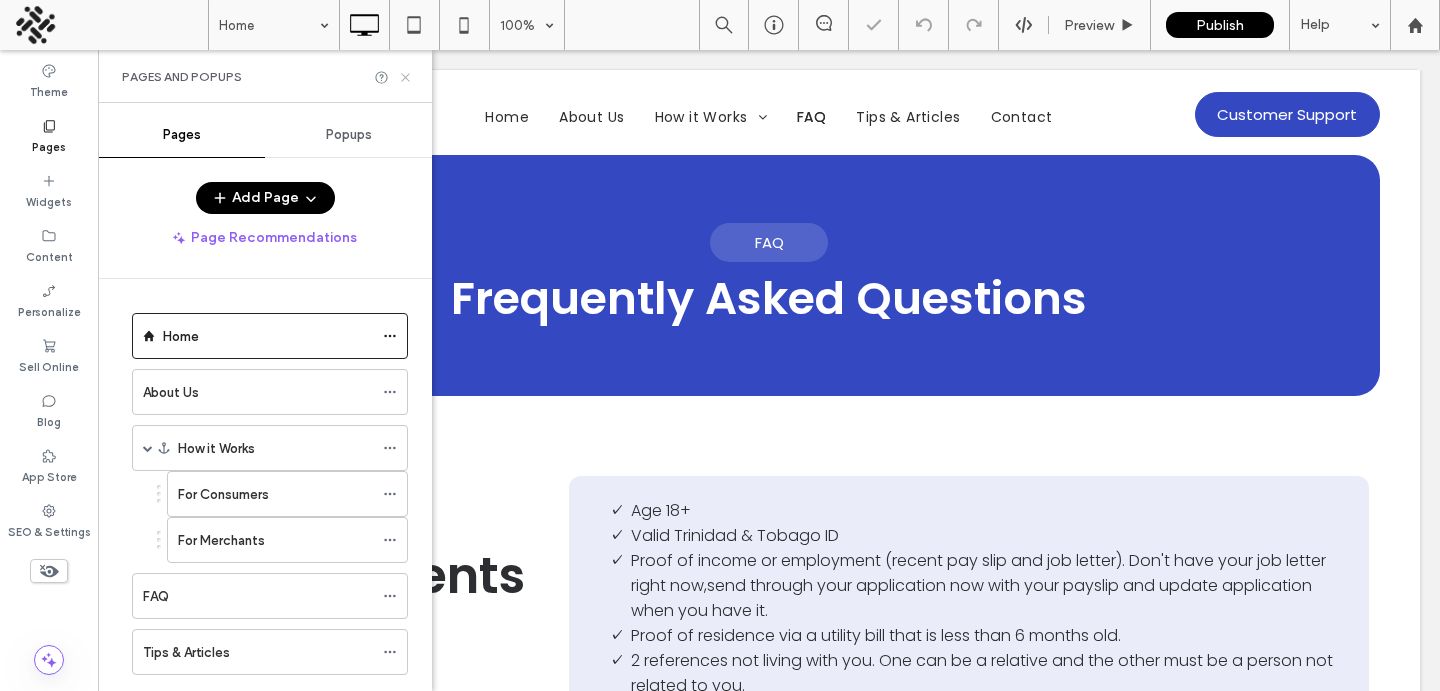 click 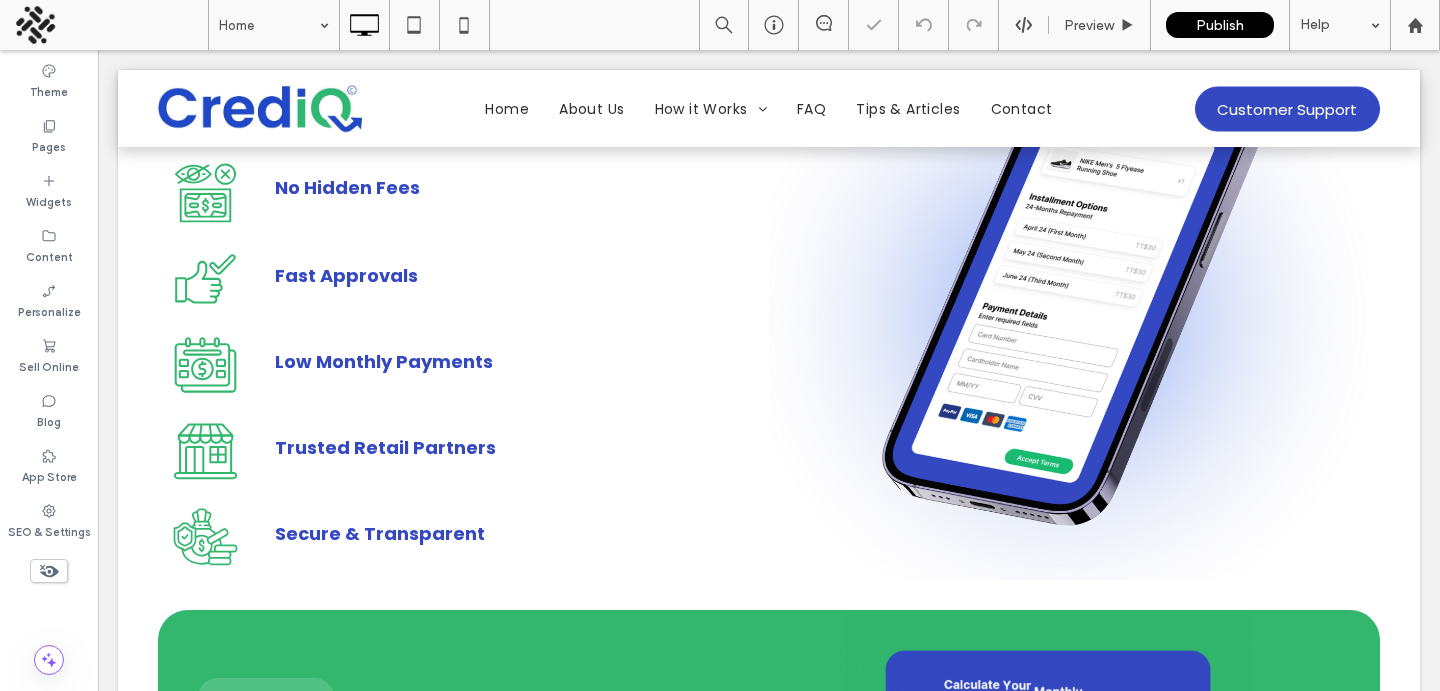 scroll, scrollTop: 2062, scrollLeft: 0, axis: vertical 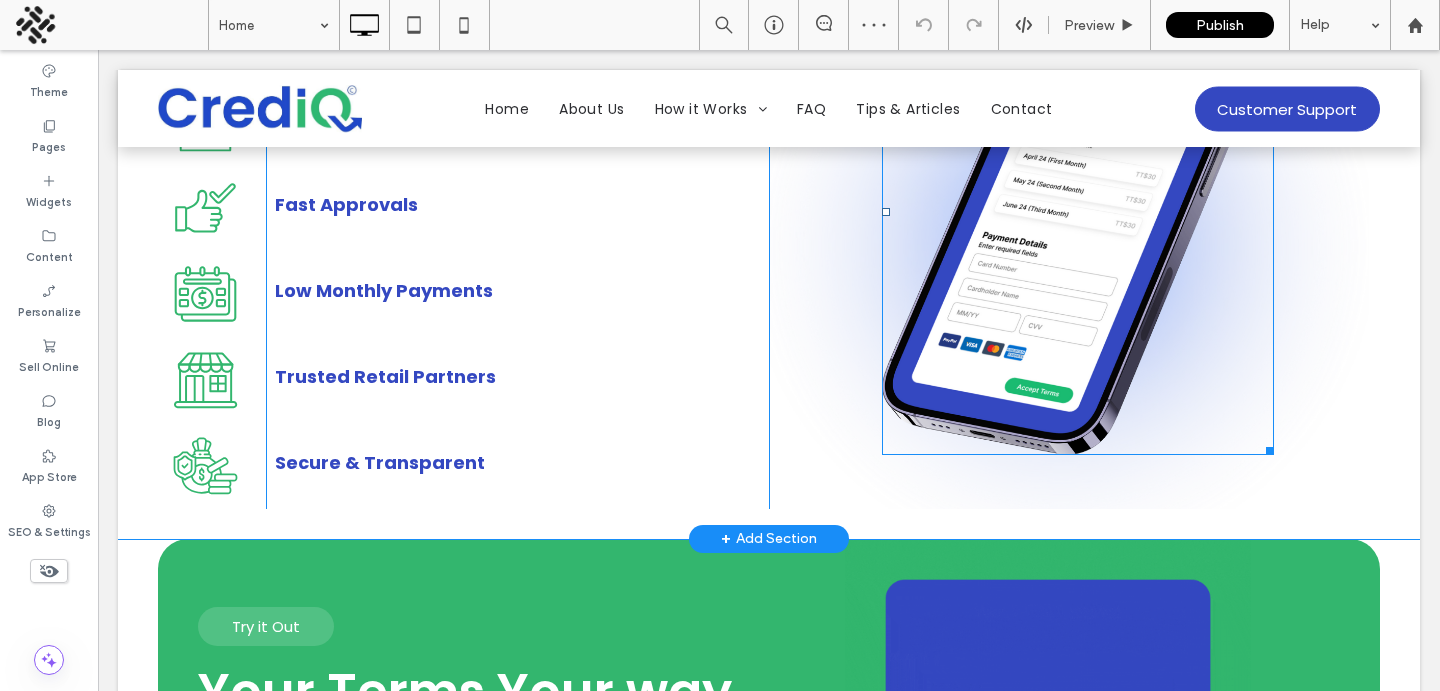click at bounding box center [1078, 212] 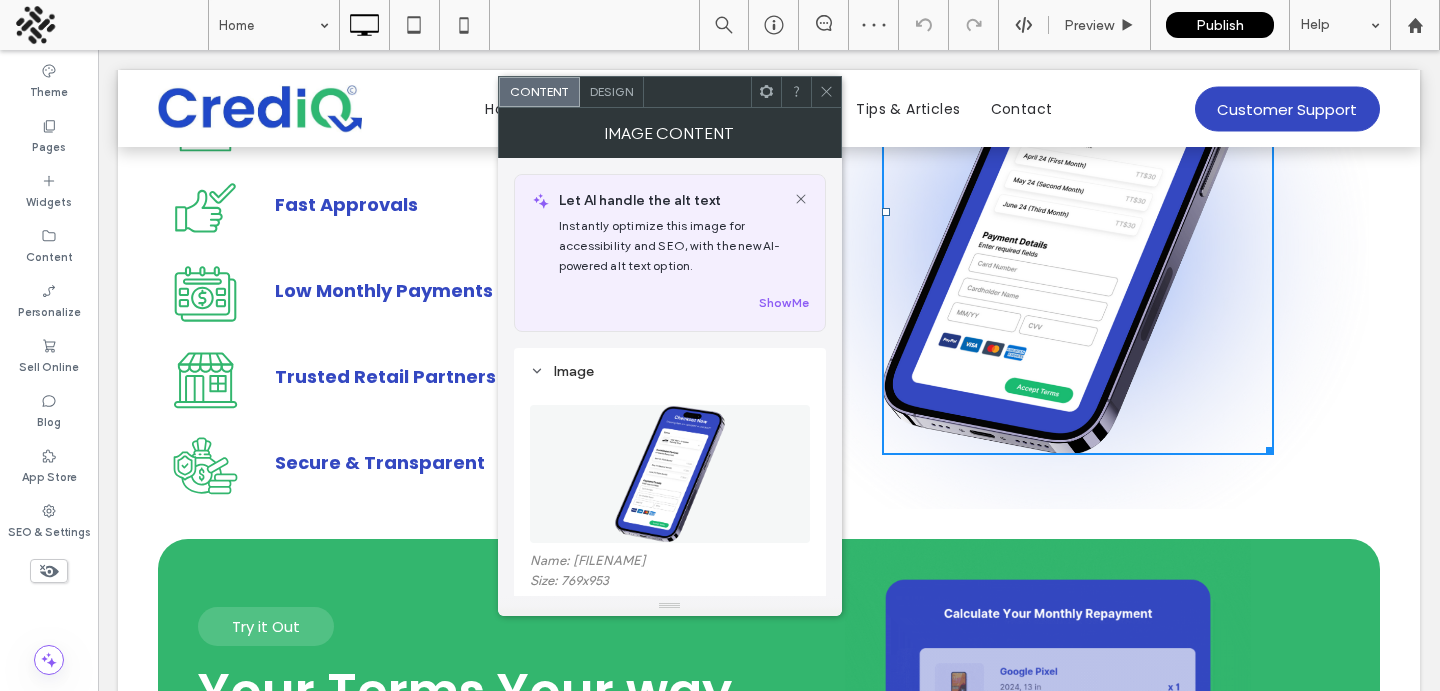 click at bounding box center [670, 474] 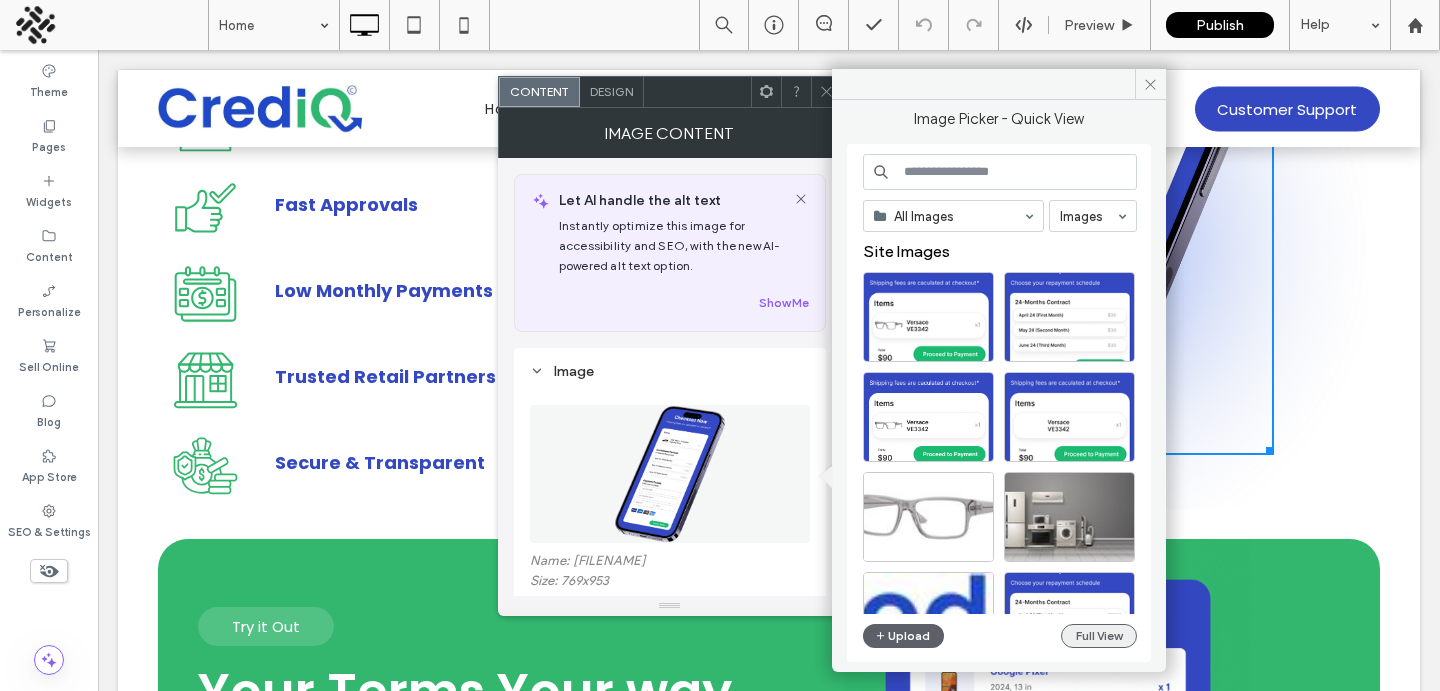 click on "Full View" at bounding box center [1099, 636] 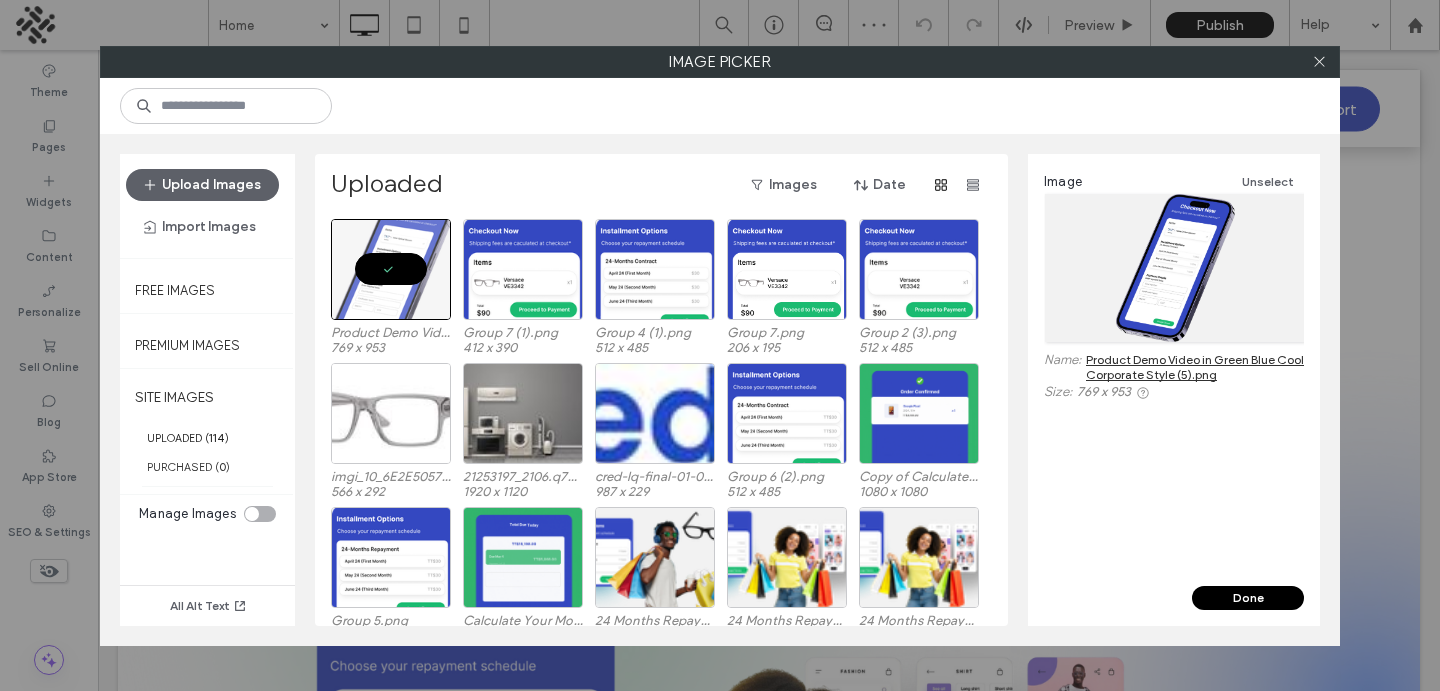 scroll, scrollTop: 2062, scrollLeft: 0, axis: vertical 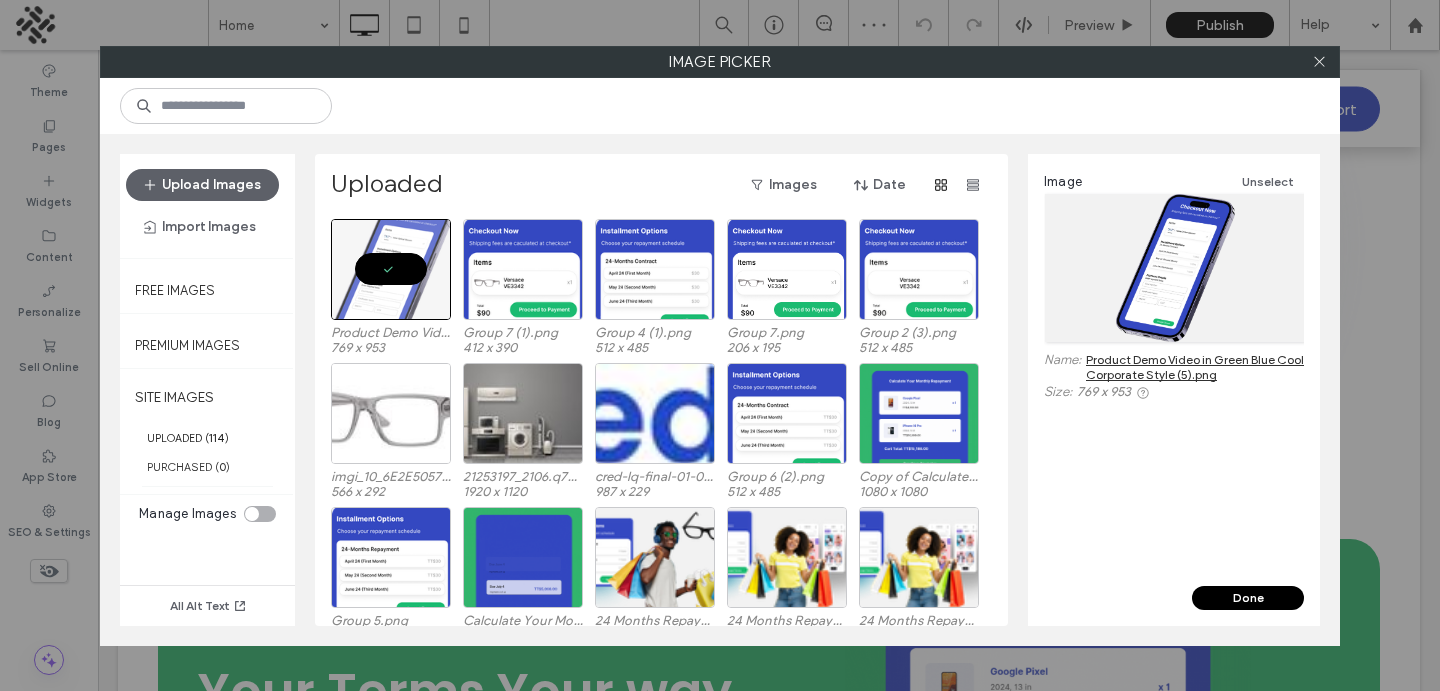 click on "Done" at bounding box center [1248, 598] 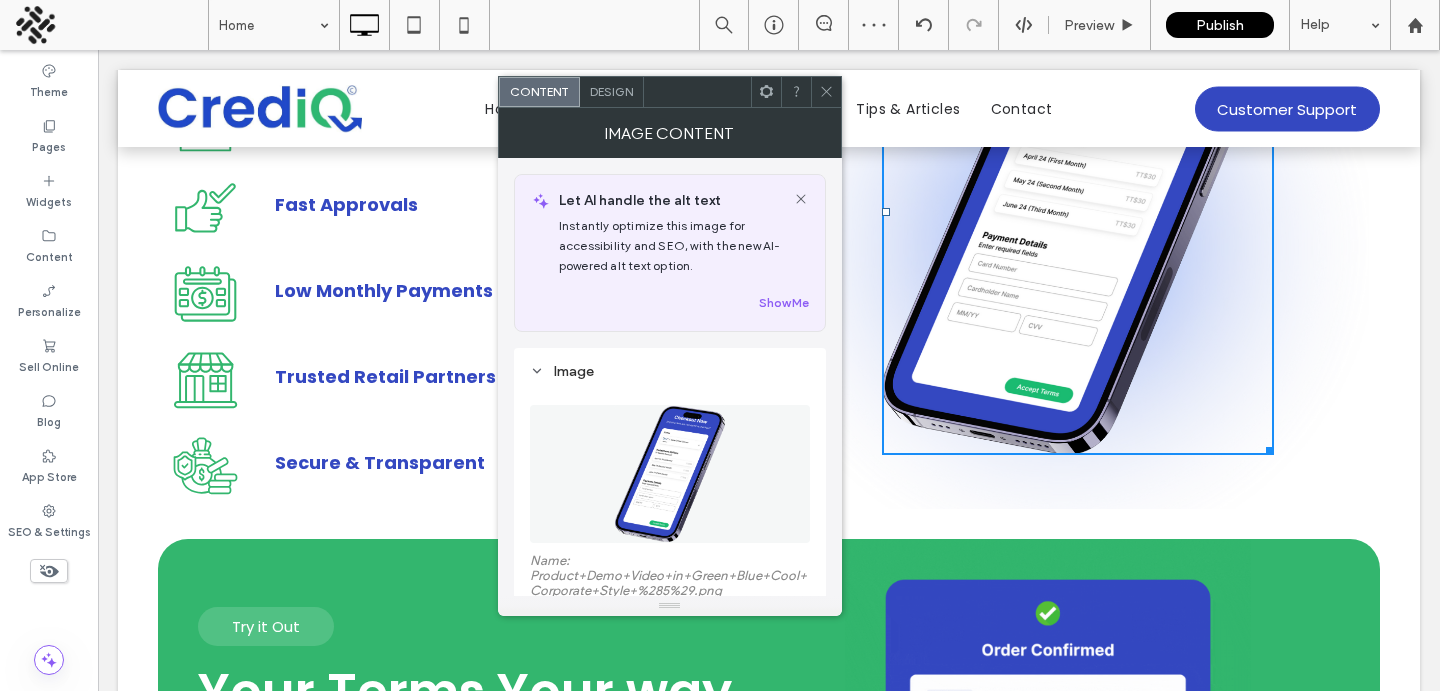 click 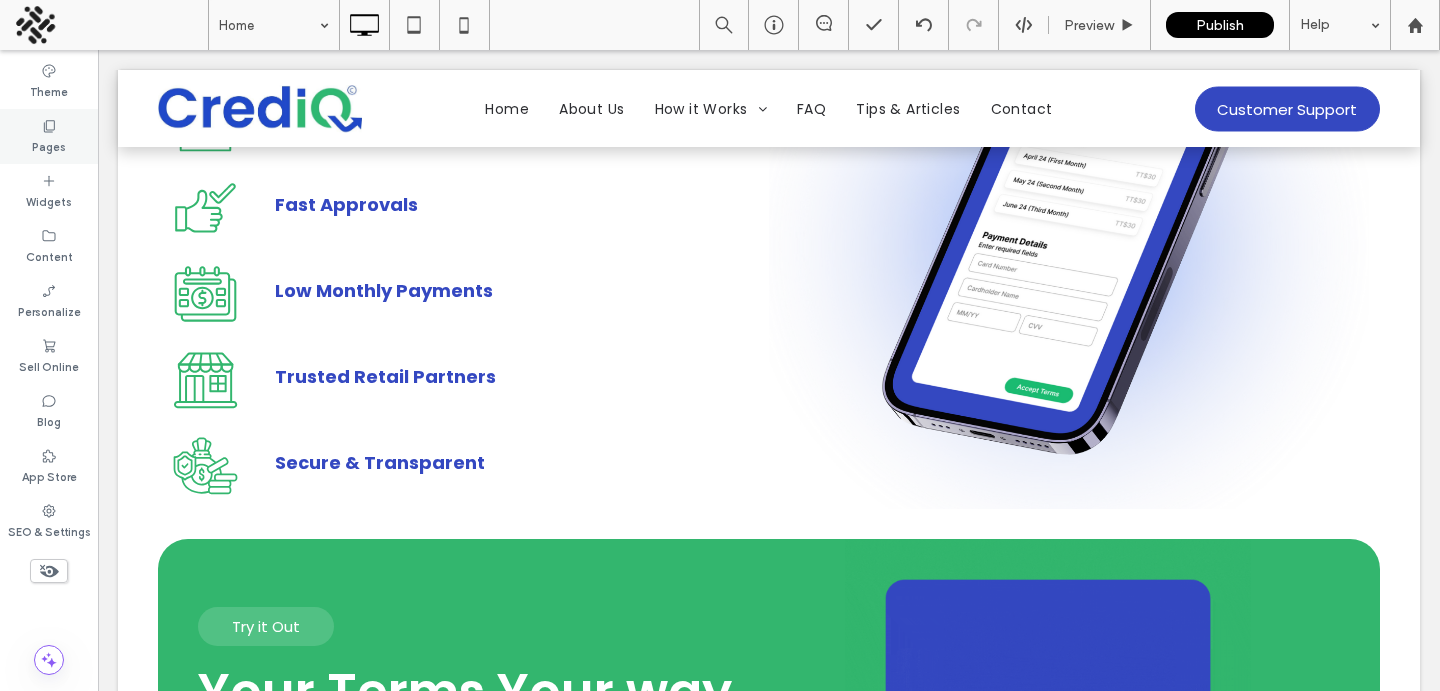 click on "Pages" at bounding box center (49, 136) 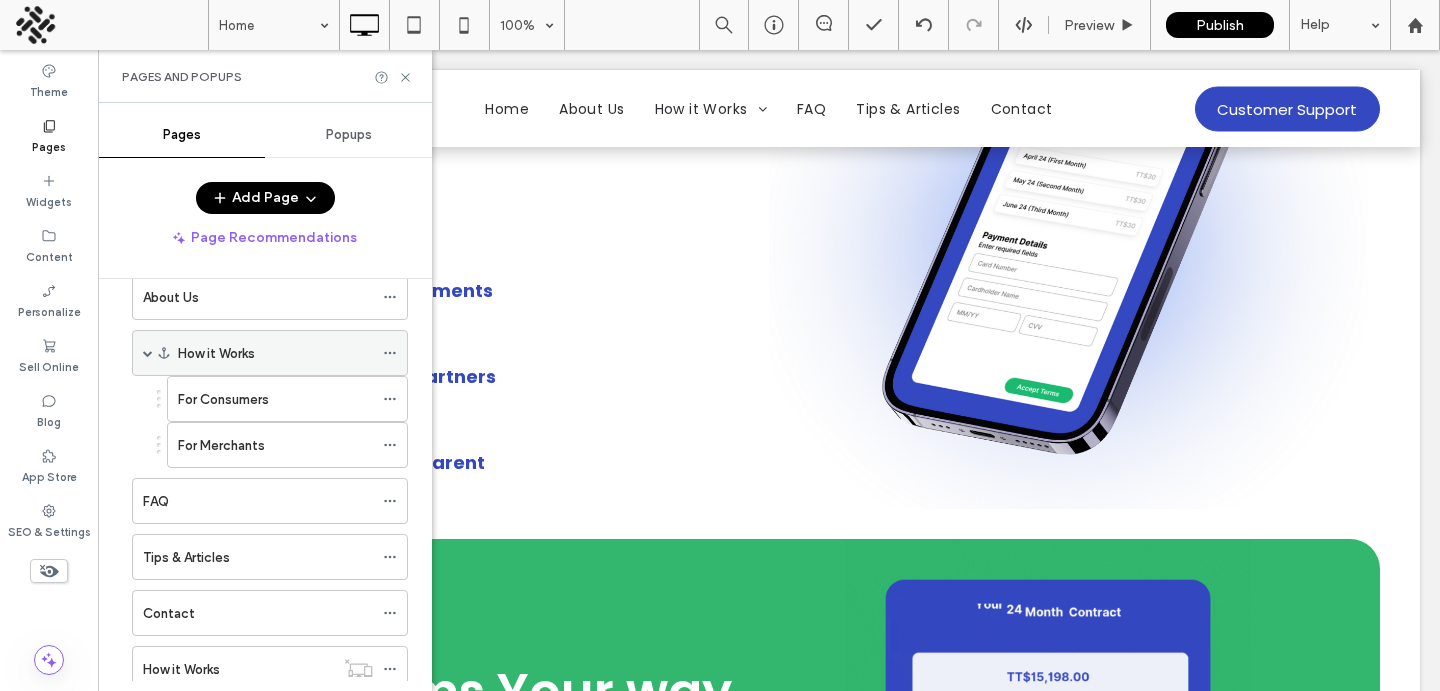 scroll, scrollTop: 101, scrollLeft: 0, axis: vertical 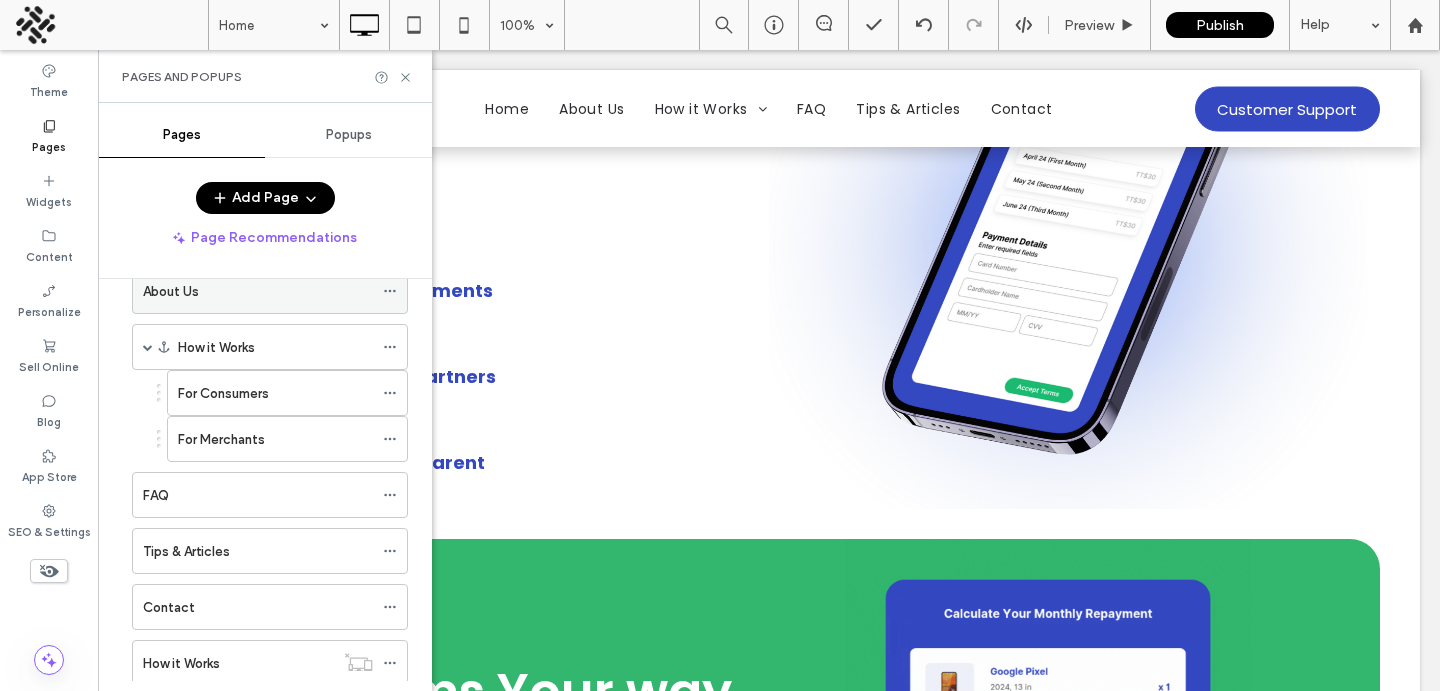click on "About Us" at bounding box center [258, 291] 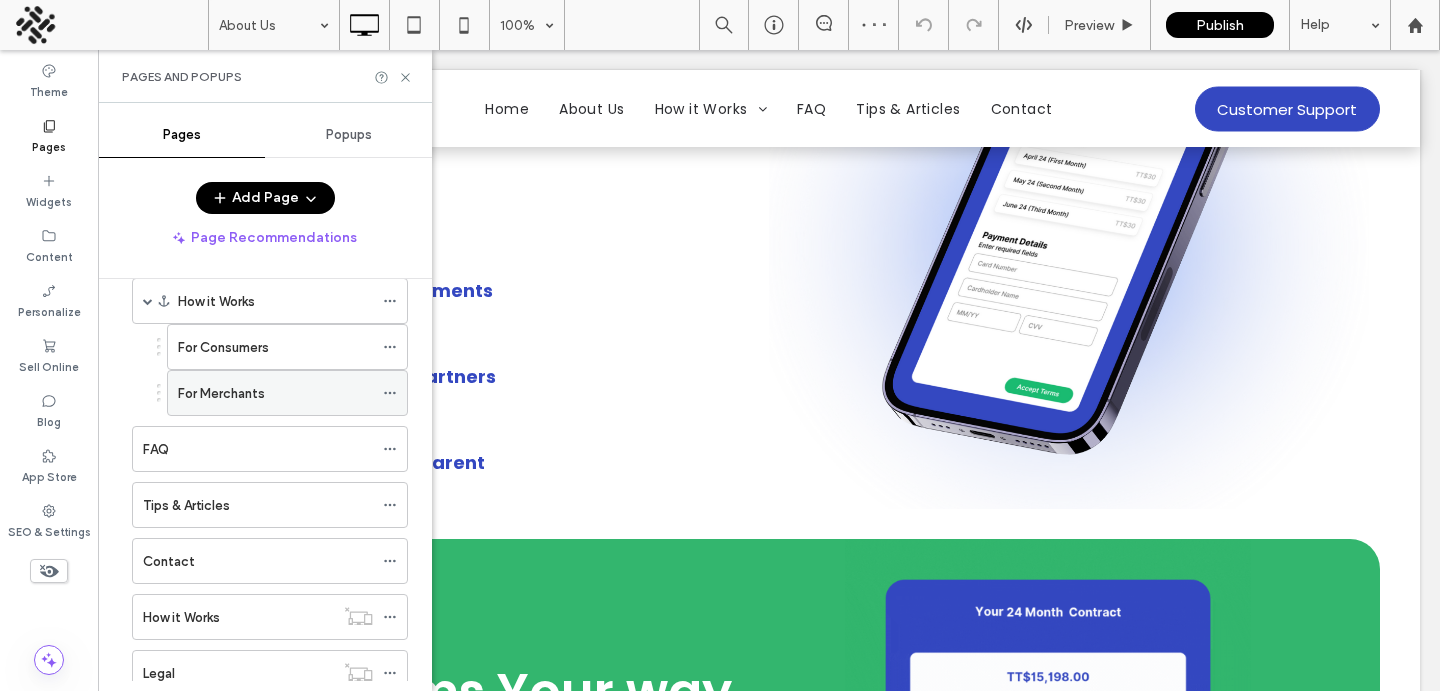 scroll, scrollTop: 156, scrollLeft: 0, axis: vertical 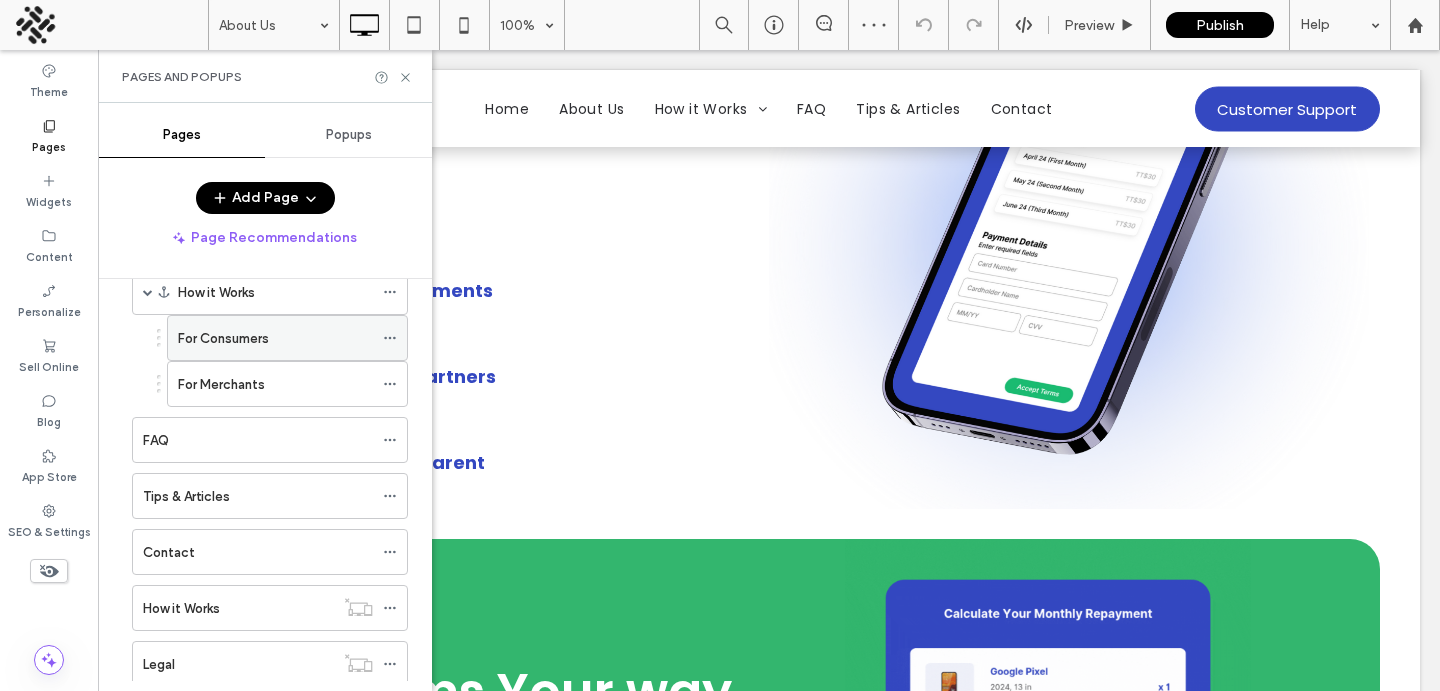 click on "For Consumers" at bounding box center [275, 338] 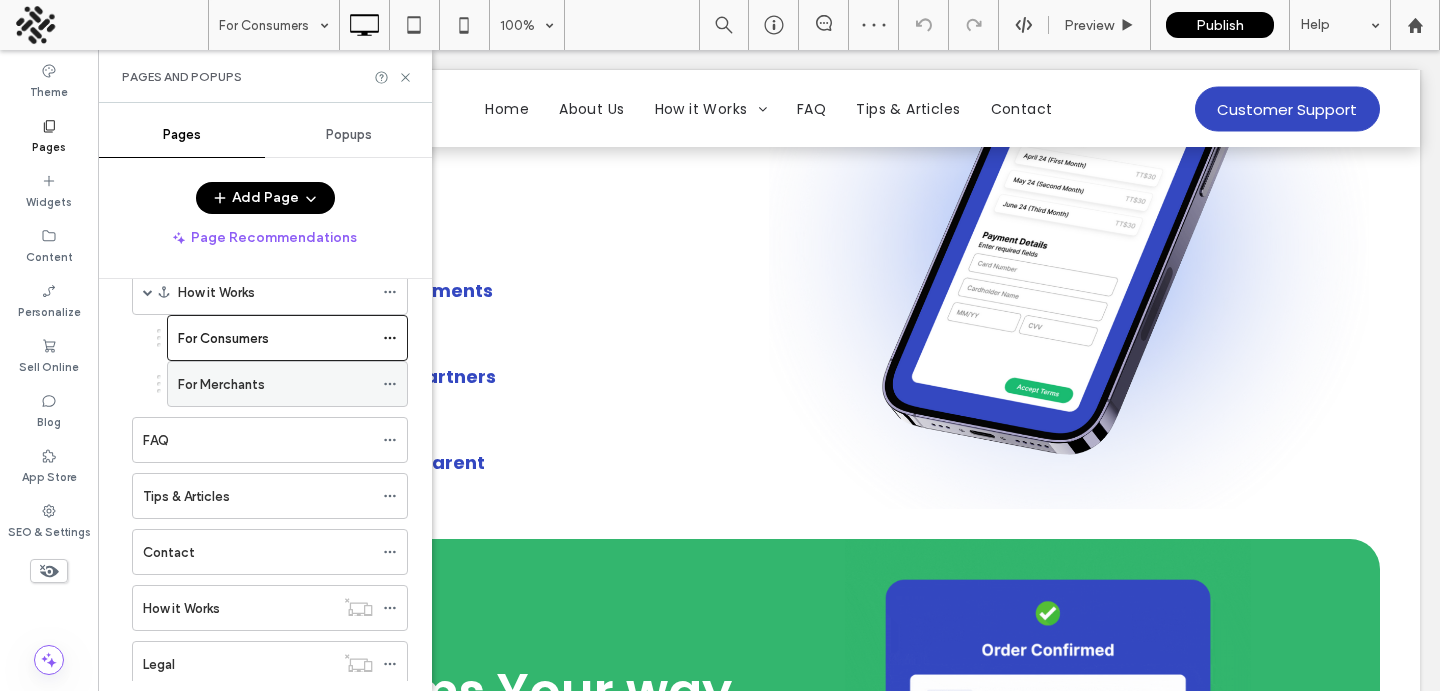 click on "For Merchants" at bounding box center (221, 384) 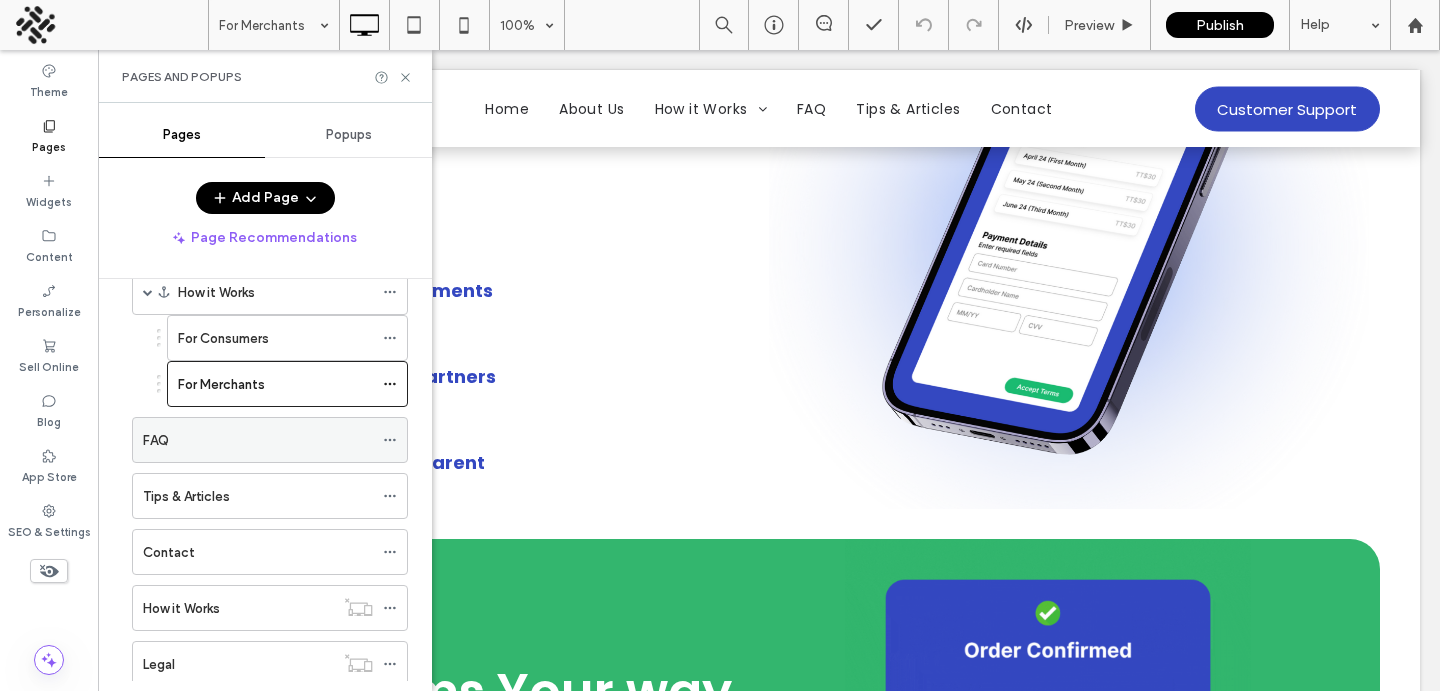 click on "FAQ" at bounding box center [270, 440] 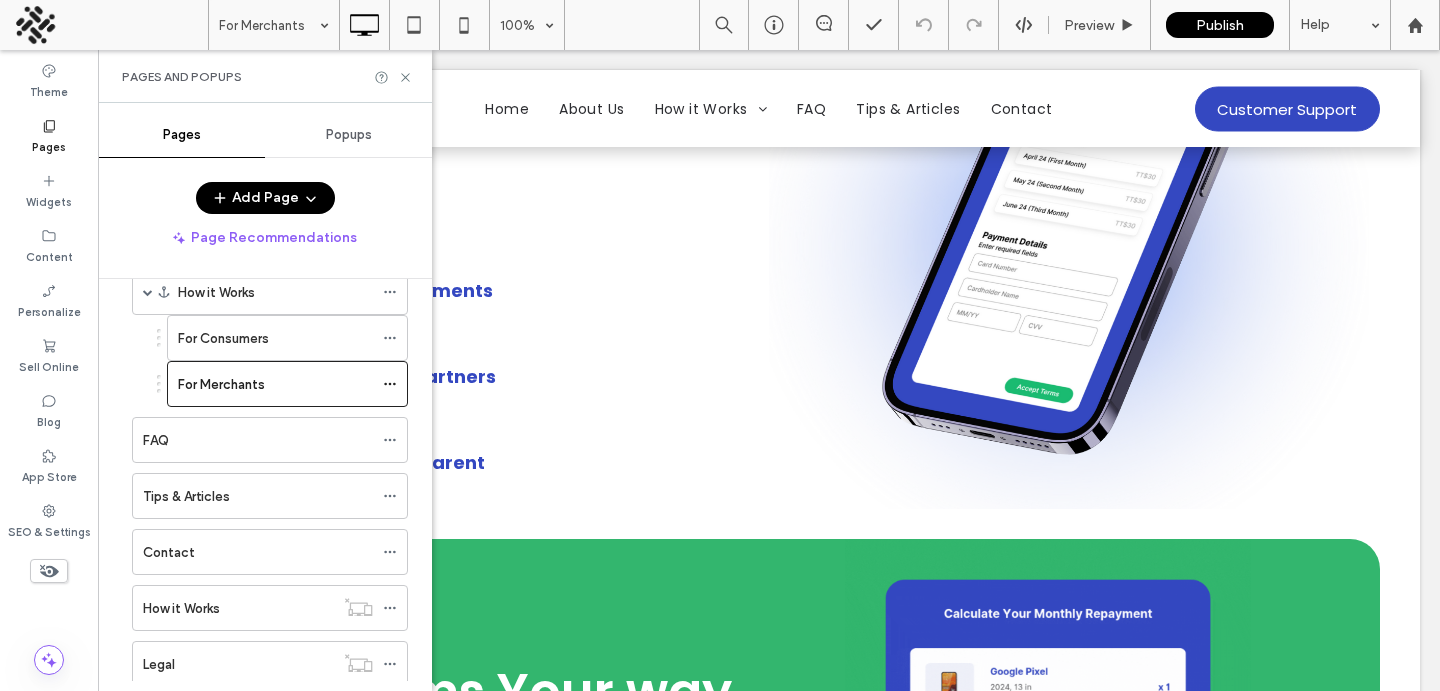 click on "Pages" at bounding box center (49, 136) 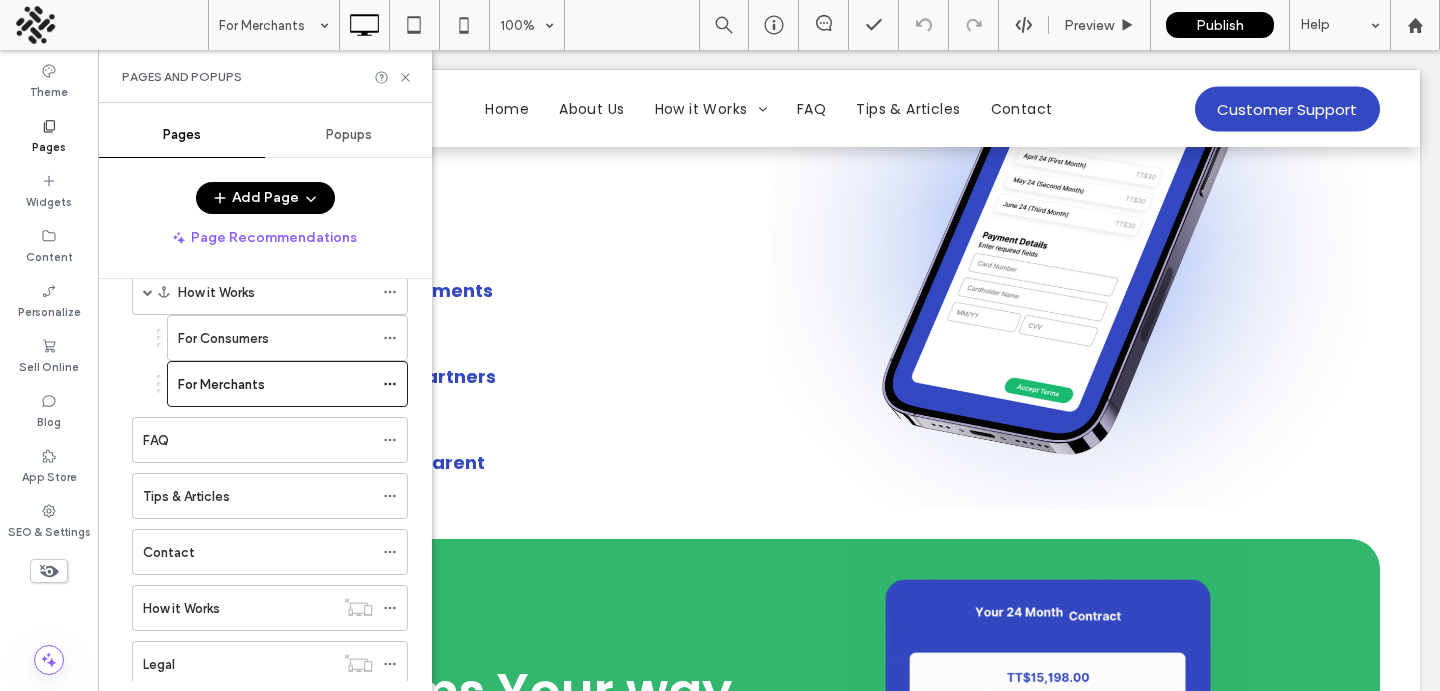 scroll, scrollTop: 0, scrollLeft: 0, axis: both 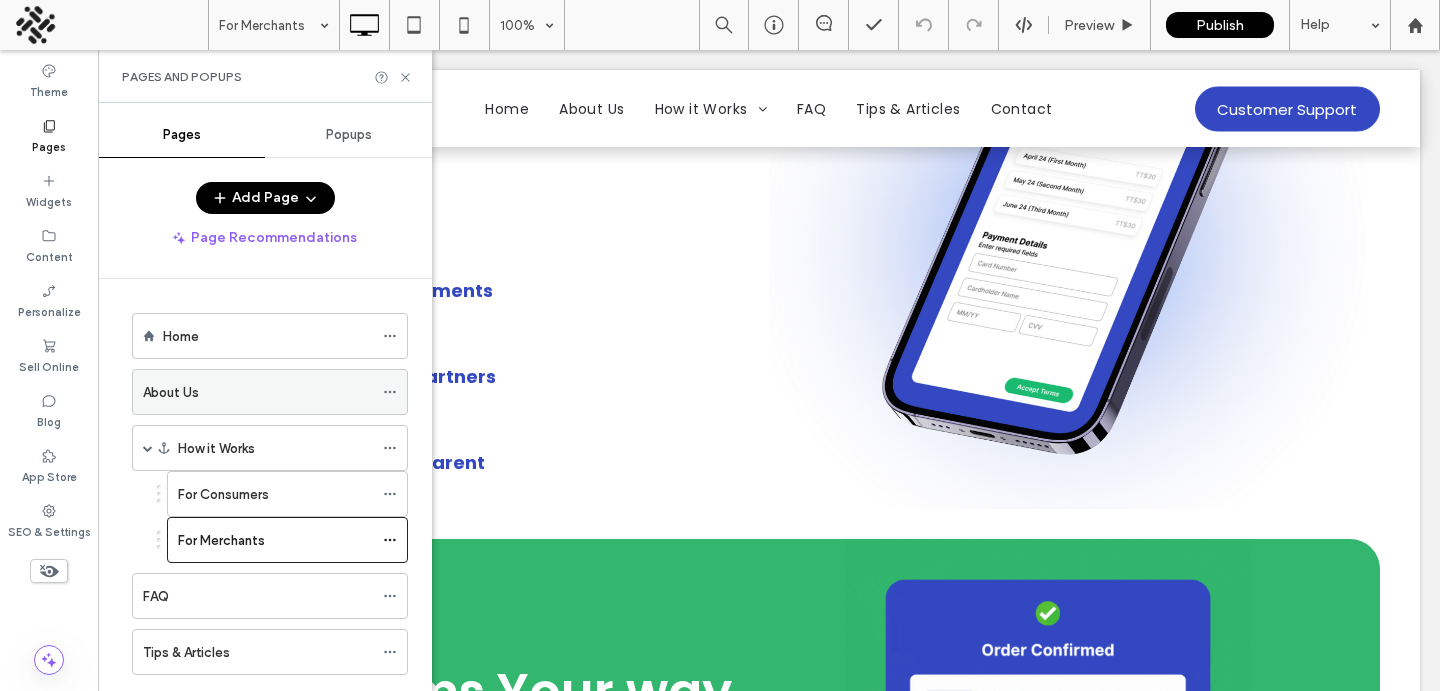 click on "About Us" at bounding box center (171, 392) 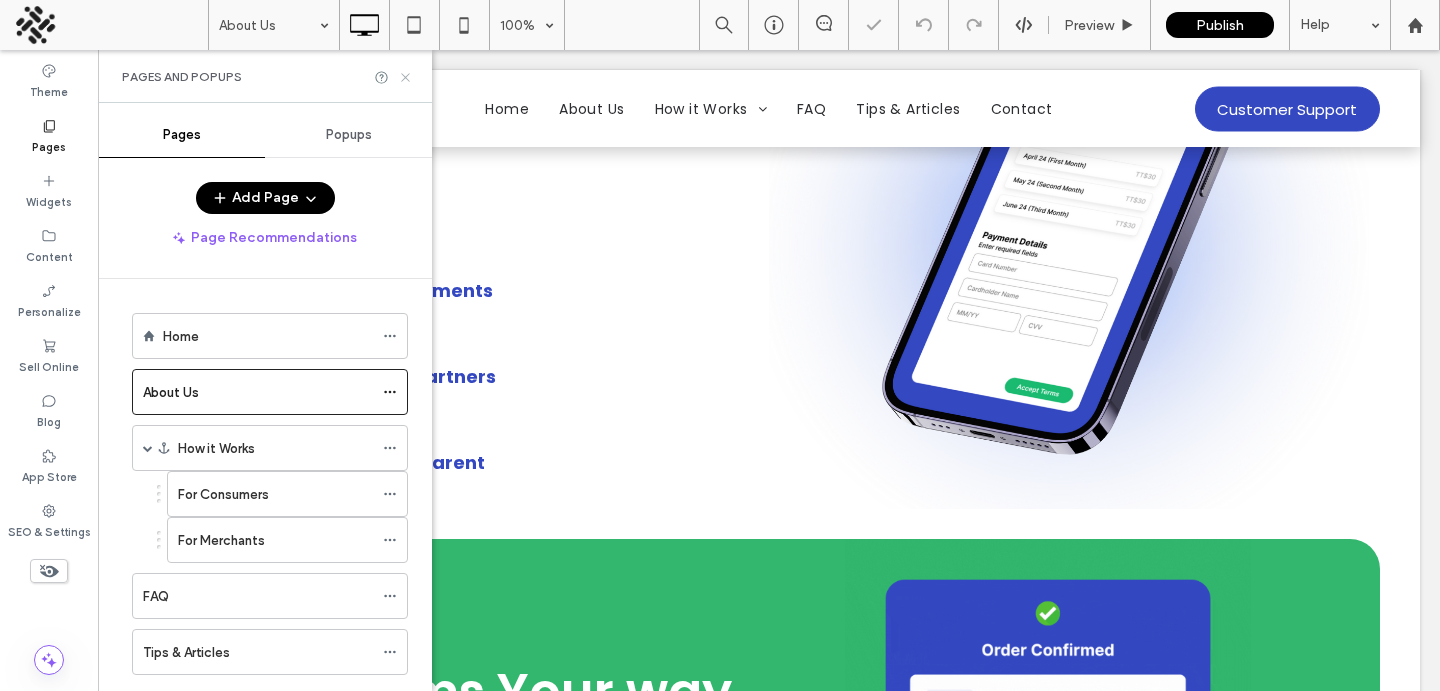 click 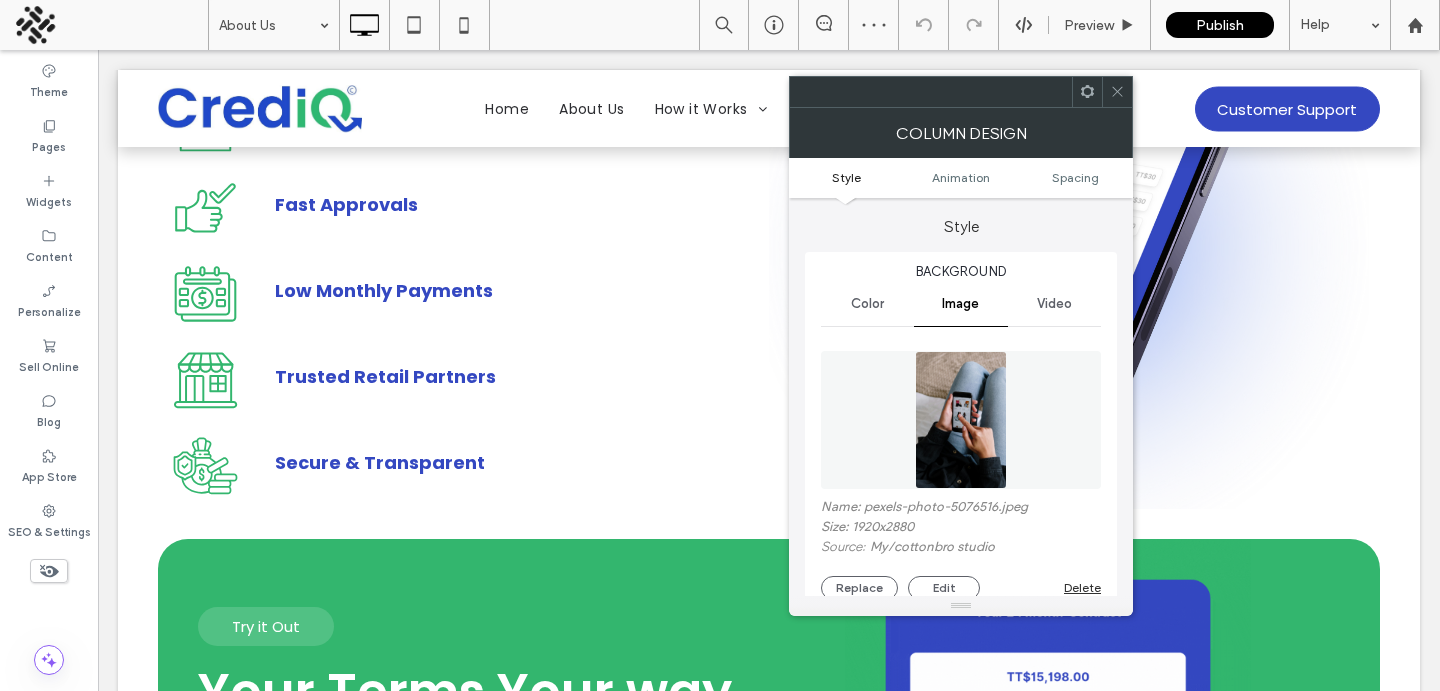 click at bounding box center [961, 420] 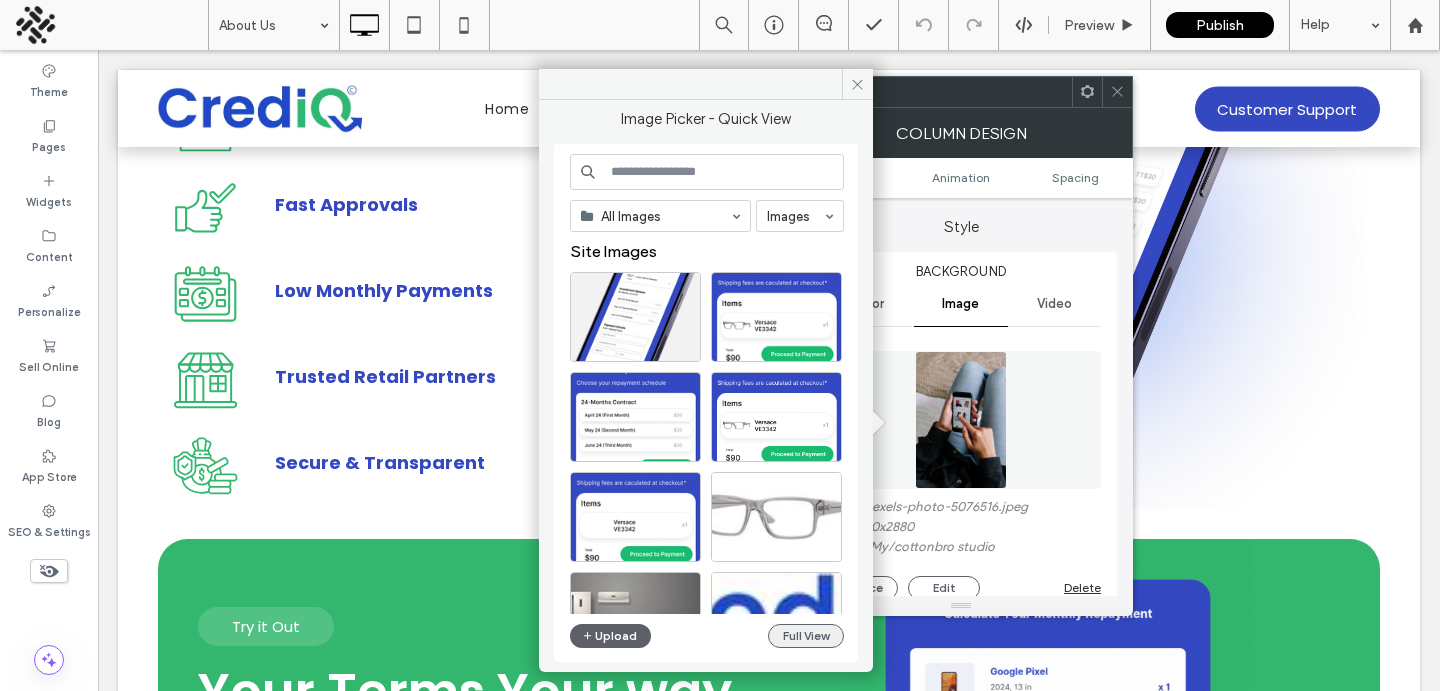 click on "Full View" at bounding box center [806, 636] 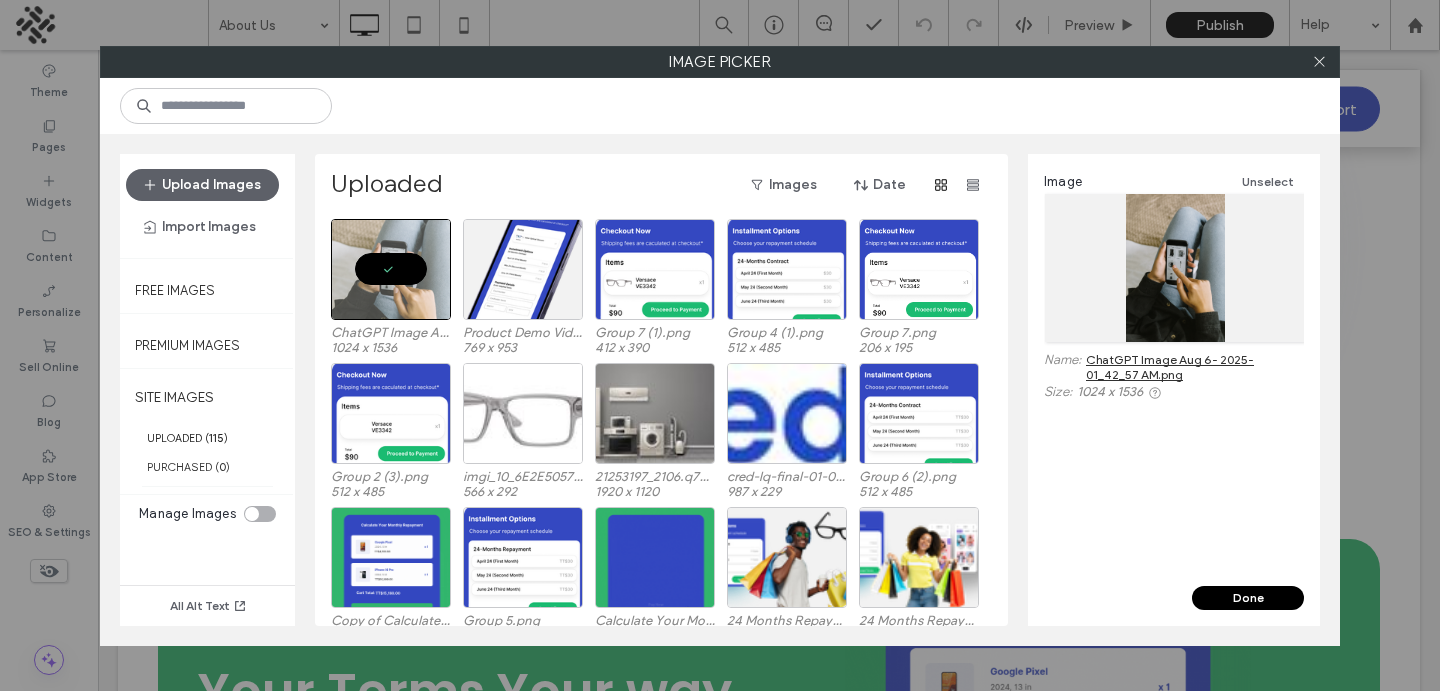 click on "Done" at bounding box center (1248, 598) 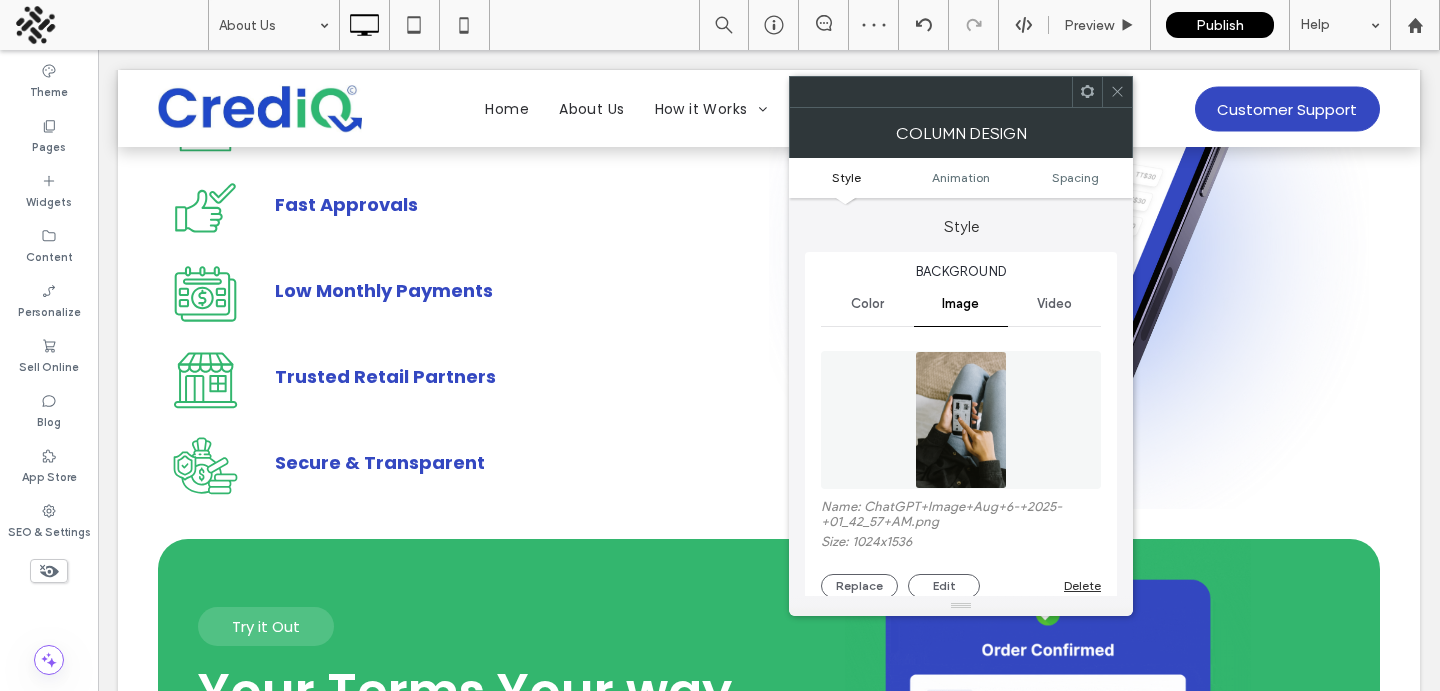 click 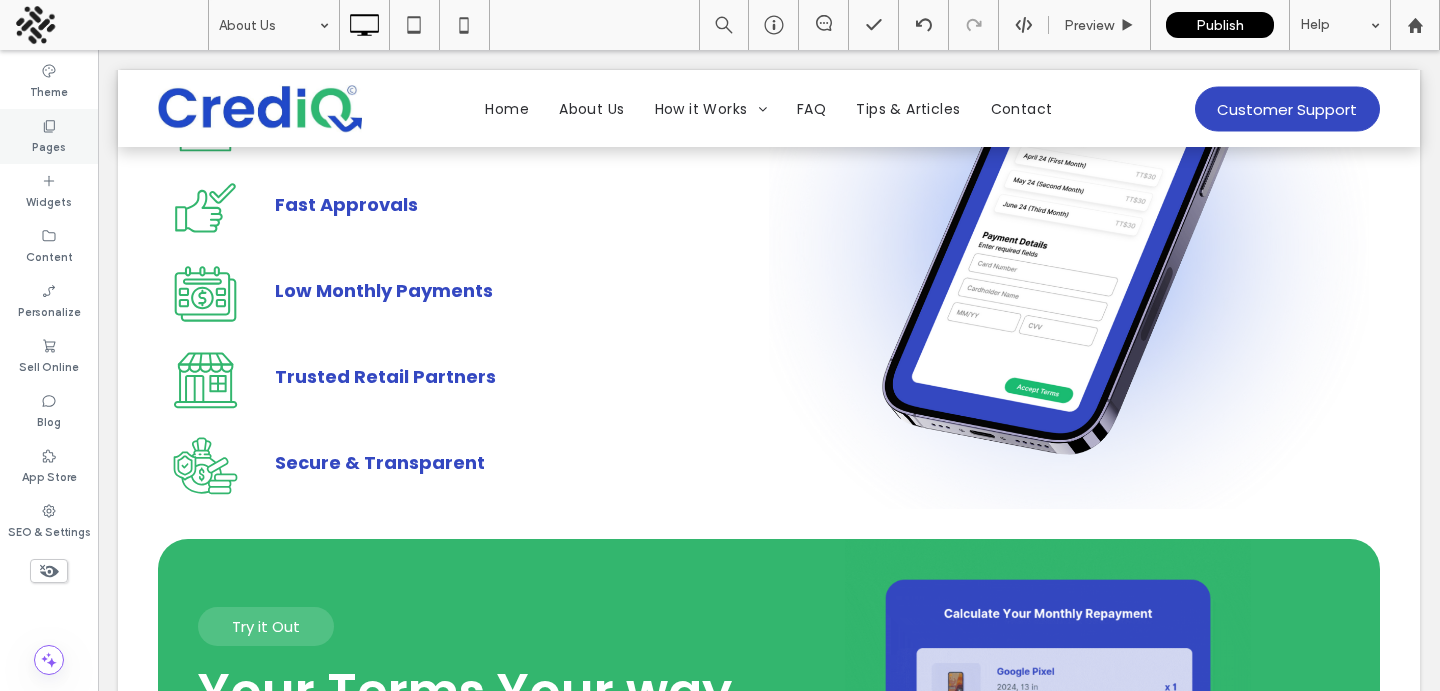 click on "Pages" at bounding box center [49, 136] 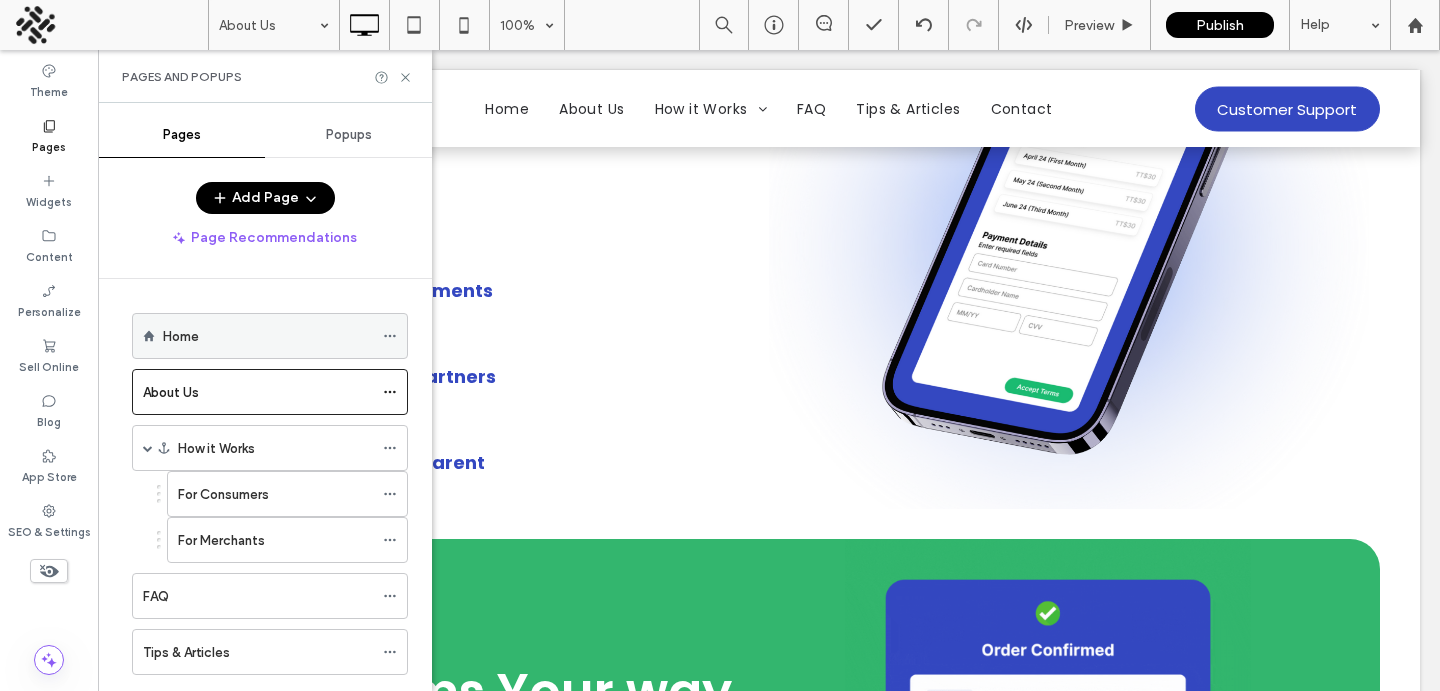 click on "Home" at bounding box center [268, 336] 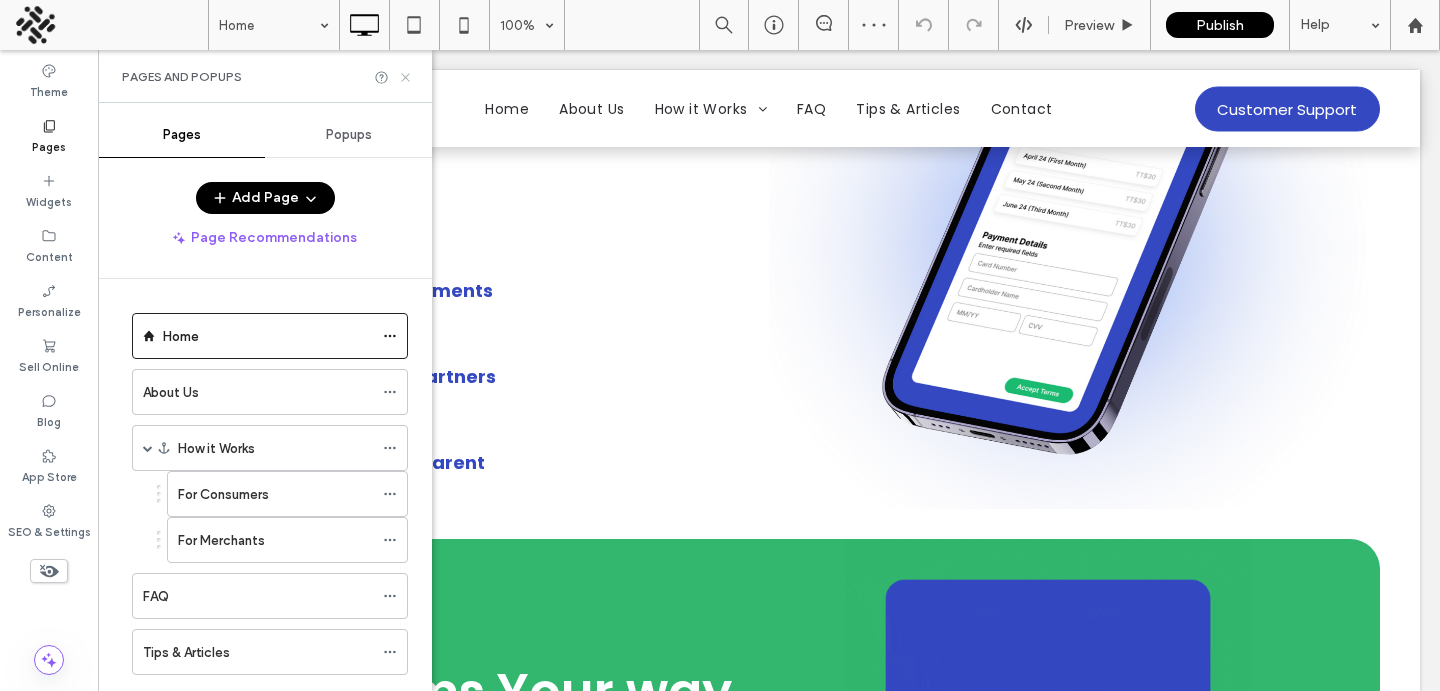 click 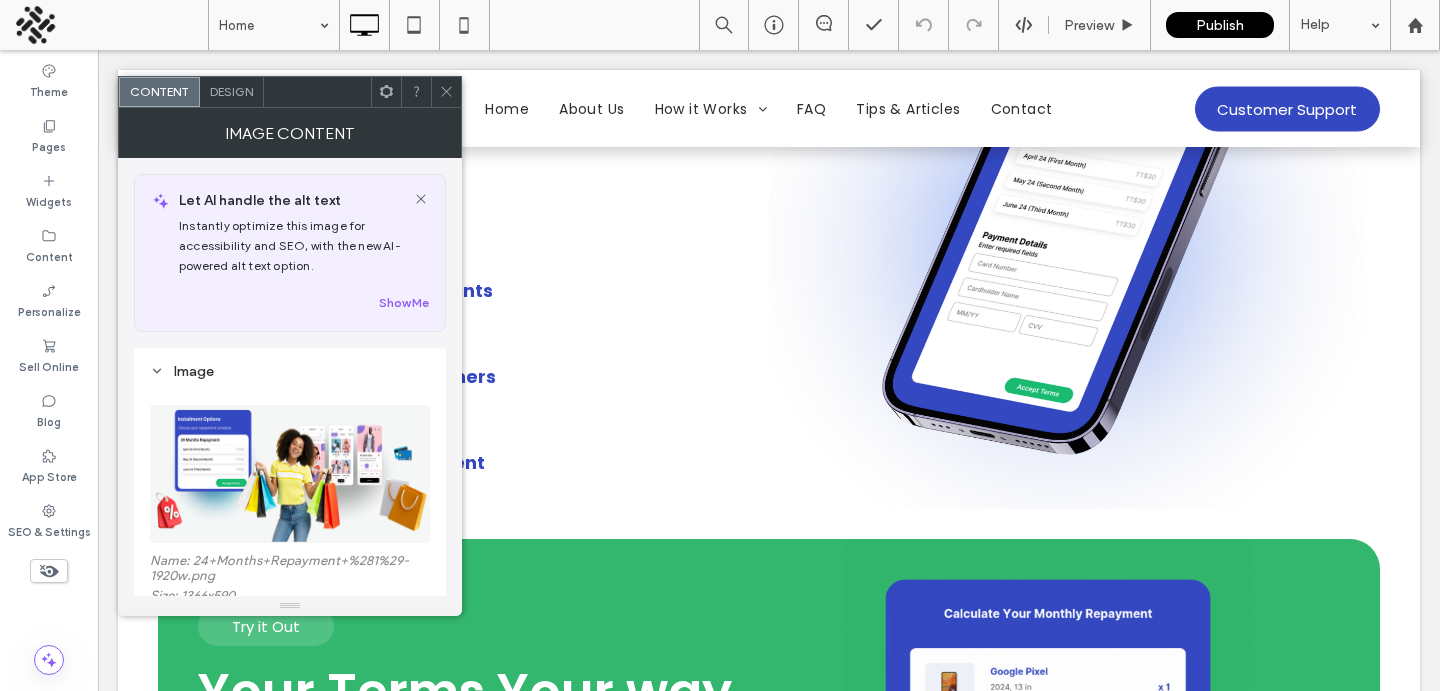 click at bounding box center [291, 474] 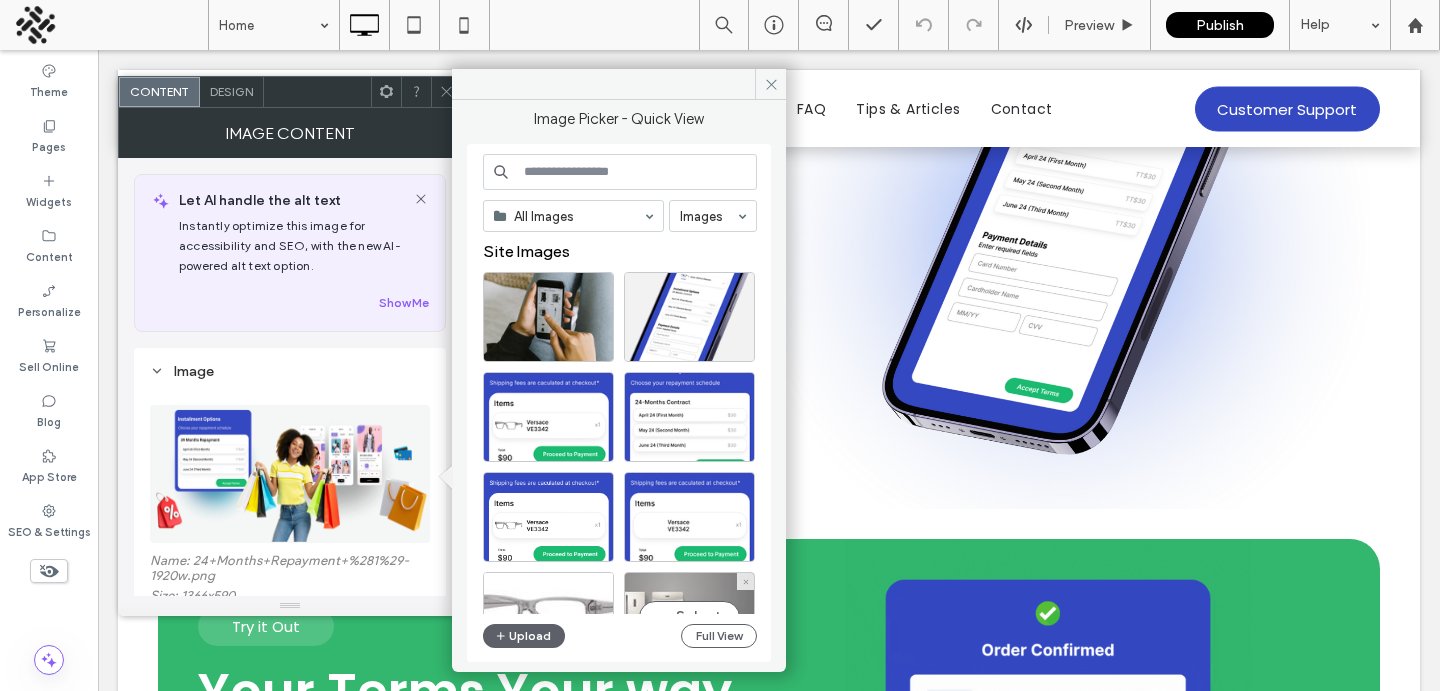 click on "Select" at bounding box center [689, 617] 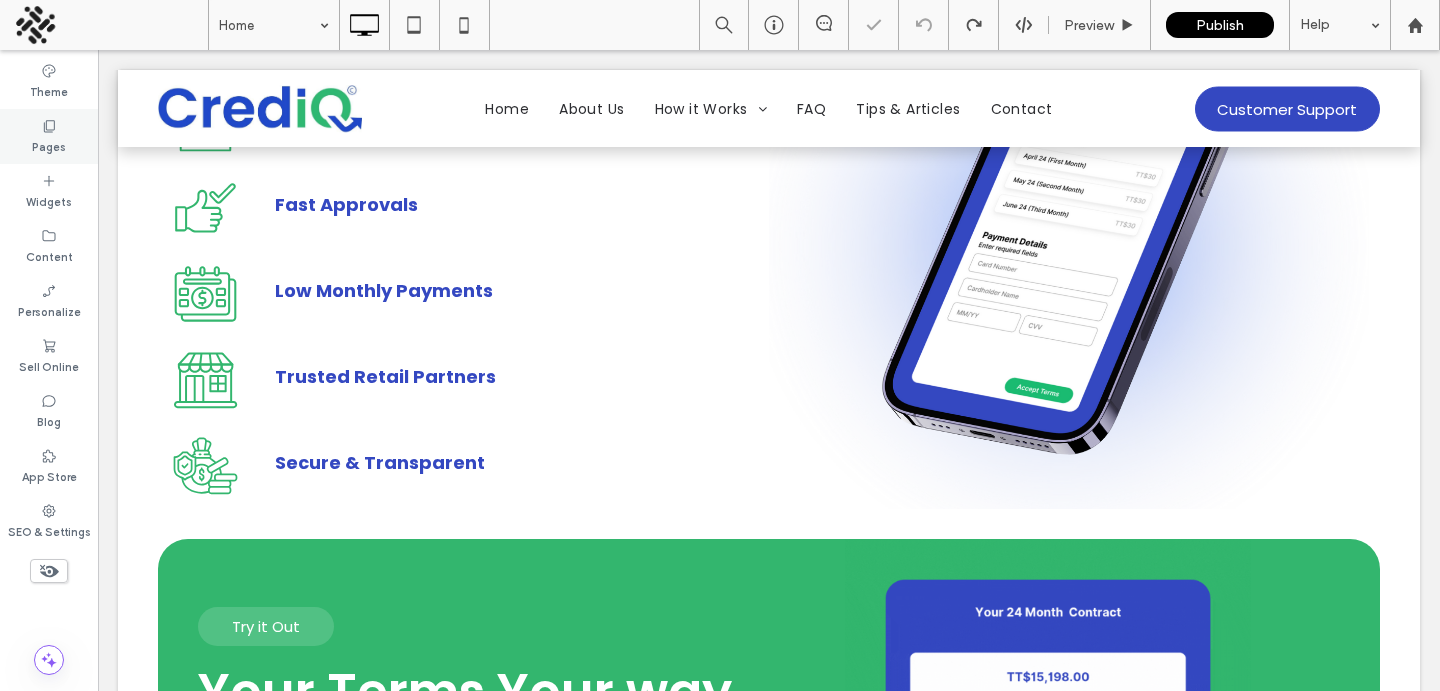 click on "Pages" at bounding box center (49, 136) 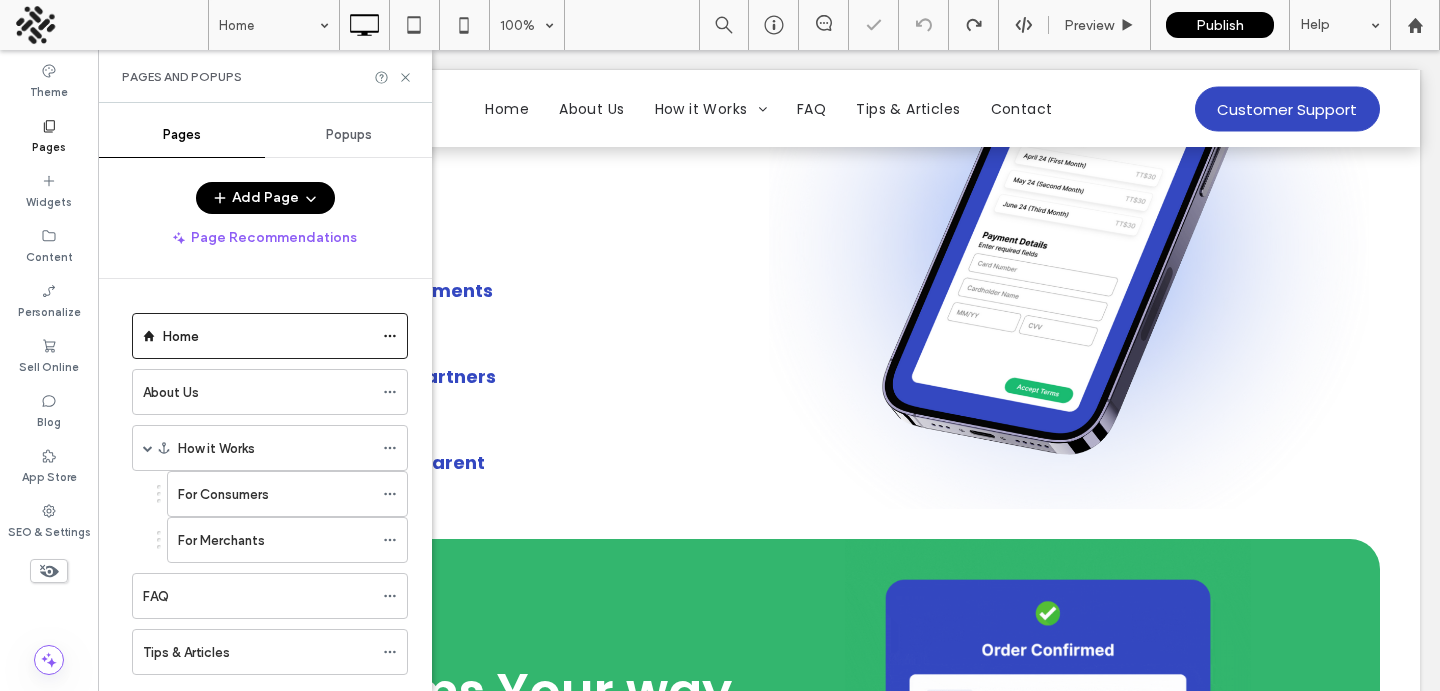 scroll, scrollTop: 29, scrollLeft: 0, axis: vertical 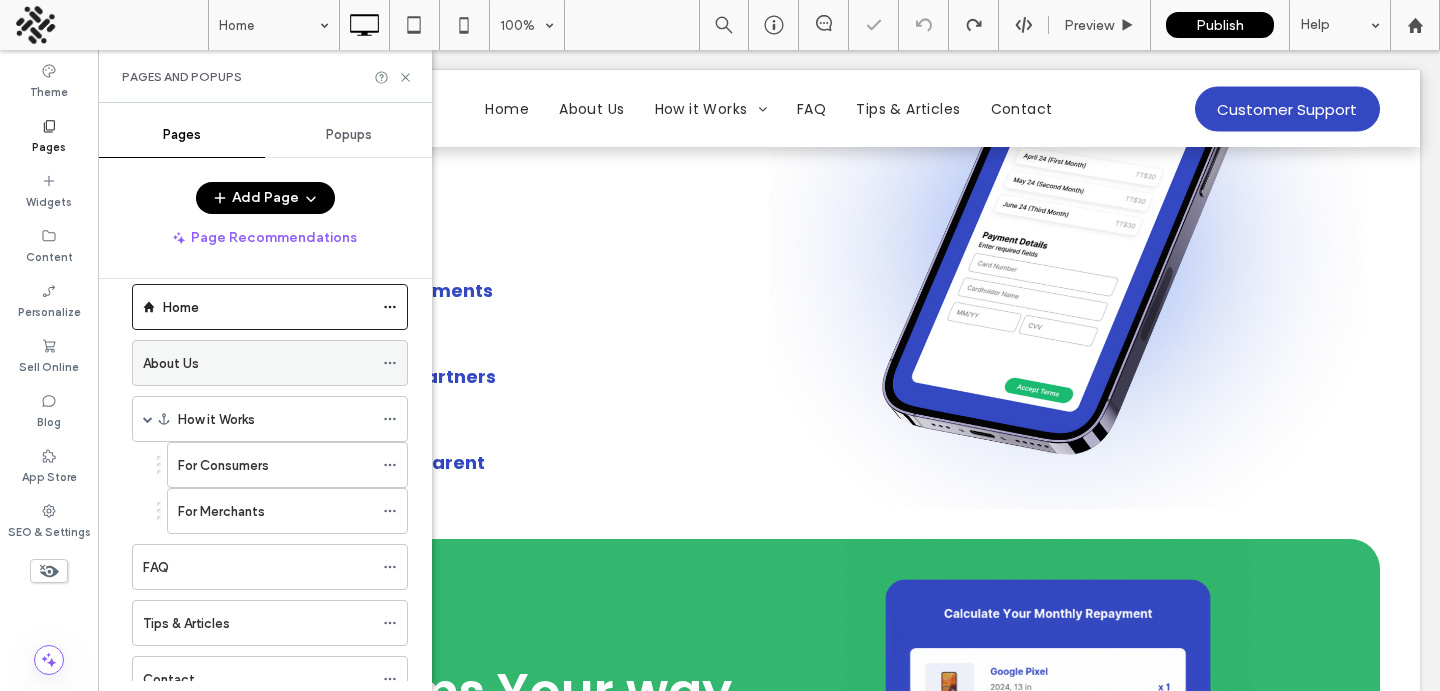 click on "About Us" at bounding box center [258, 363] 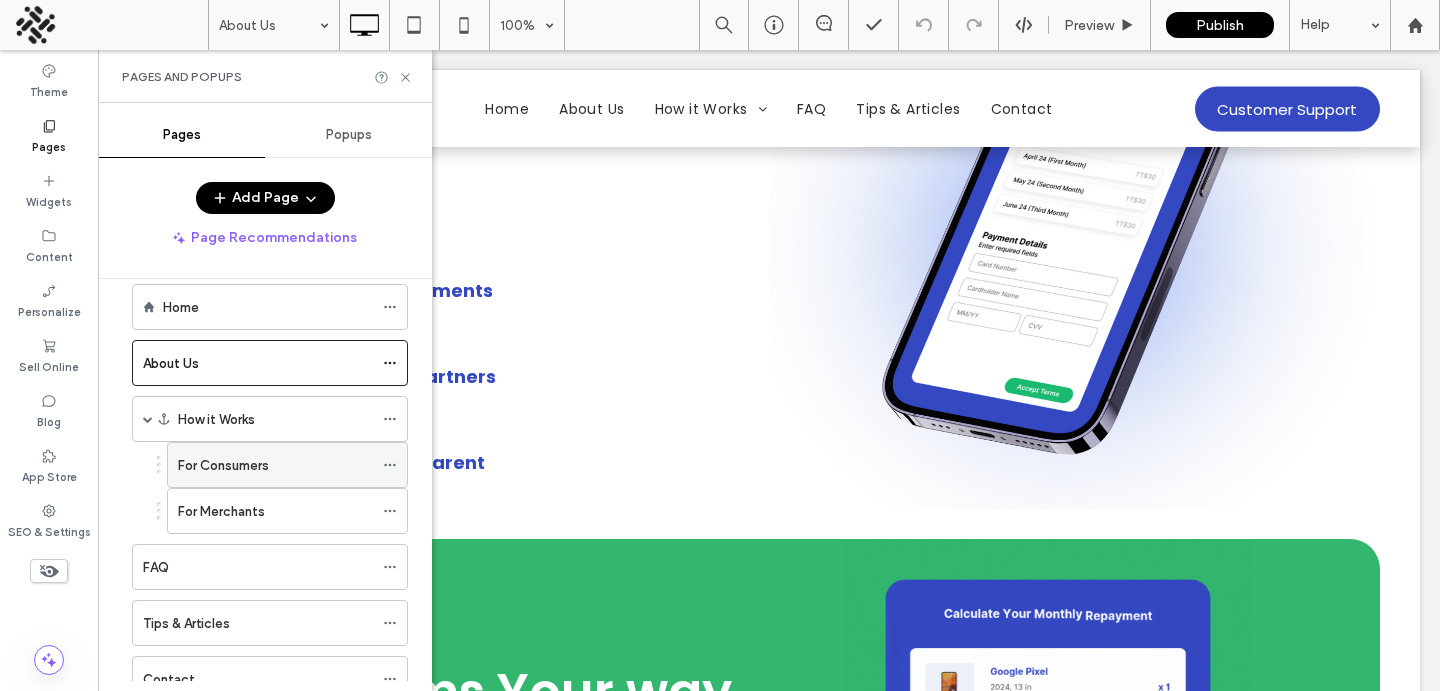 click on "For Consumers" at bounding box center [275, 465] 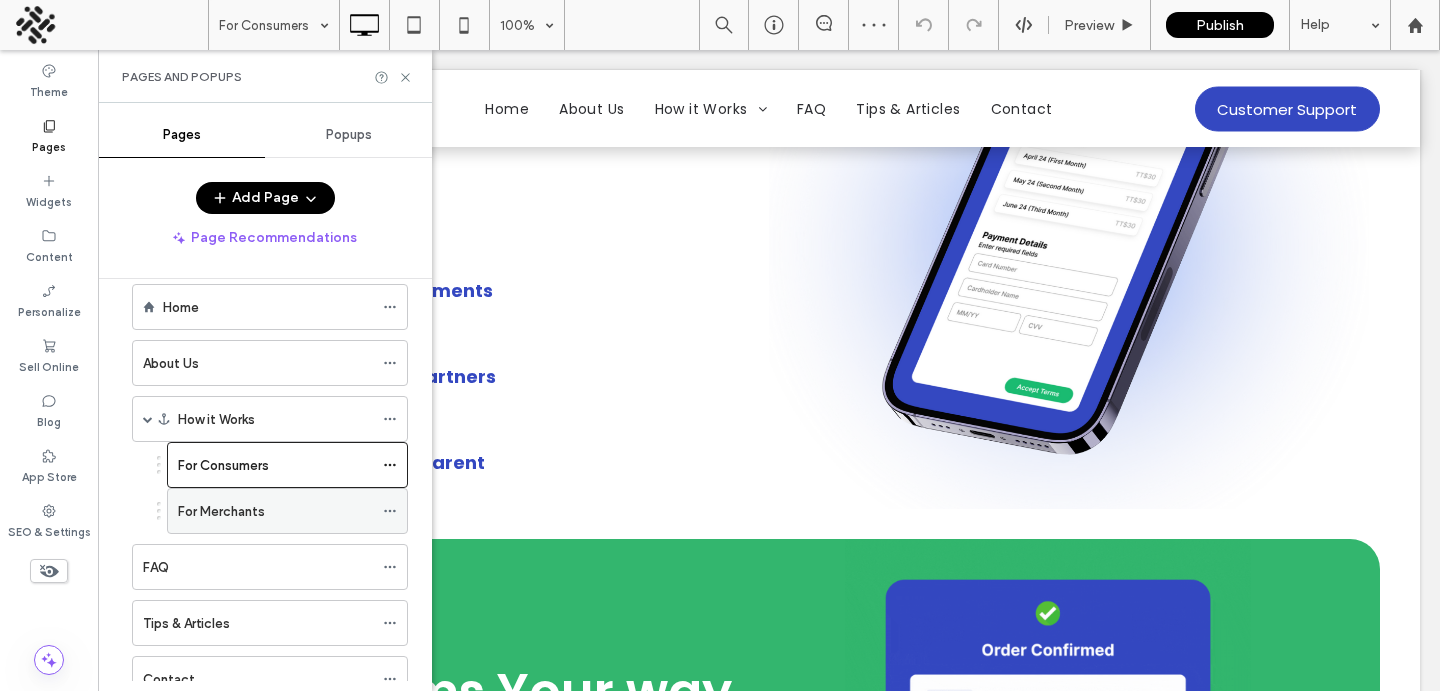 click on "For Merchants" at bounding box center [221, 511] 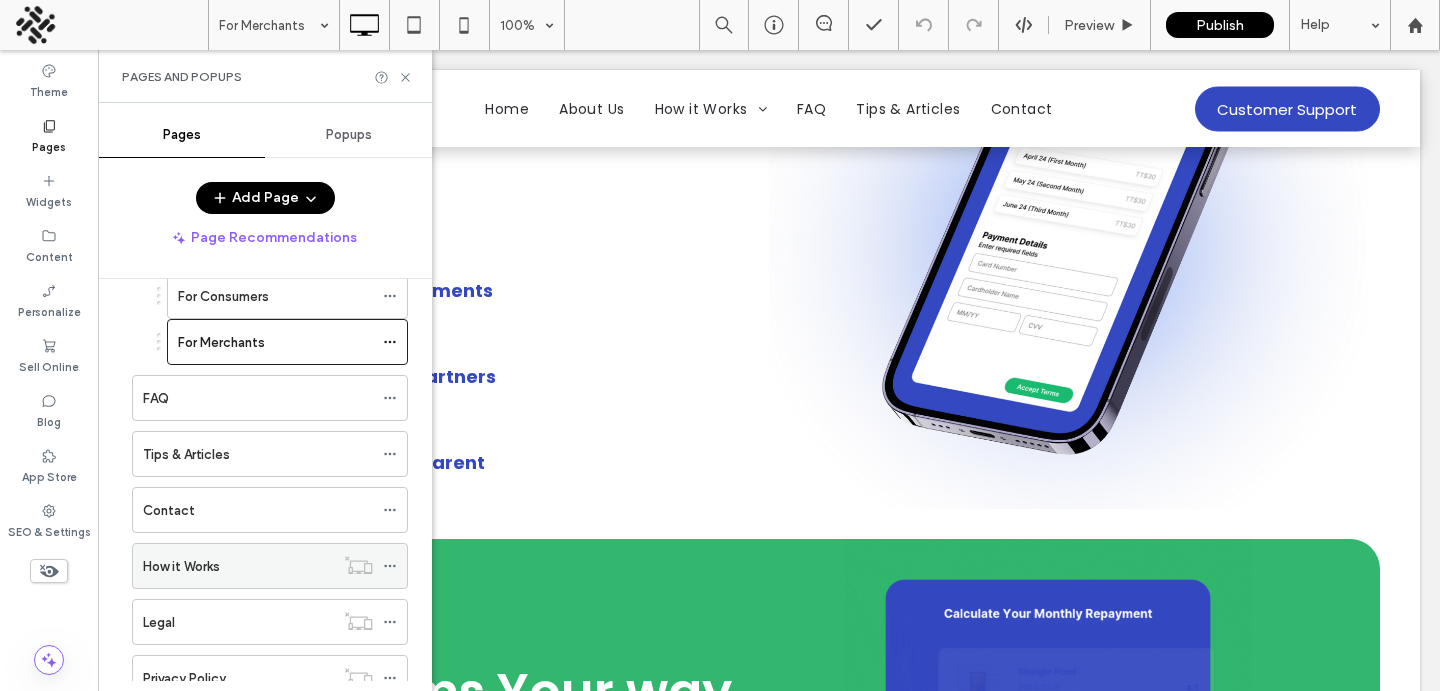 scroll, scrollTop: 380, scrollLeft: 0, axis: vertical 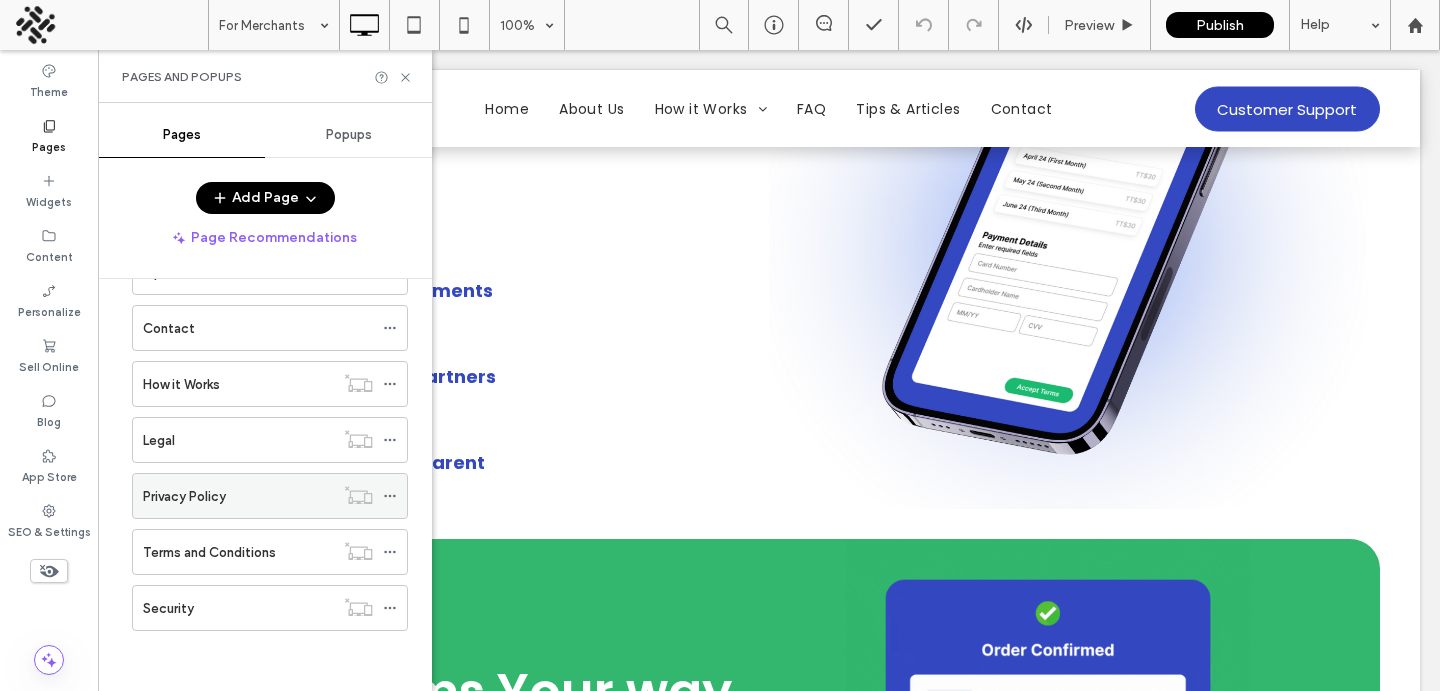 click on "Privacy Policy" at bounding box center [238, 496] 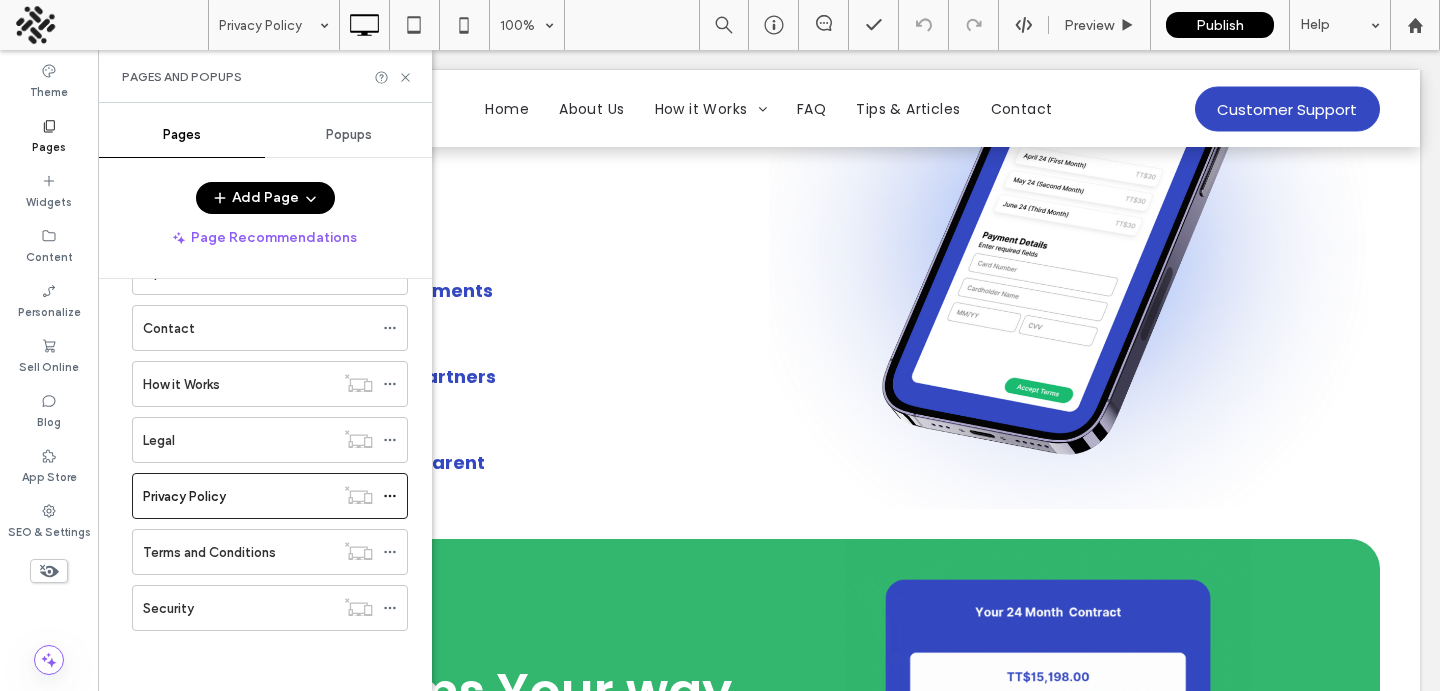 click at bounding box center (720, 345) 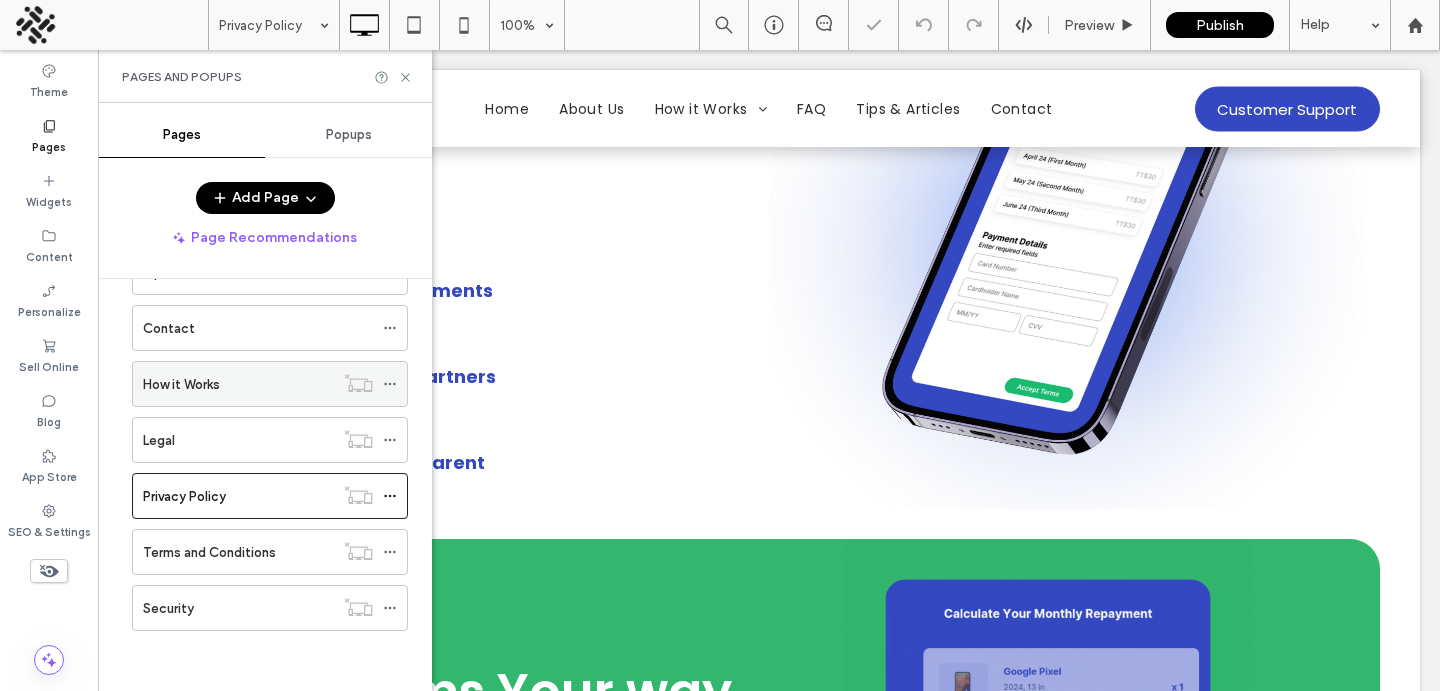 click on "How it Works" at bounding box center (238, 384) 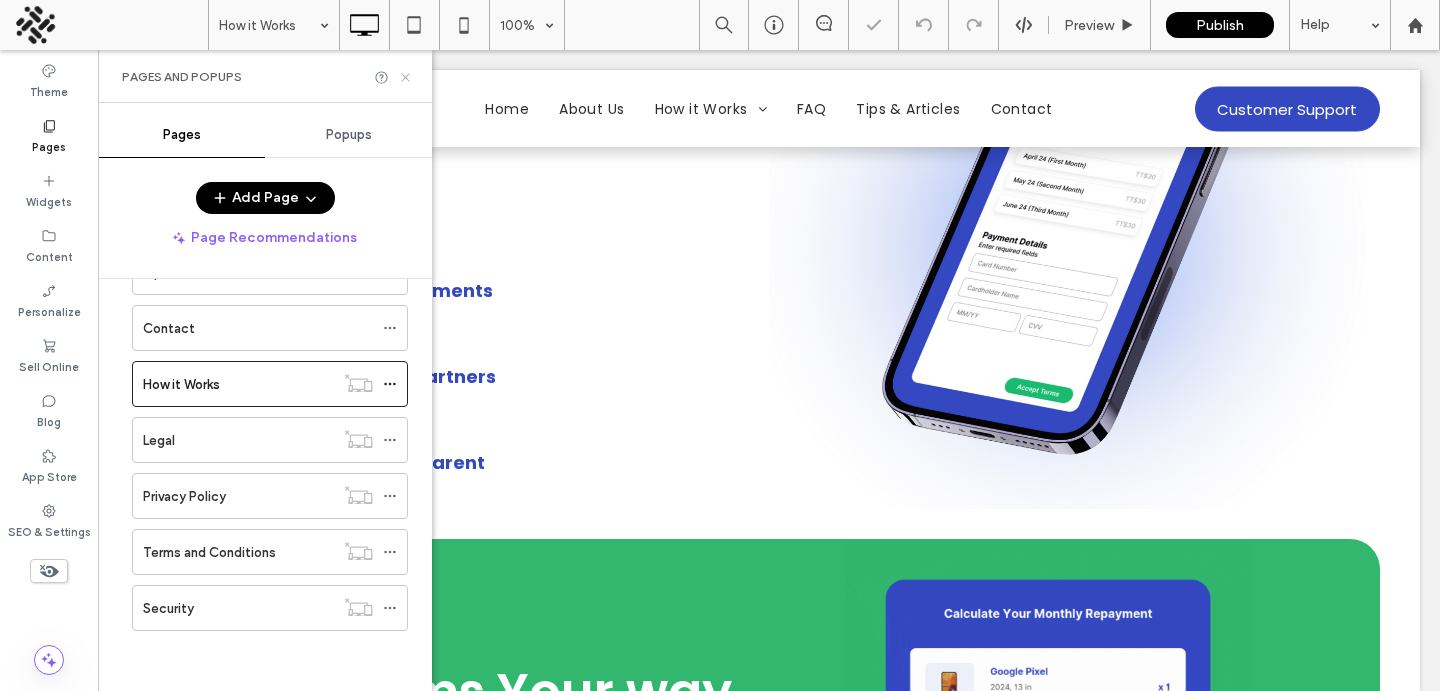 click 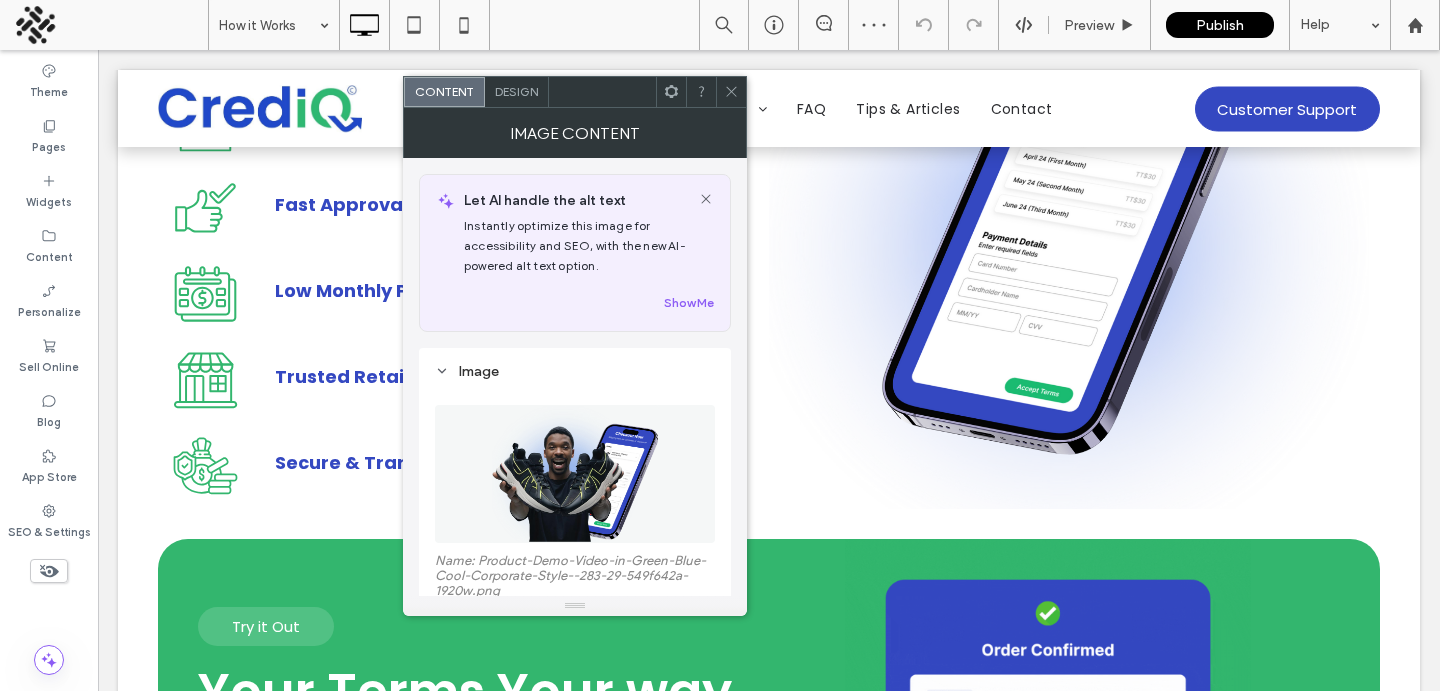 click at bounding box center [574, 474] 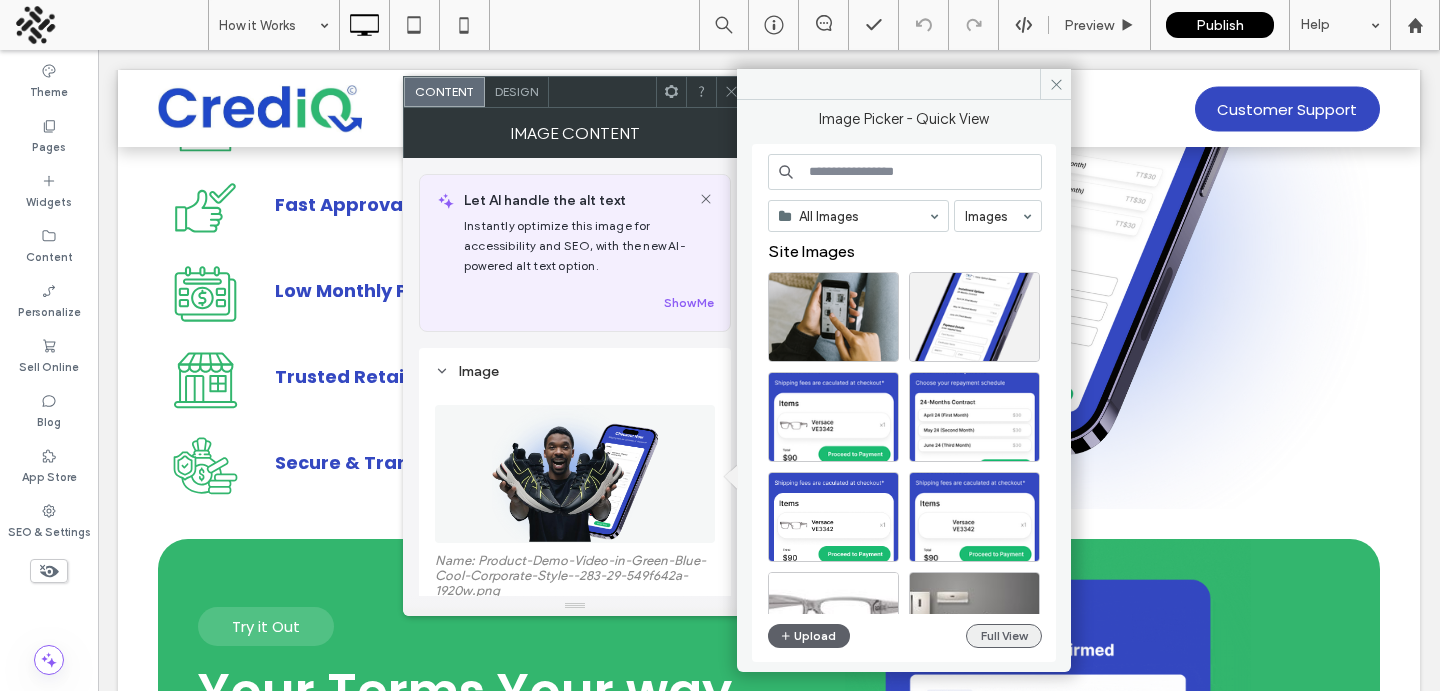 click on "Full View" at bounding box center [1004, 636] 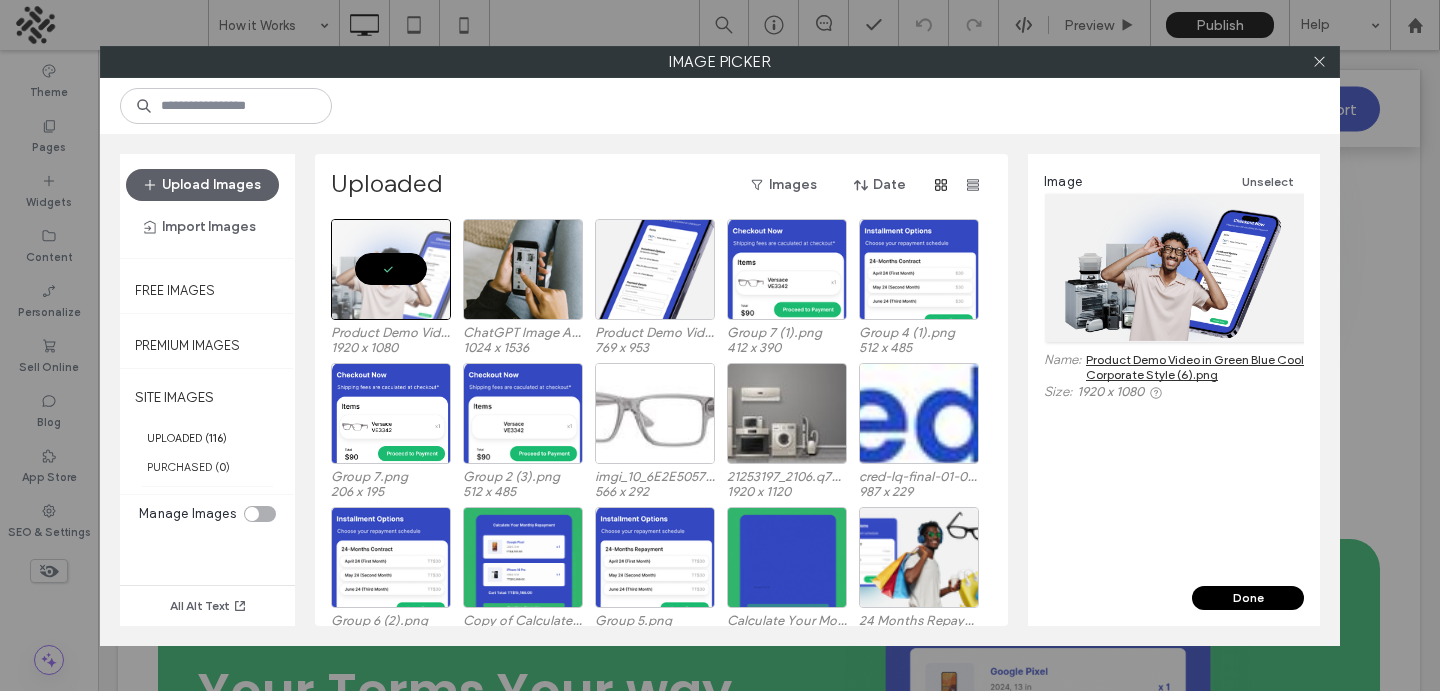 click on "Done" at bounding box center (1248, 598) 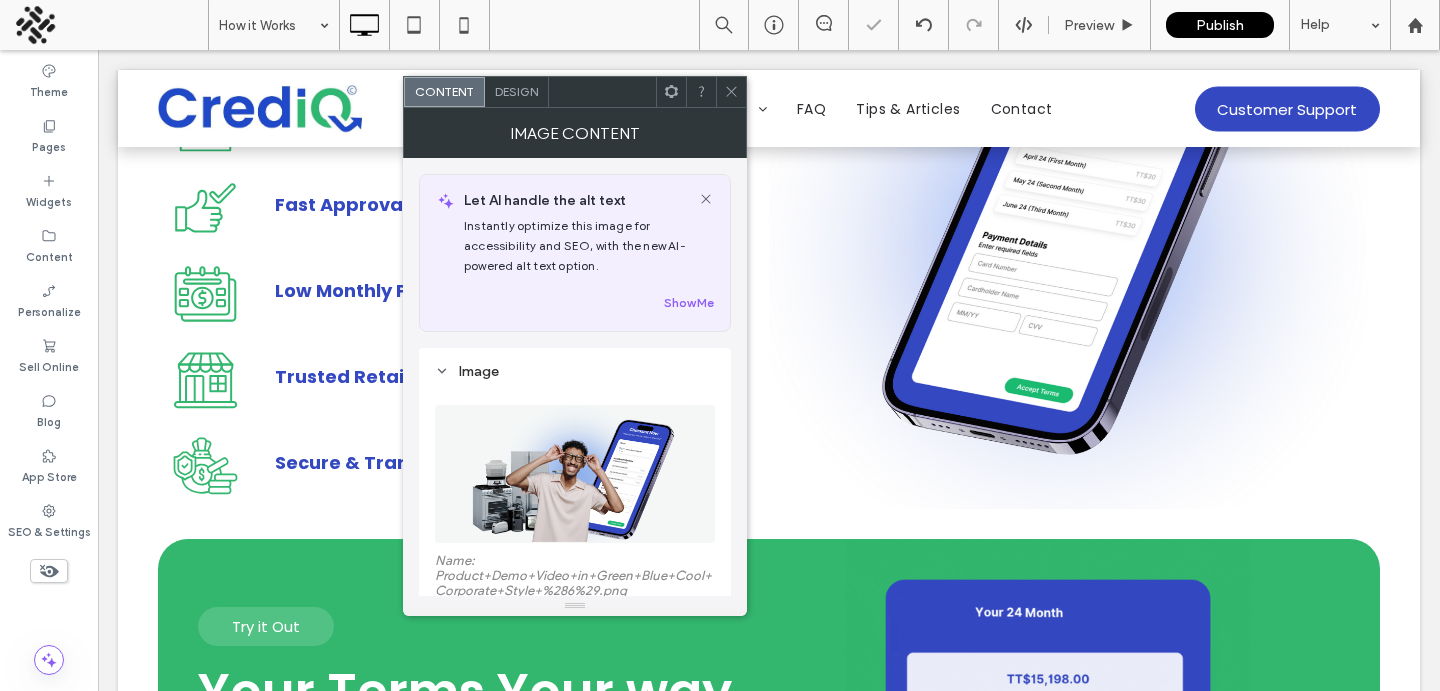 click 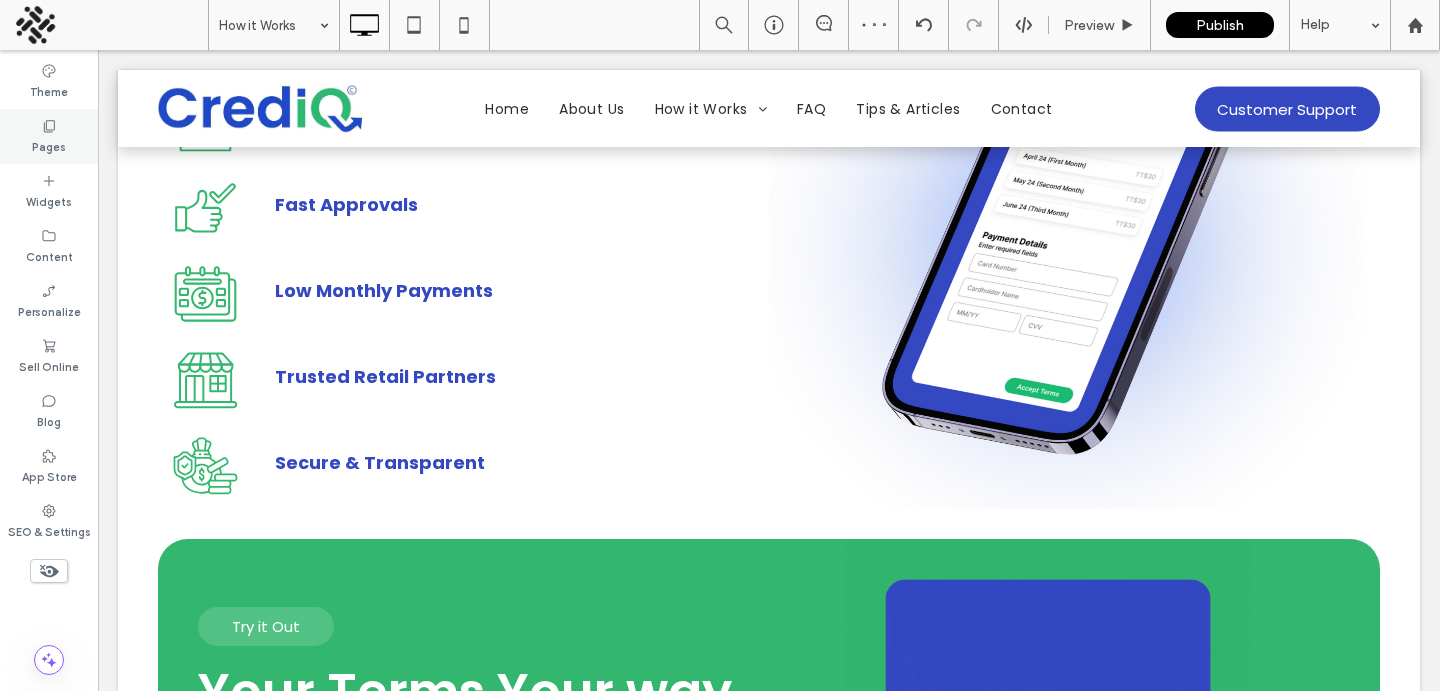 click on "Pages" at bounding box center [49, 145] 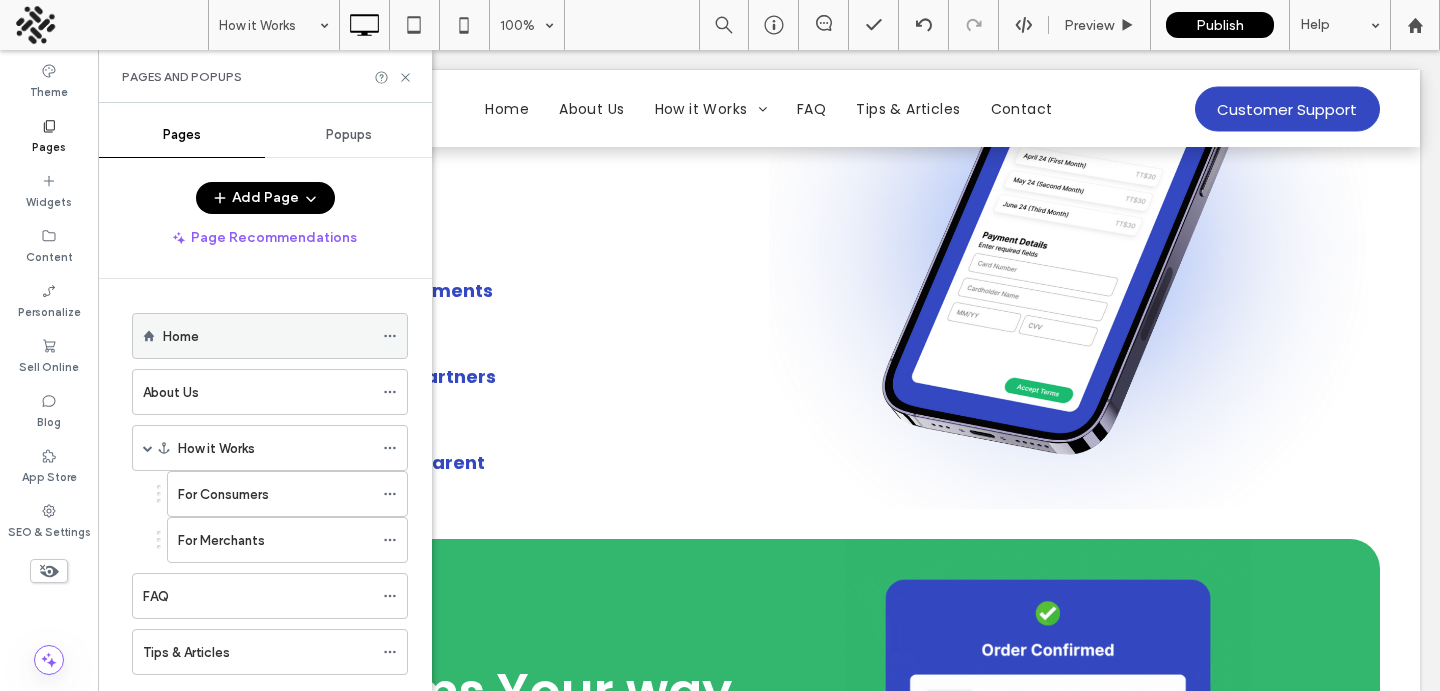 click on "Home" at bounding box center [268, 336] 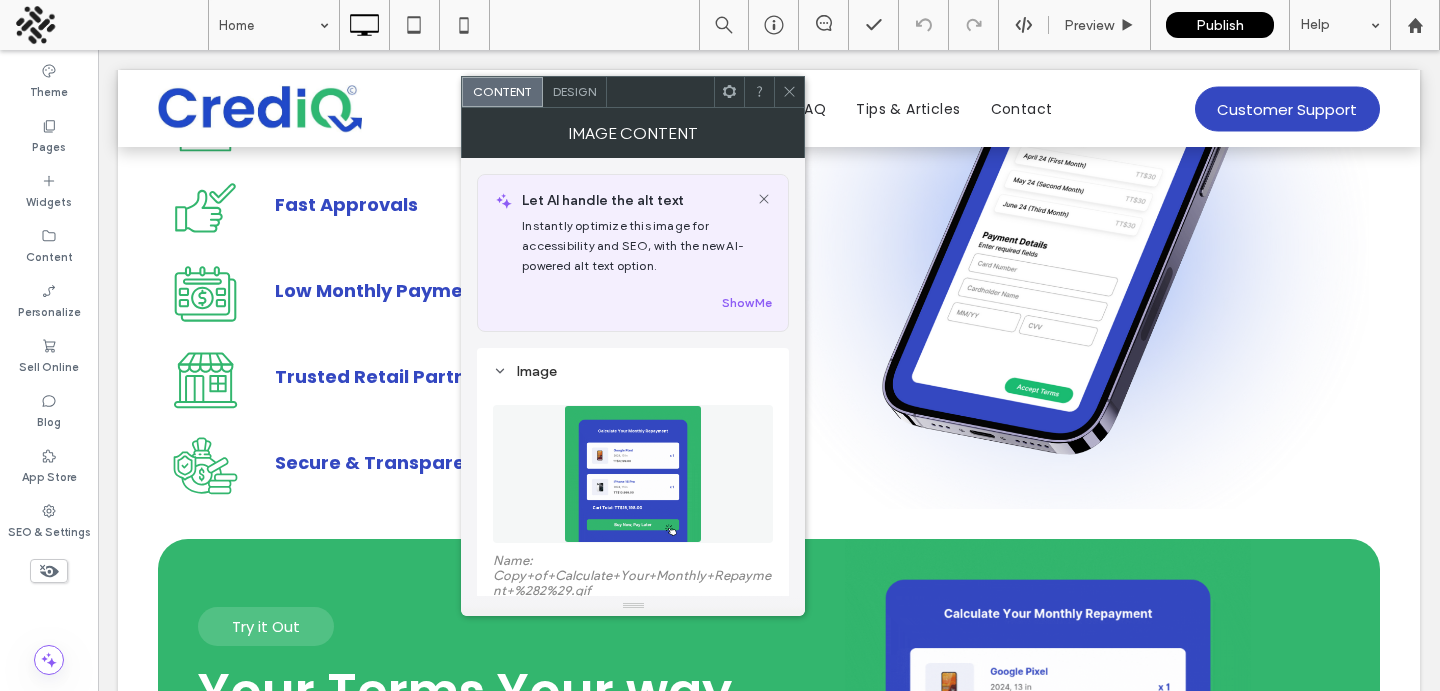 click at bounding box center (633, 474) 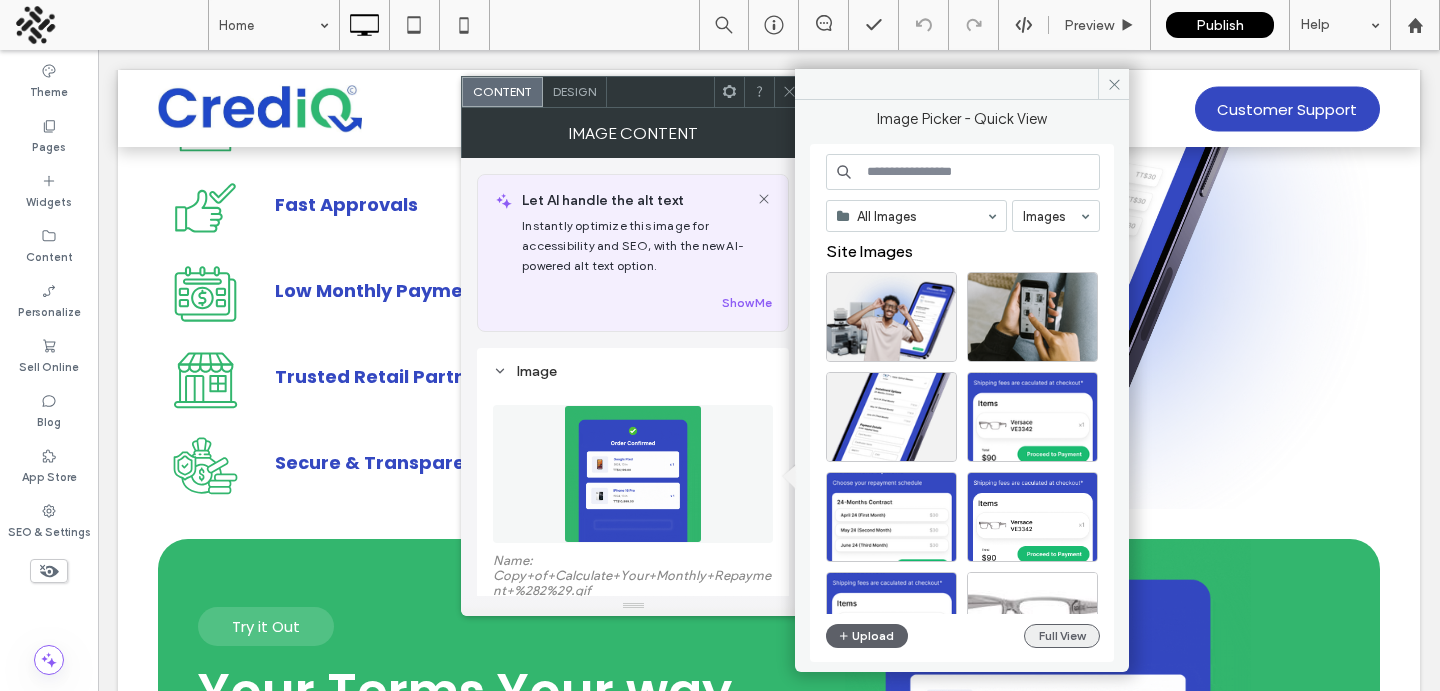 click on "Full View" at bounding box center [1062, 636] 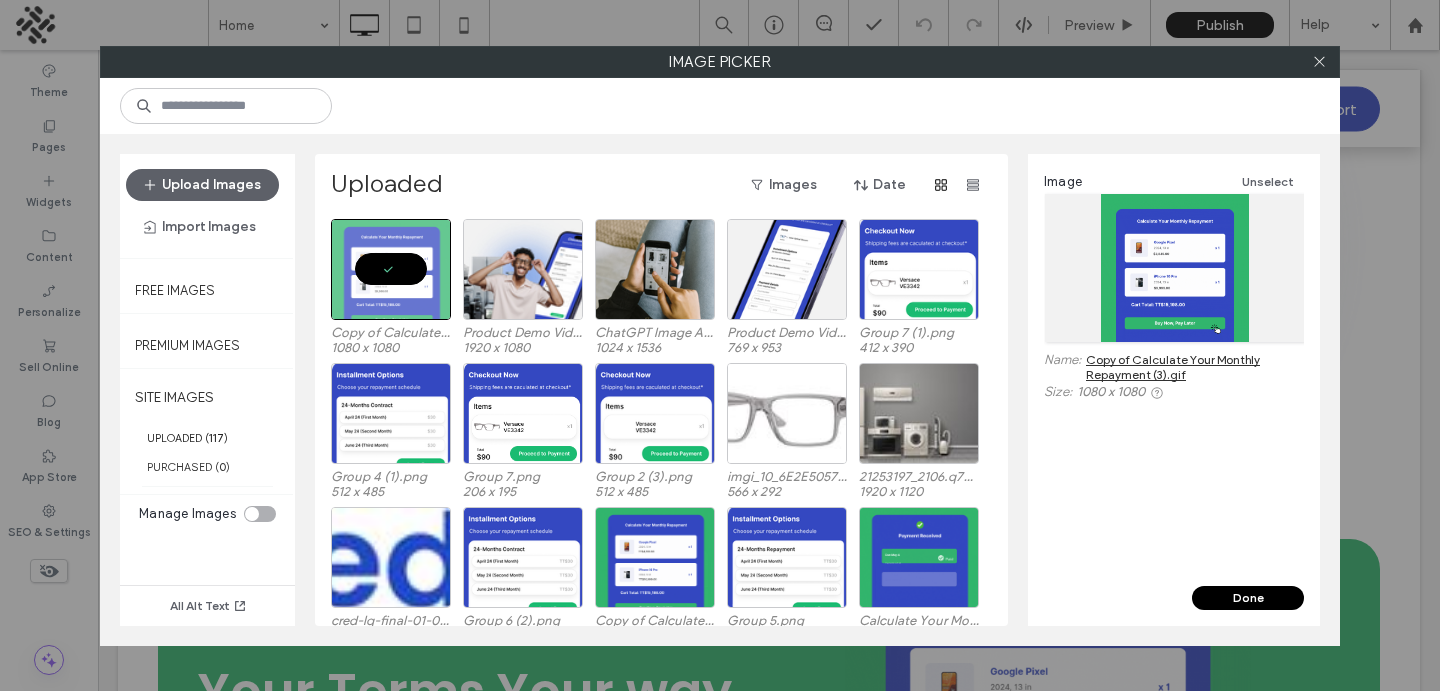 click on "Done" at bounding box center (1248, 598) 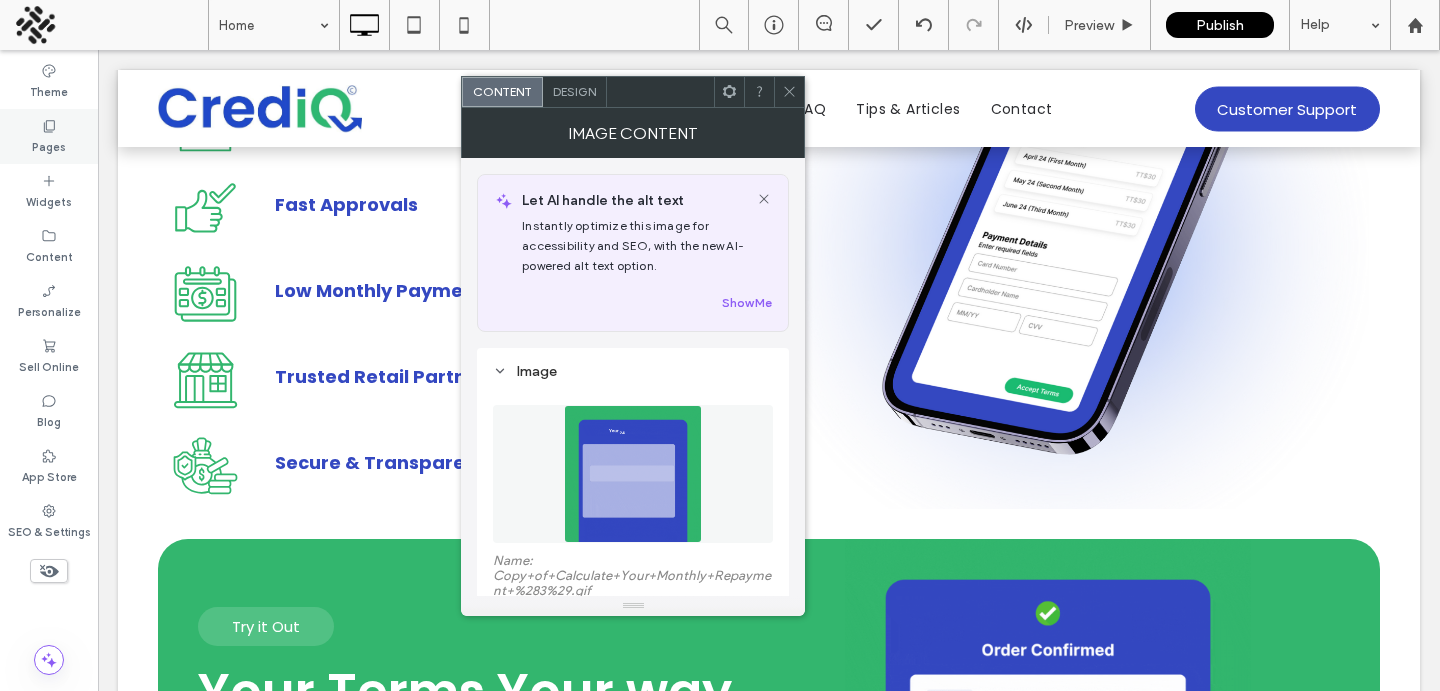 click on "Pages" at bounding box center (49, 136) 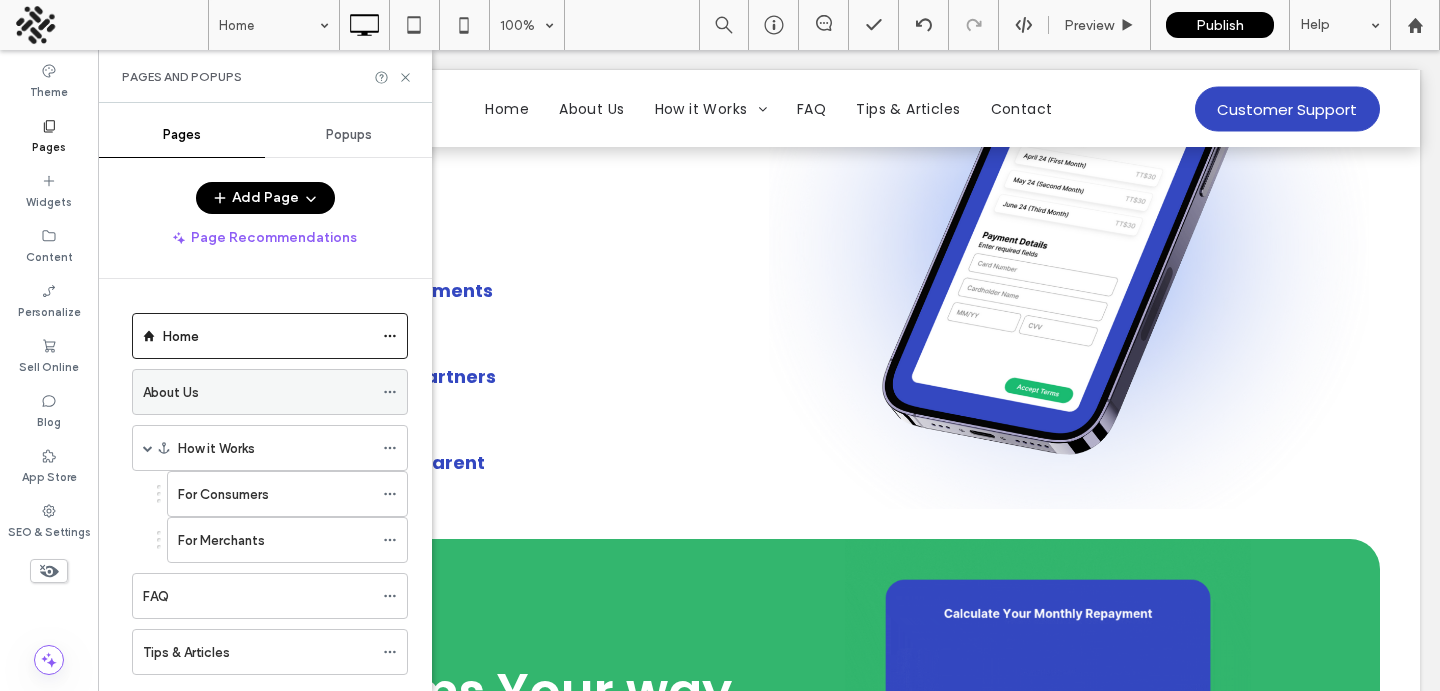 click on "About Us" at bounding box center [171, 392] 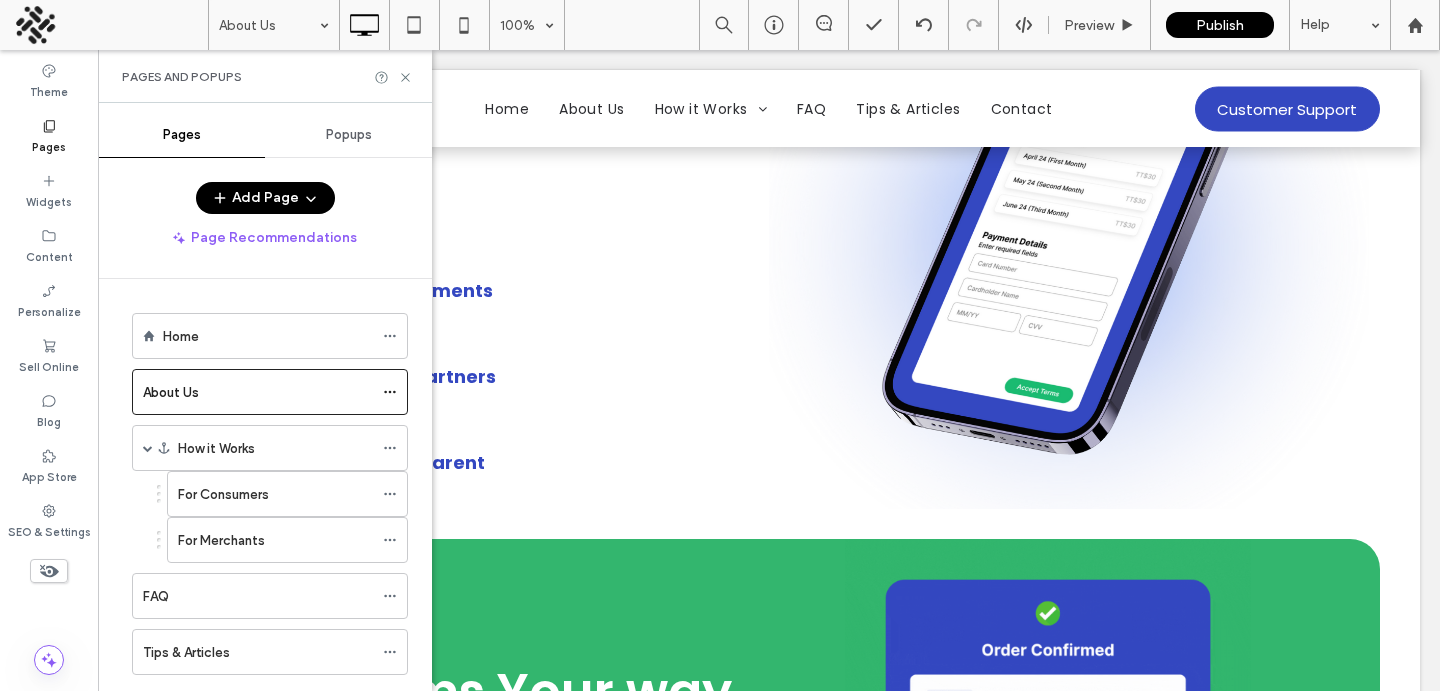 click at bounding box center (720, 345) 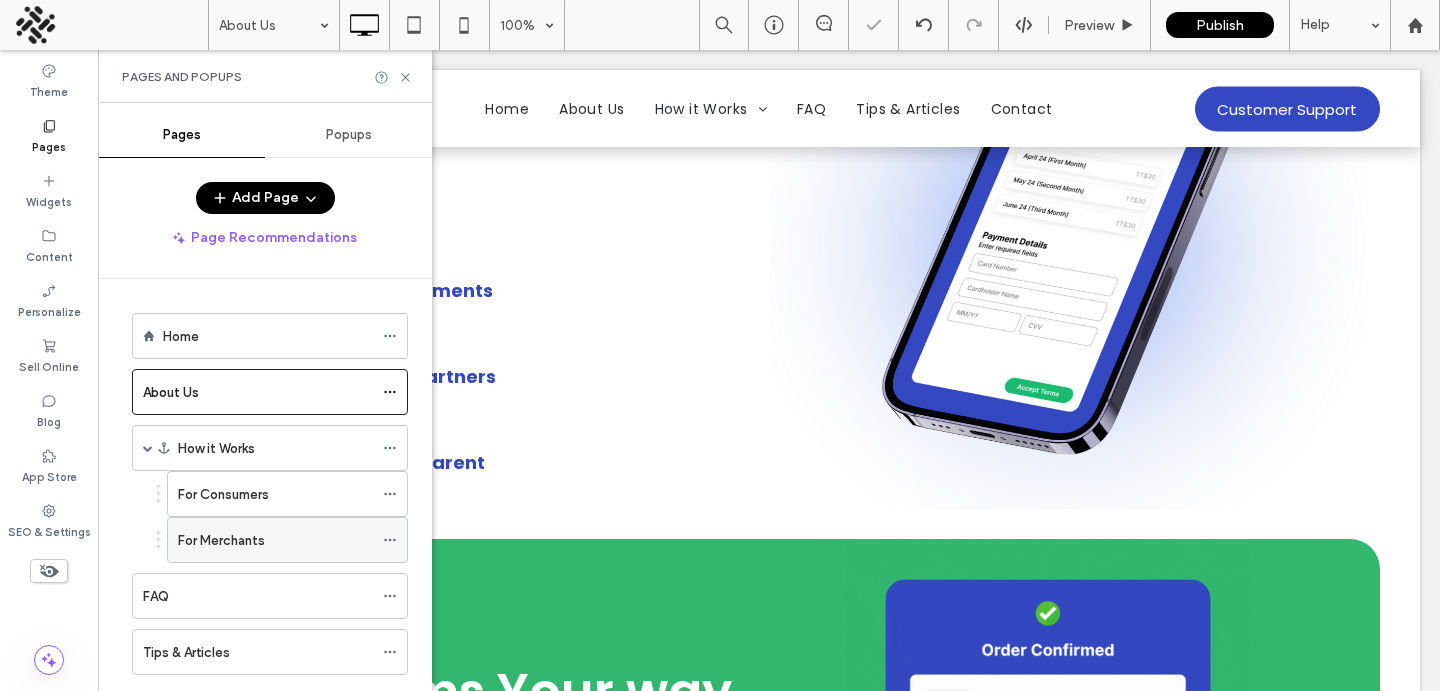 click on "For Merchants" at bounding box center [221, 540] 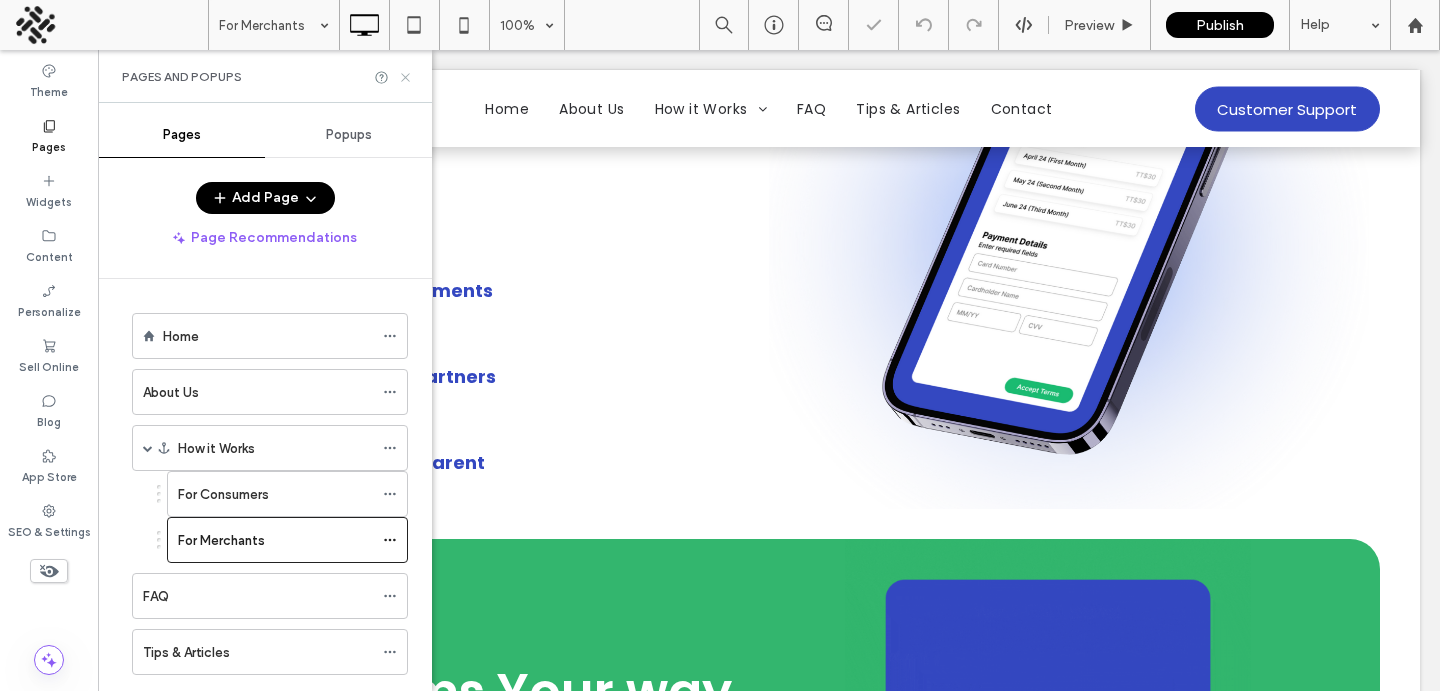 click 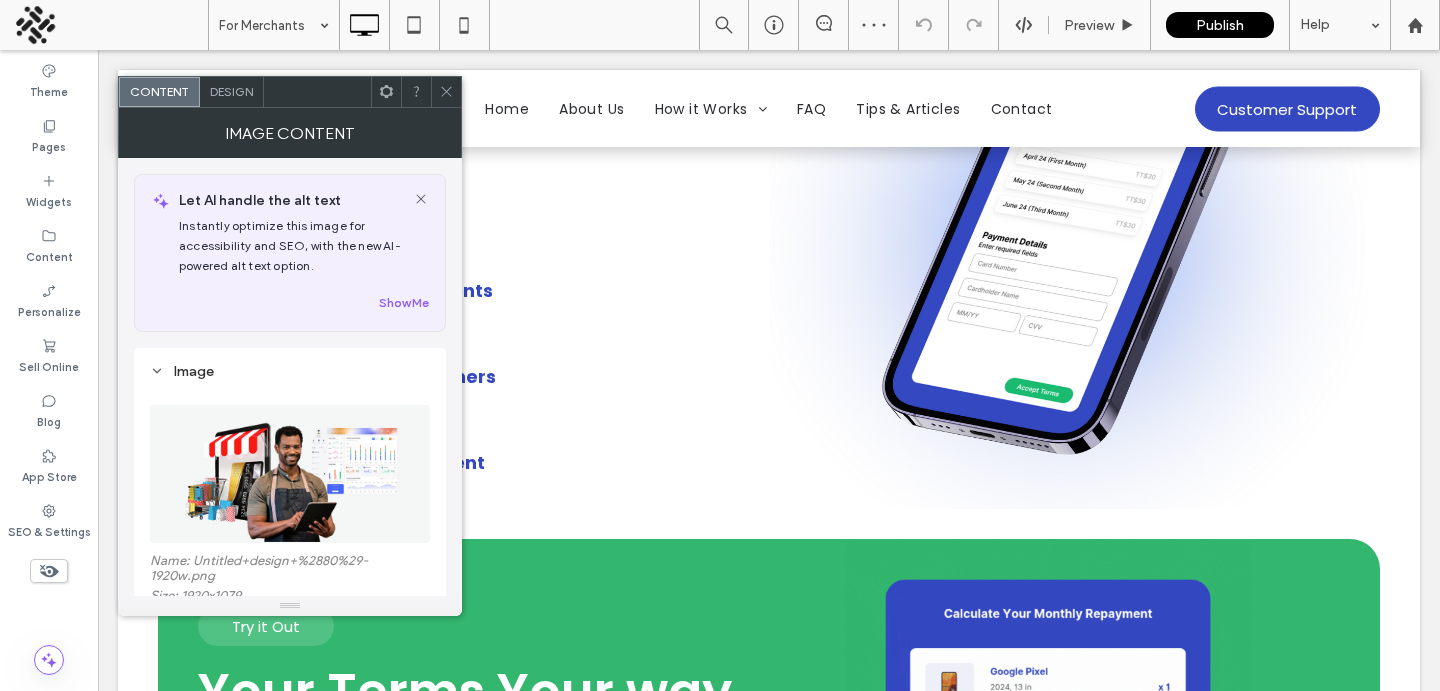 click at bounding box center [290, 474] 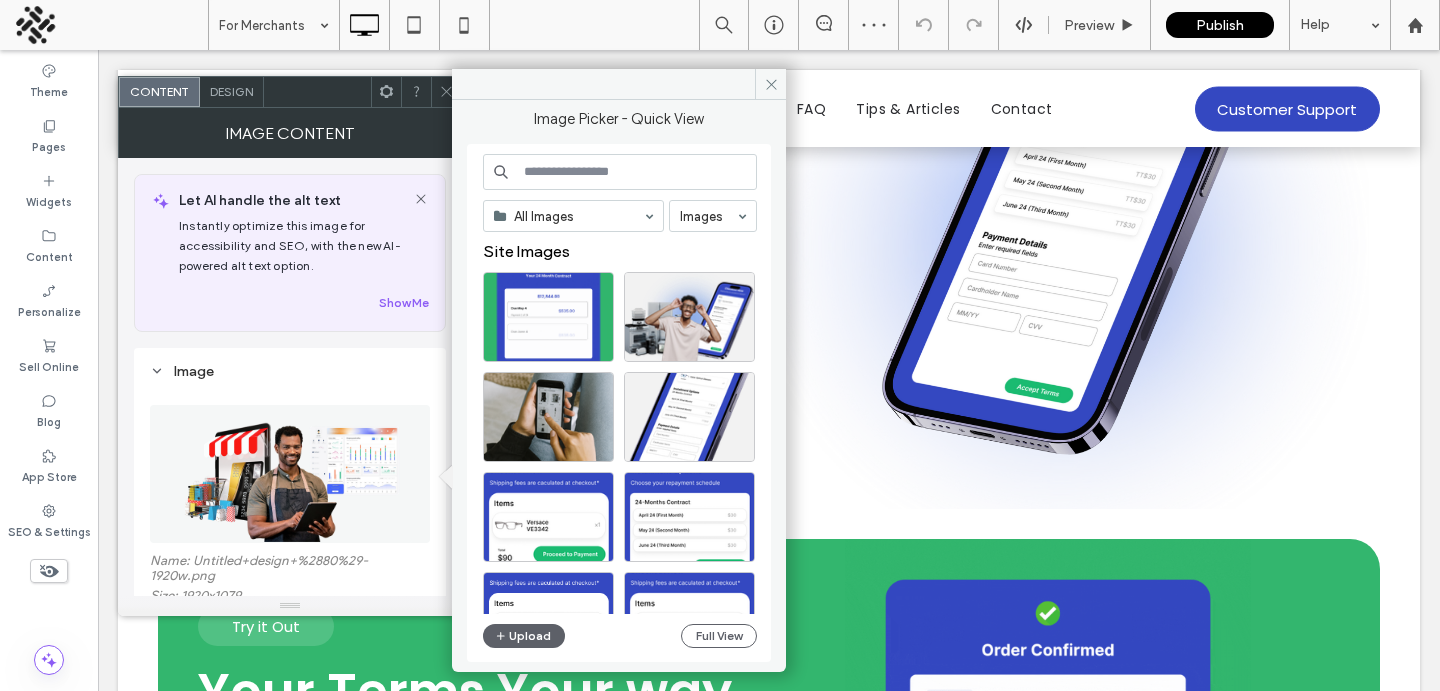 click on "All Images Images Site Images Upload Full View" at bounding box center [620, 403] 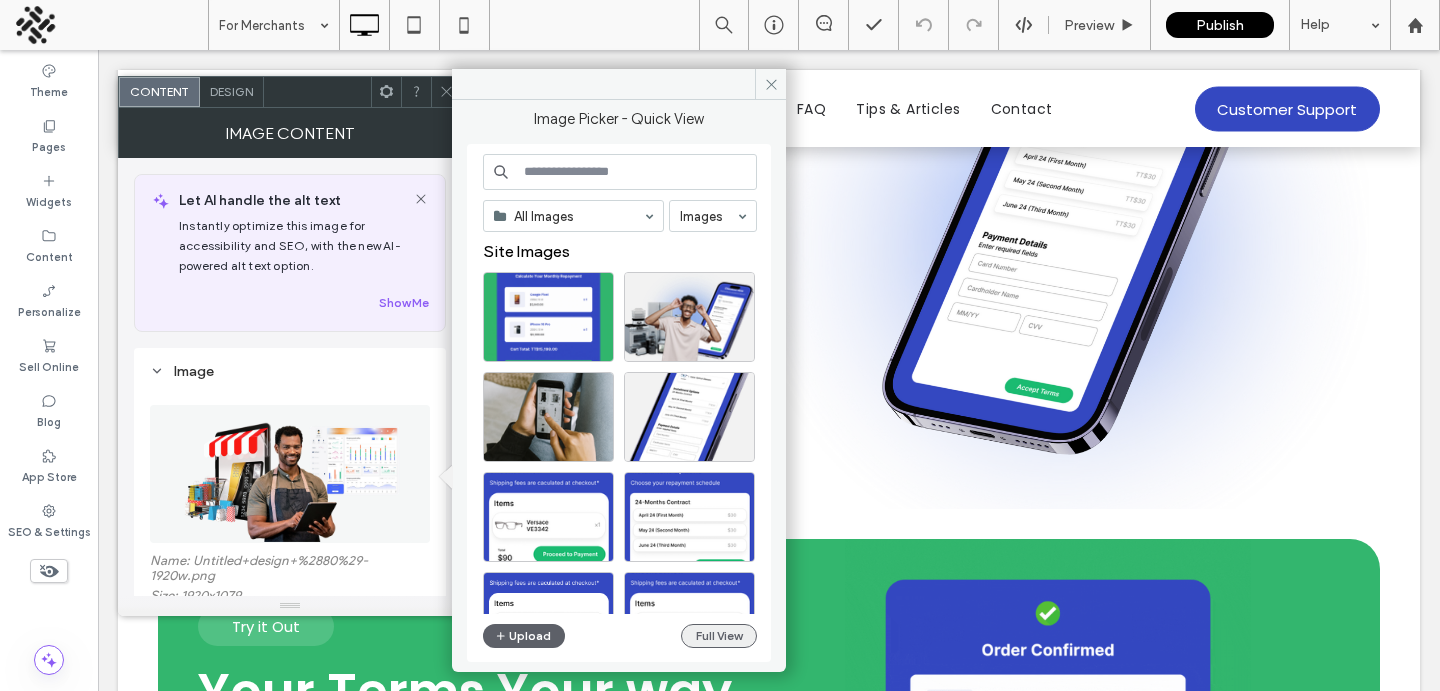 click on "Full View" at bounding box center (719, 636) 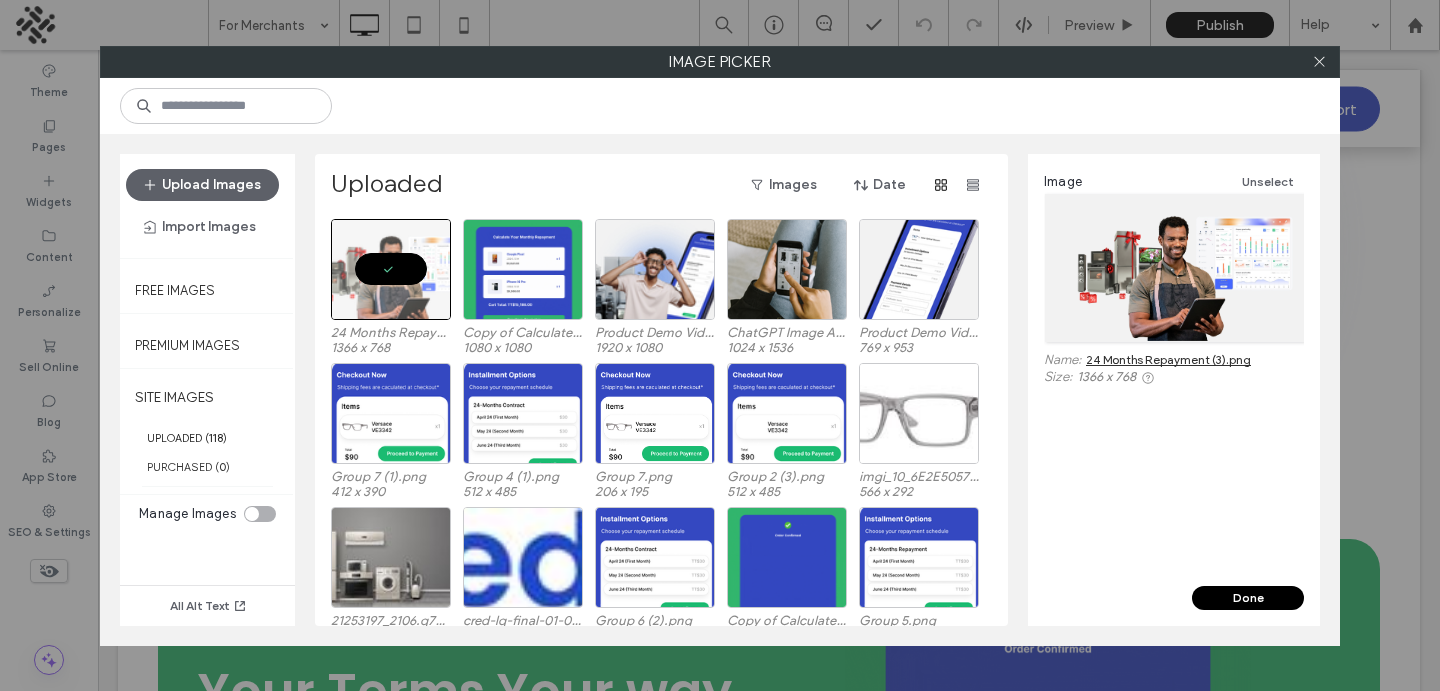 click on "Done" at bounding box center [1248, 598] 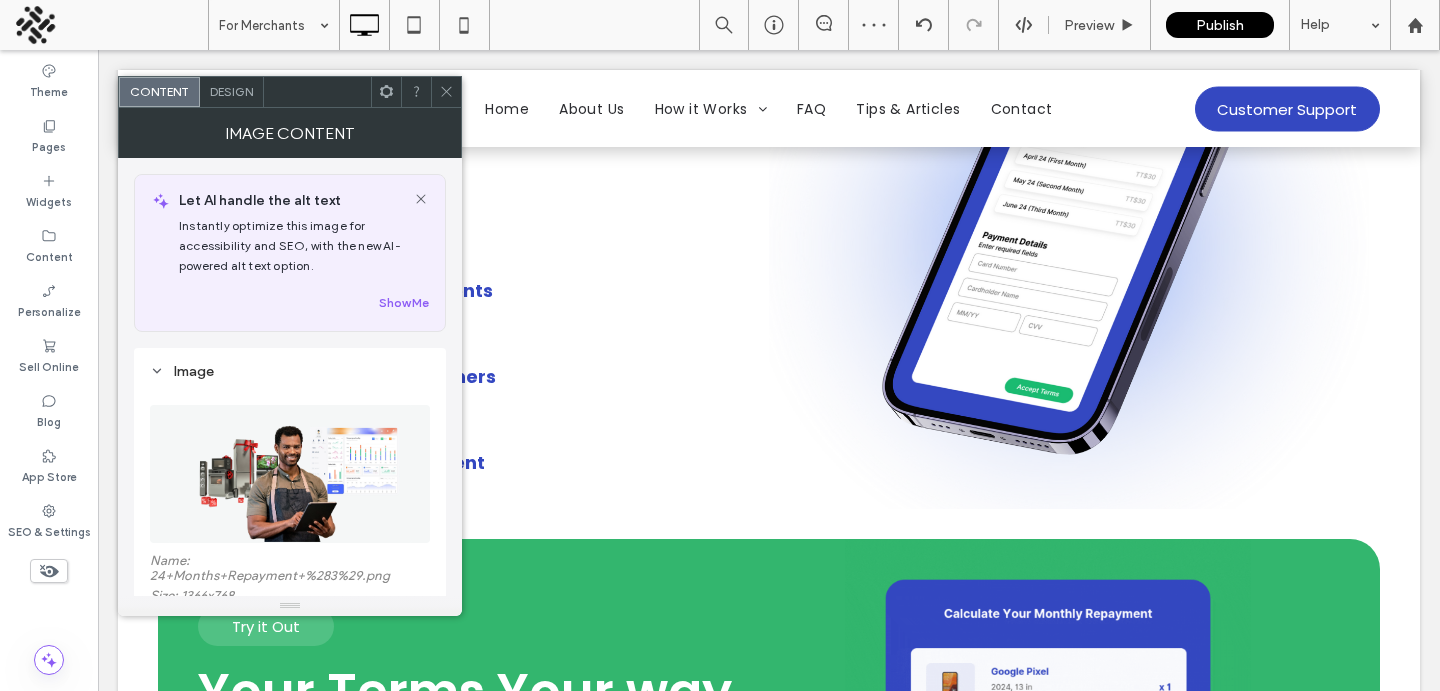 click at bounding box center (446, 92) 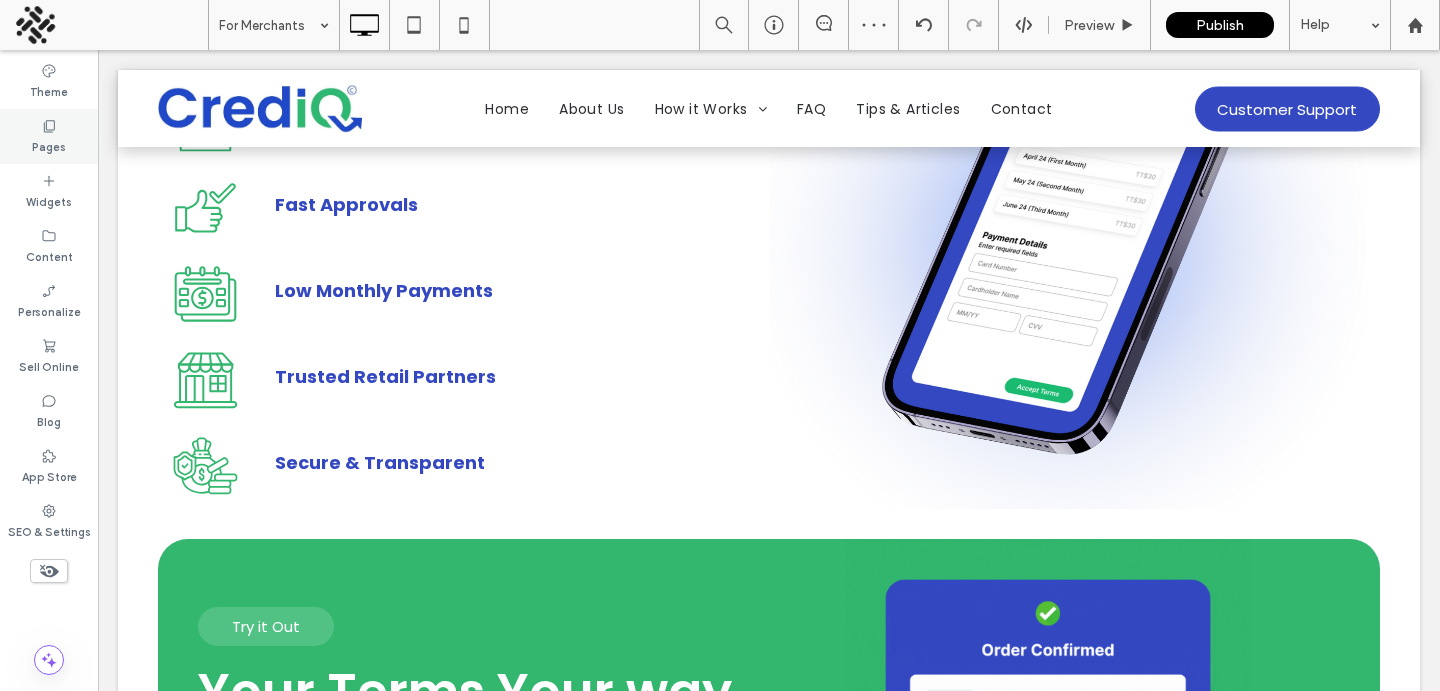 click 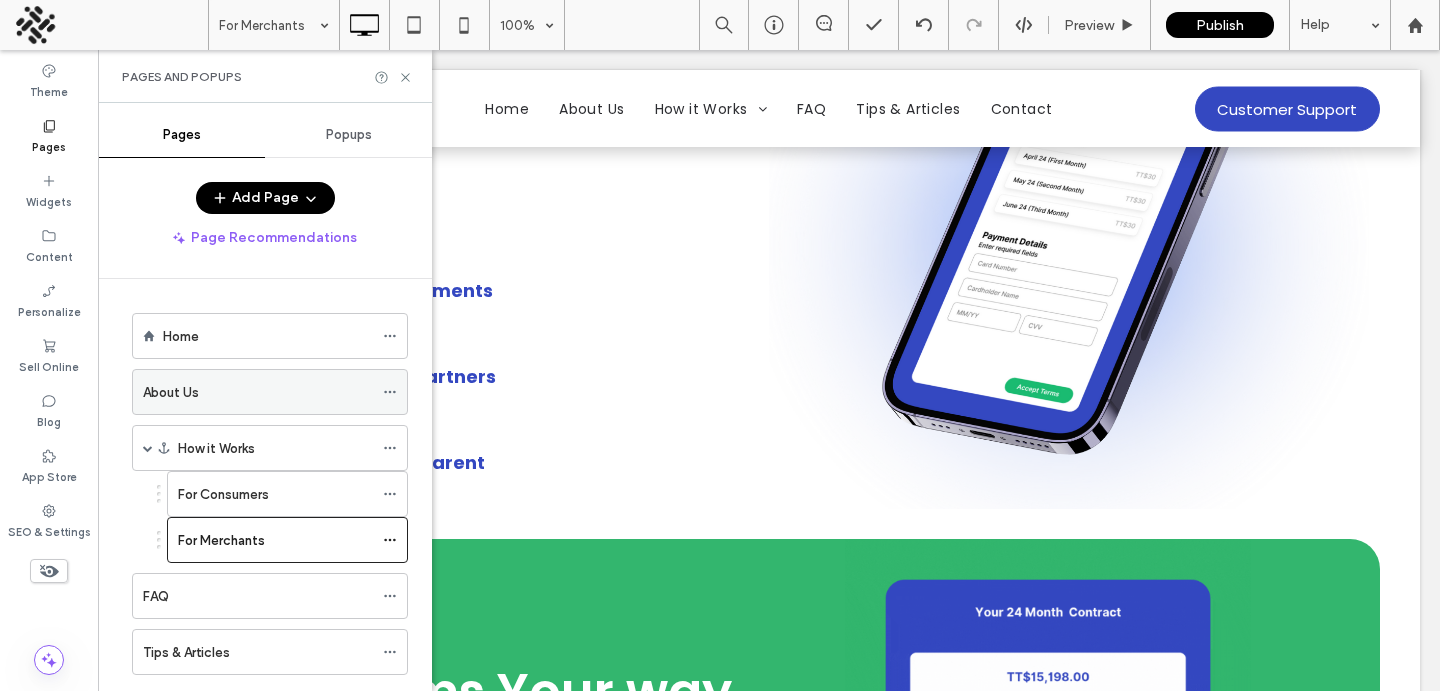 click on "About Us" at bounding box center [258, 392] 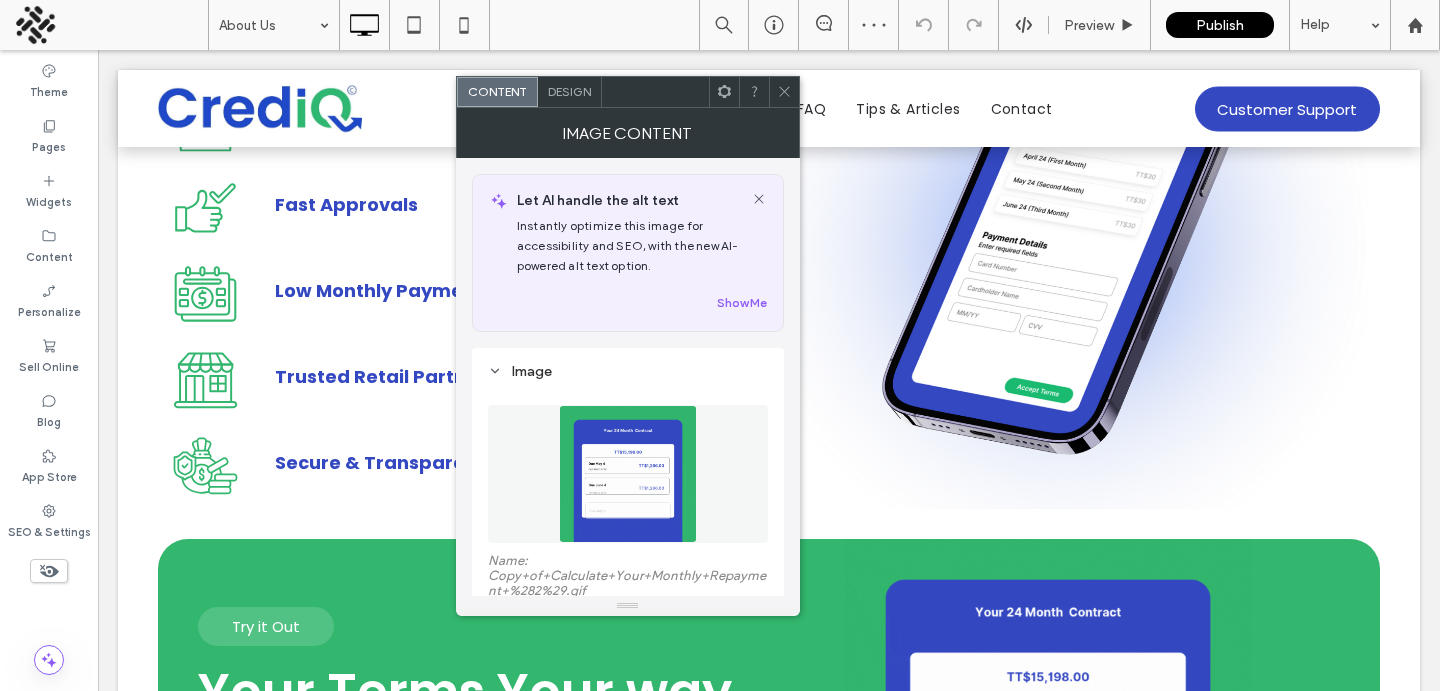 click at bounding box center [628, 474] 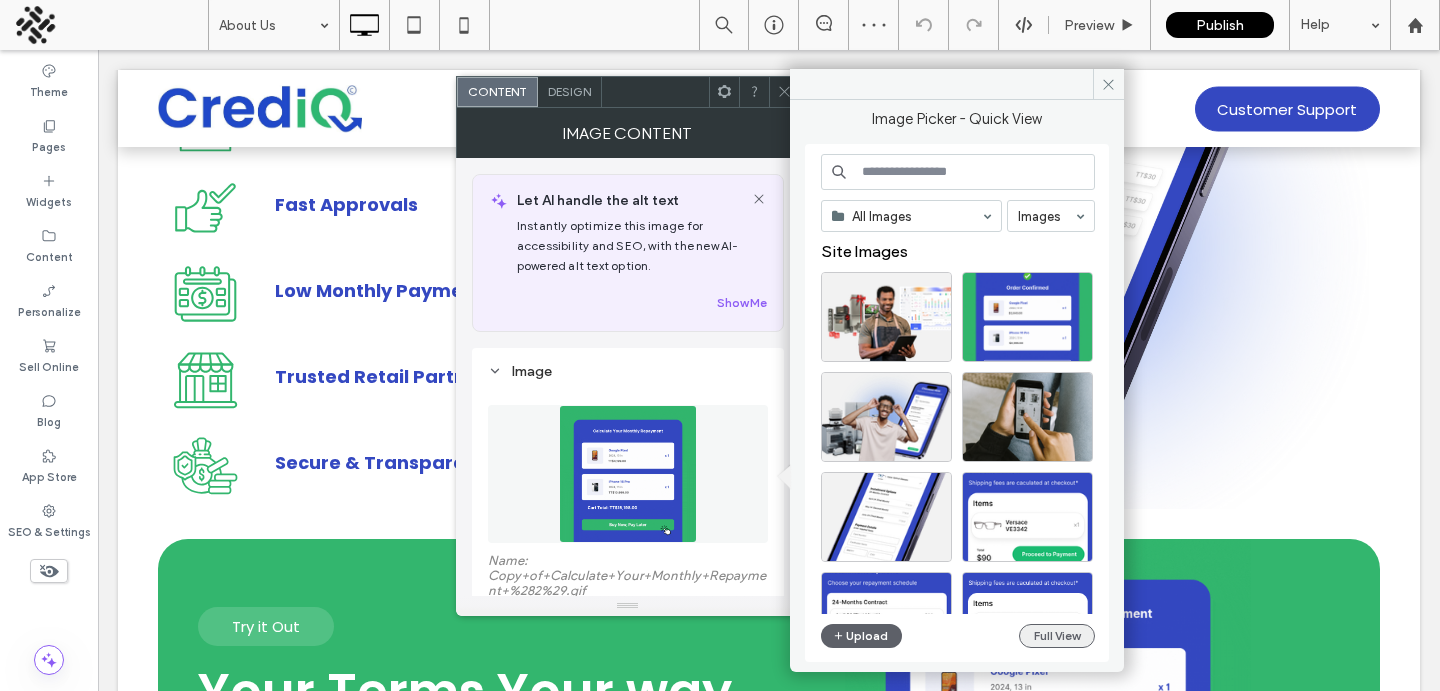 click on "Full View" at bounding box center [1057, 636] 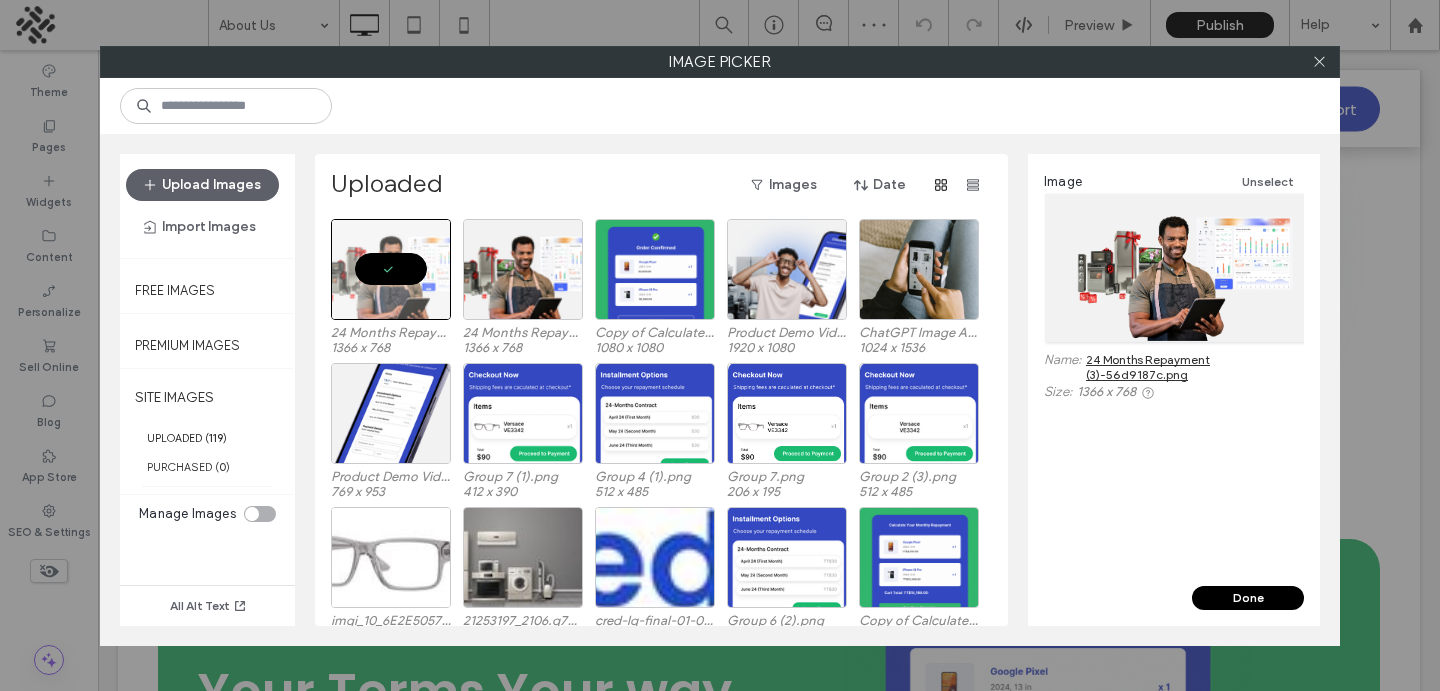 click on "Done" at bounding box center (1248, 598) 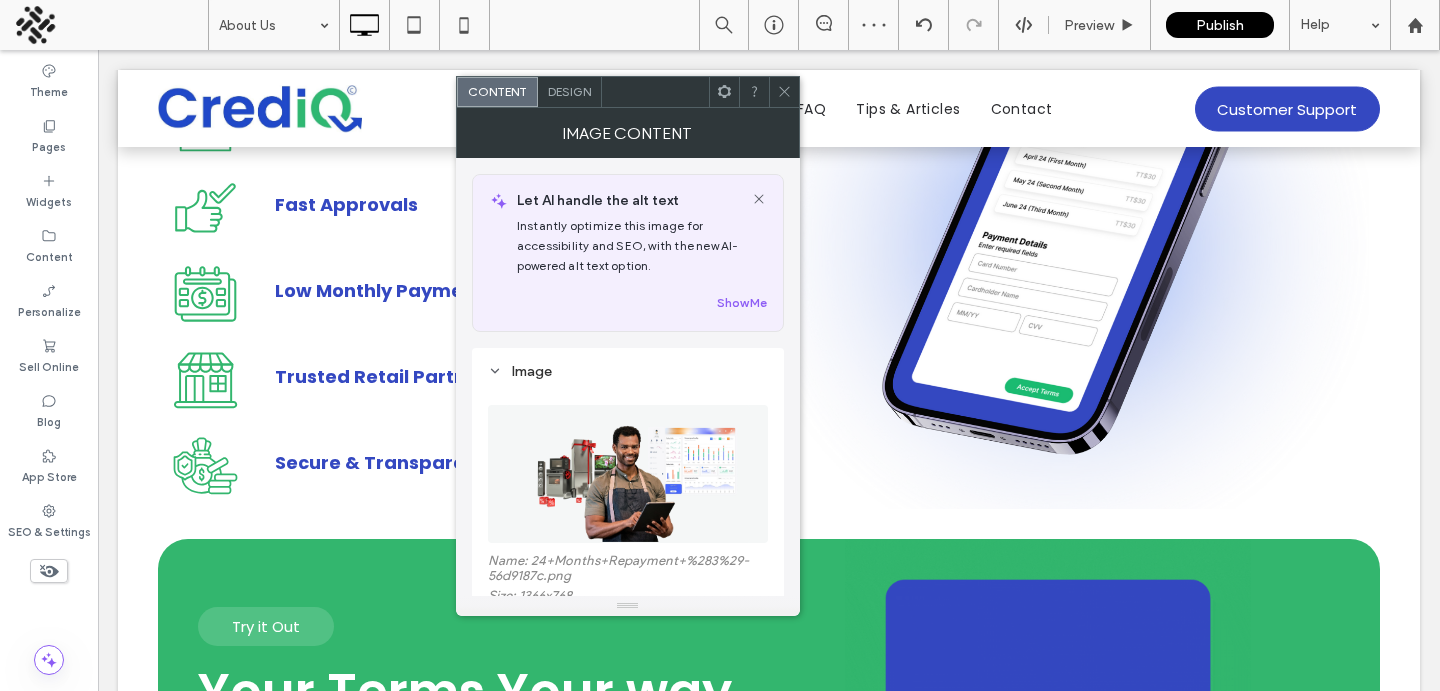 click at bounding box center (628, 474) 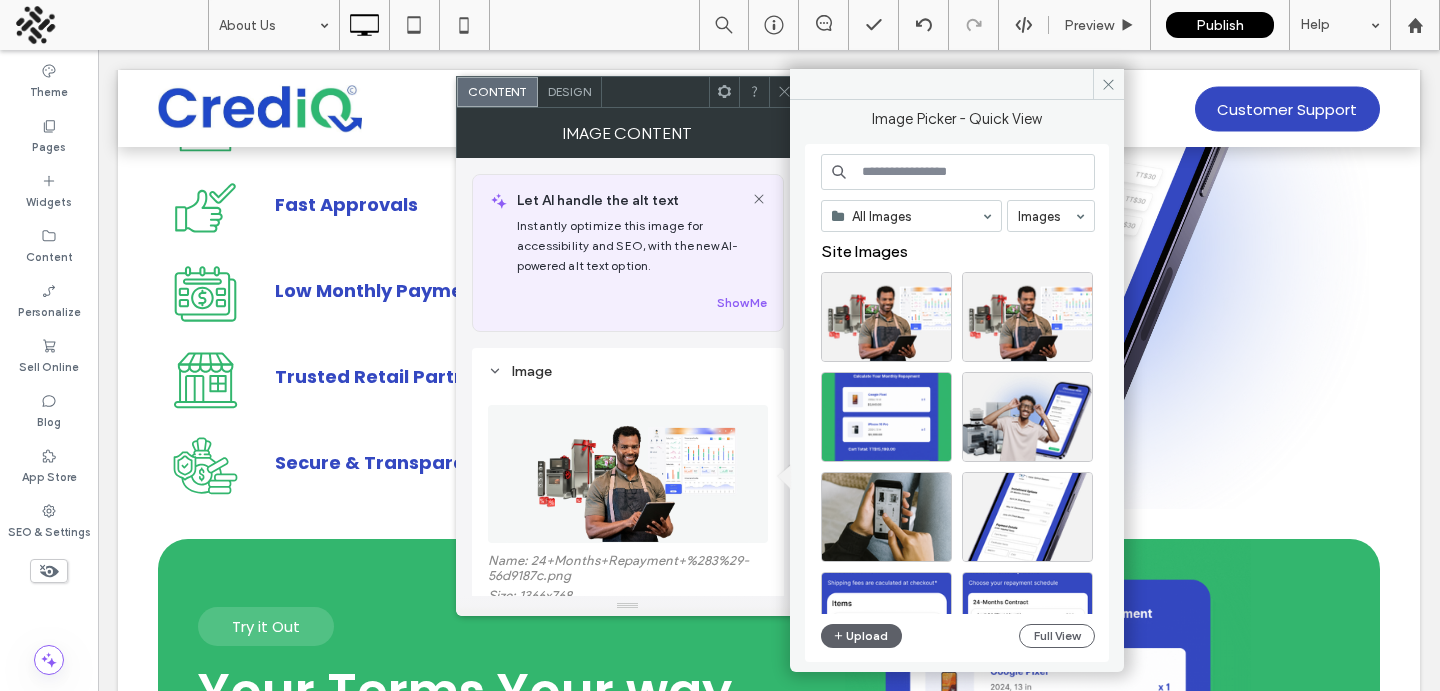 click on "All Images Images Site Images Upload Full View" at bounding box center [958, 403] 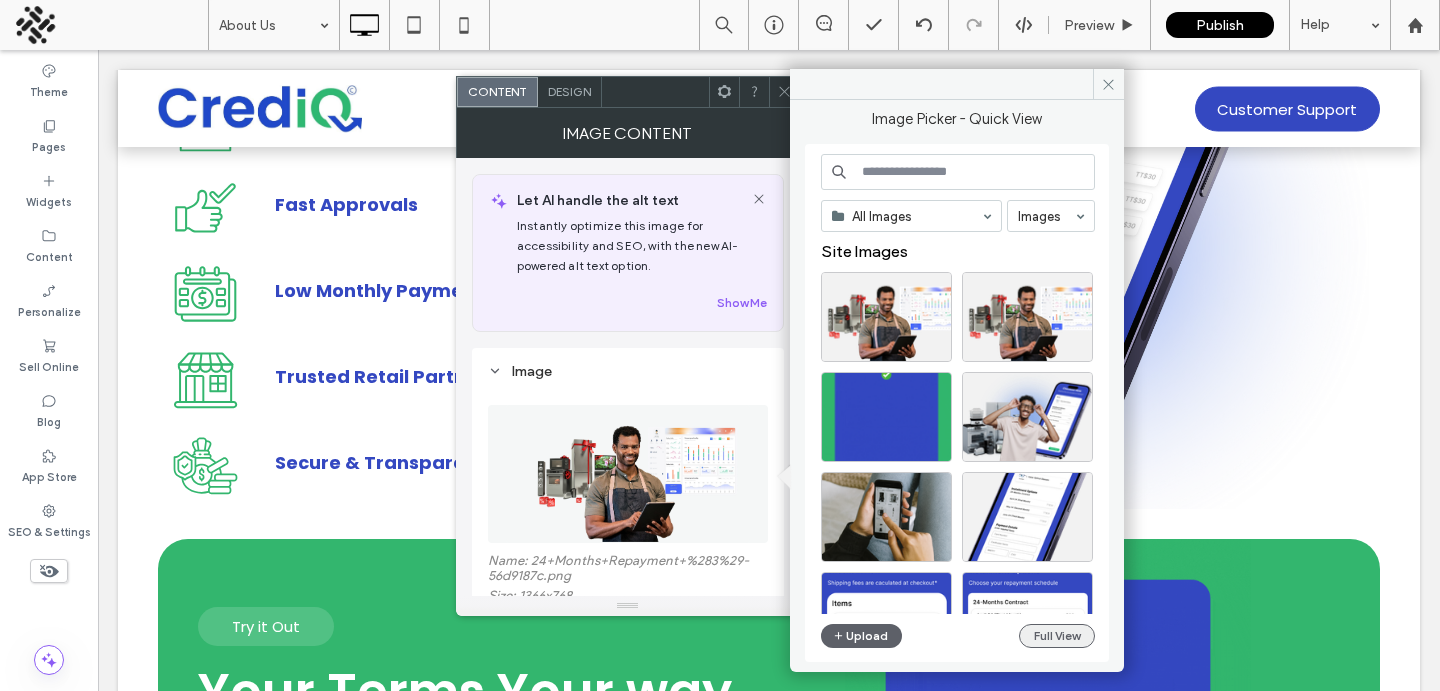 click on "Full View" at bounding box center [1057, 636] 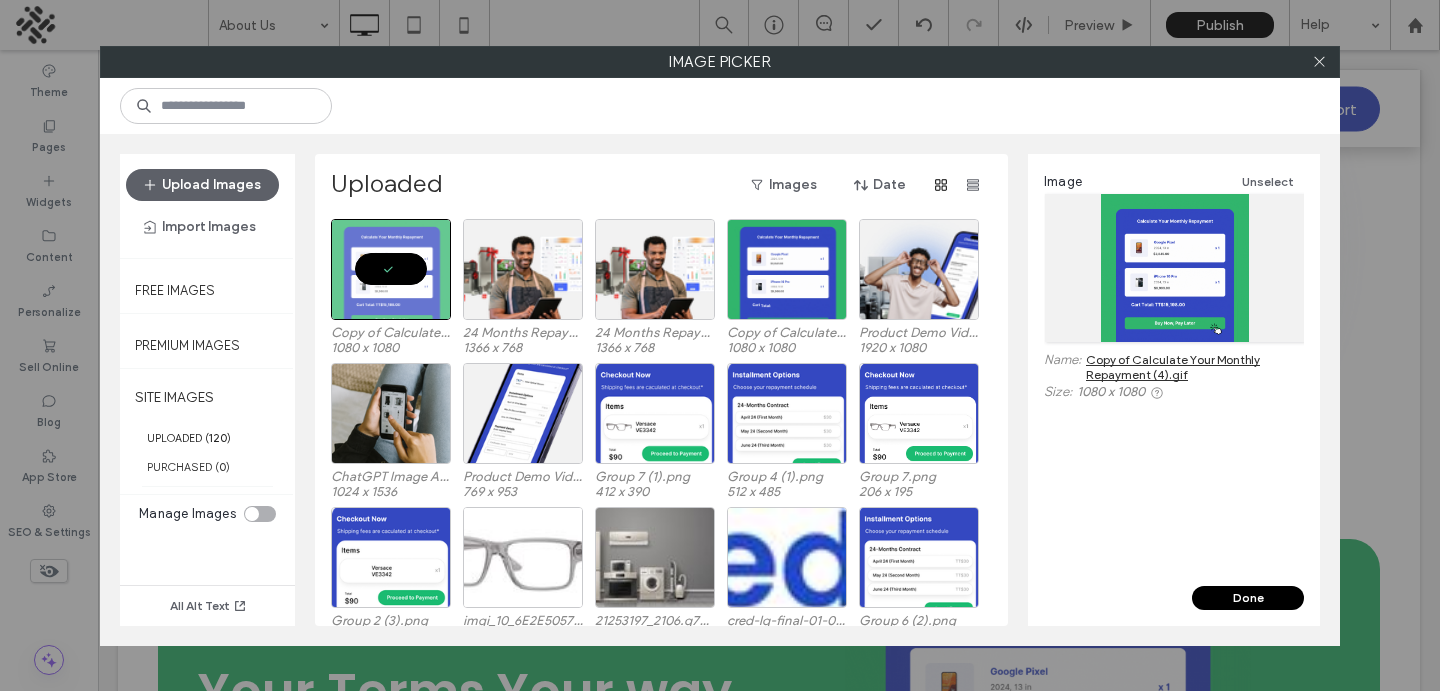 click on "Done" at bounding box center (1248, 598) 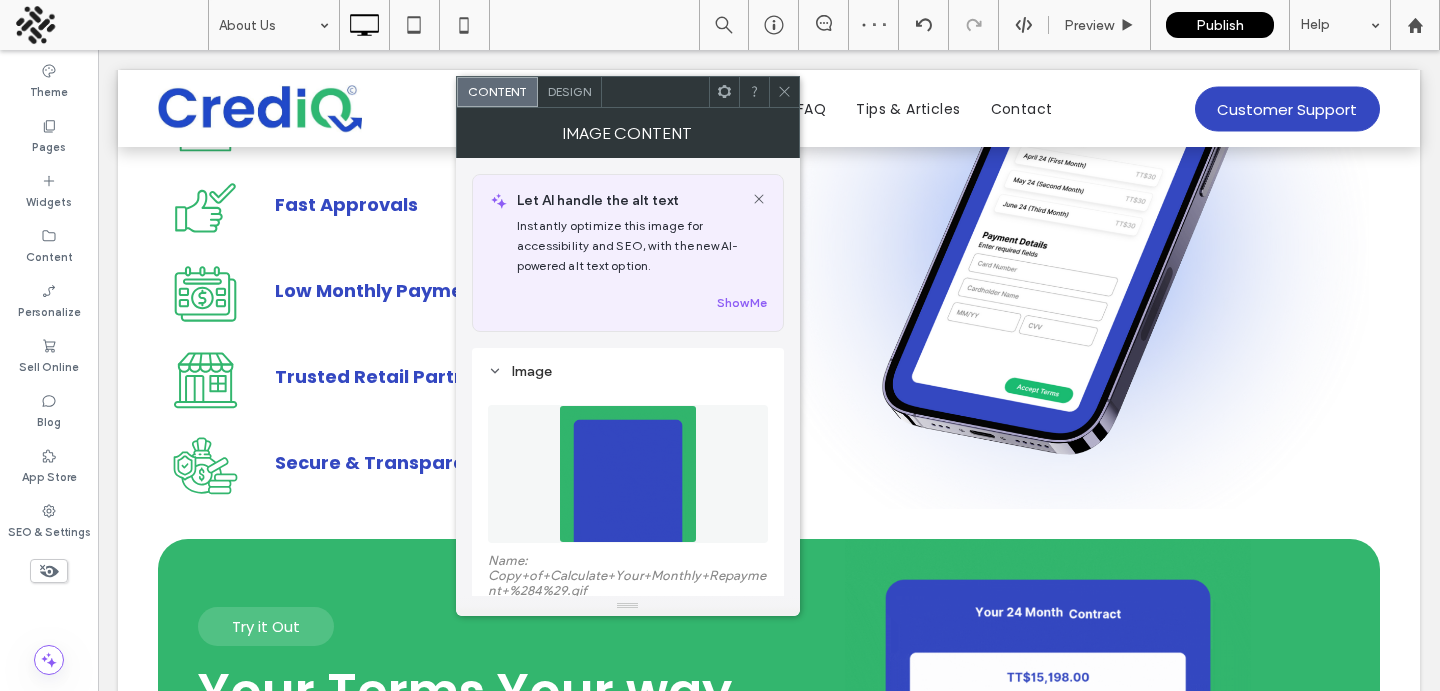 click 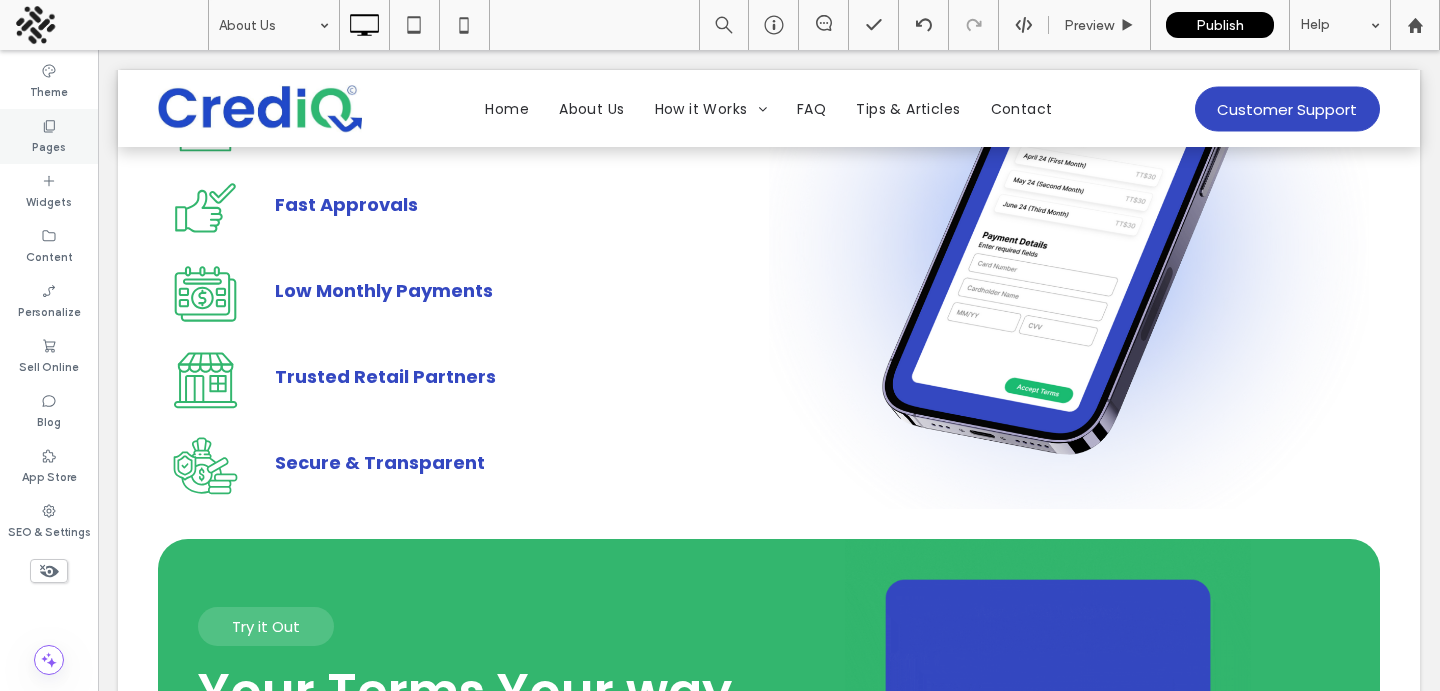 click 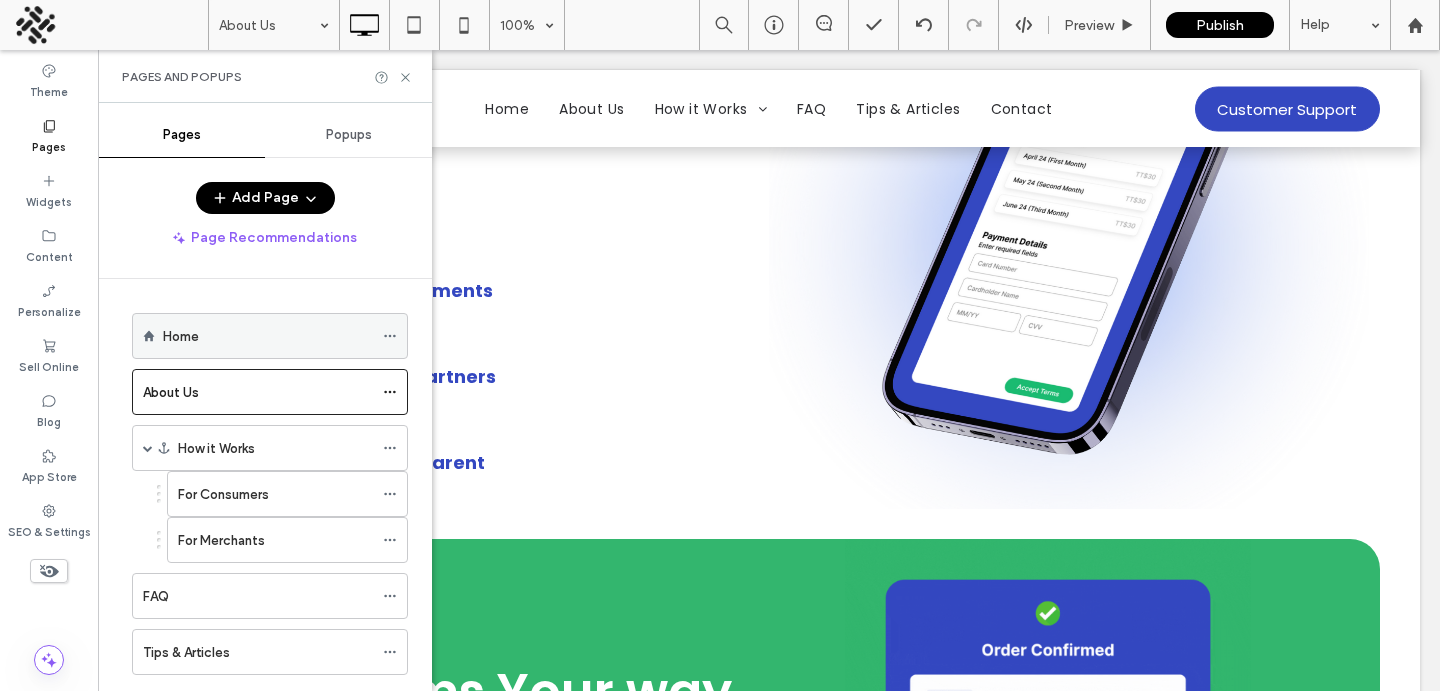 click on "Home" at bounding box center [268, 336] 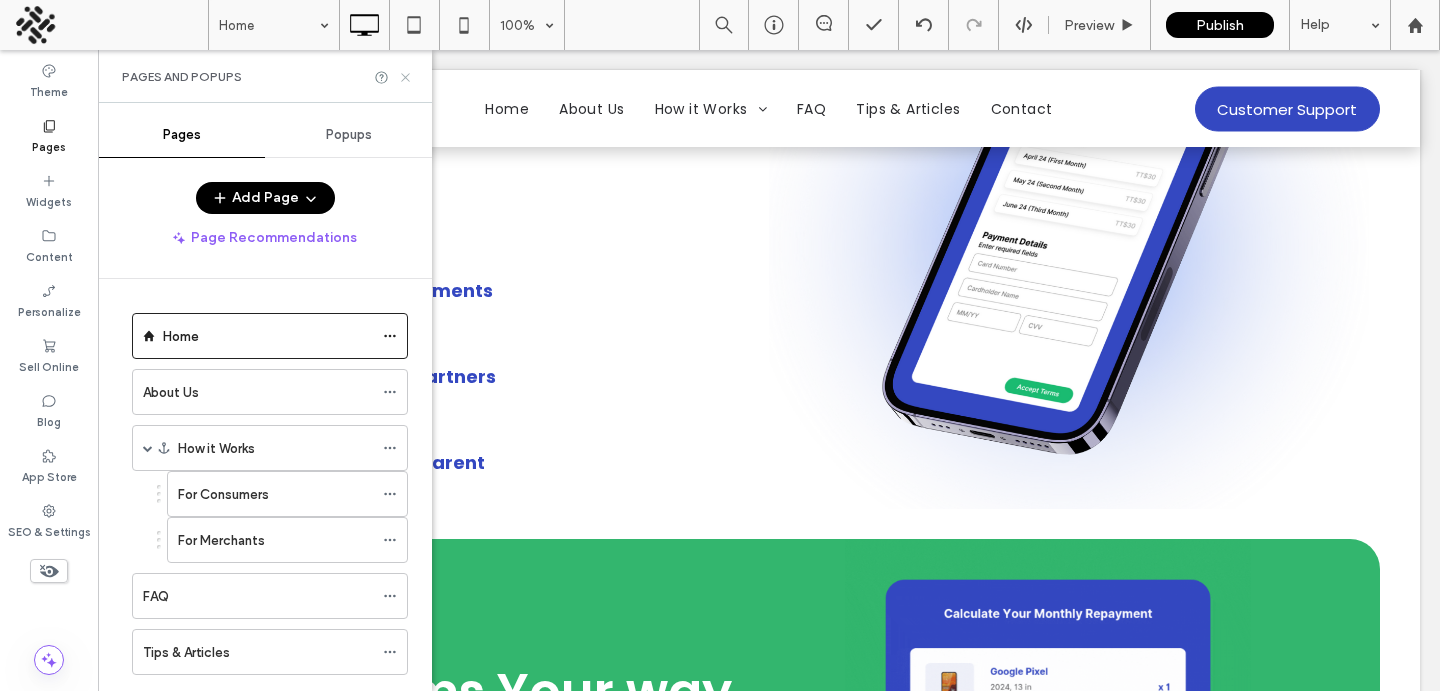 click 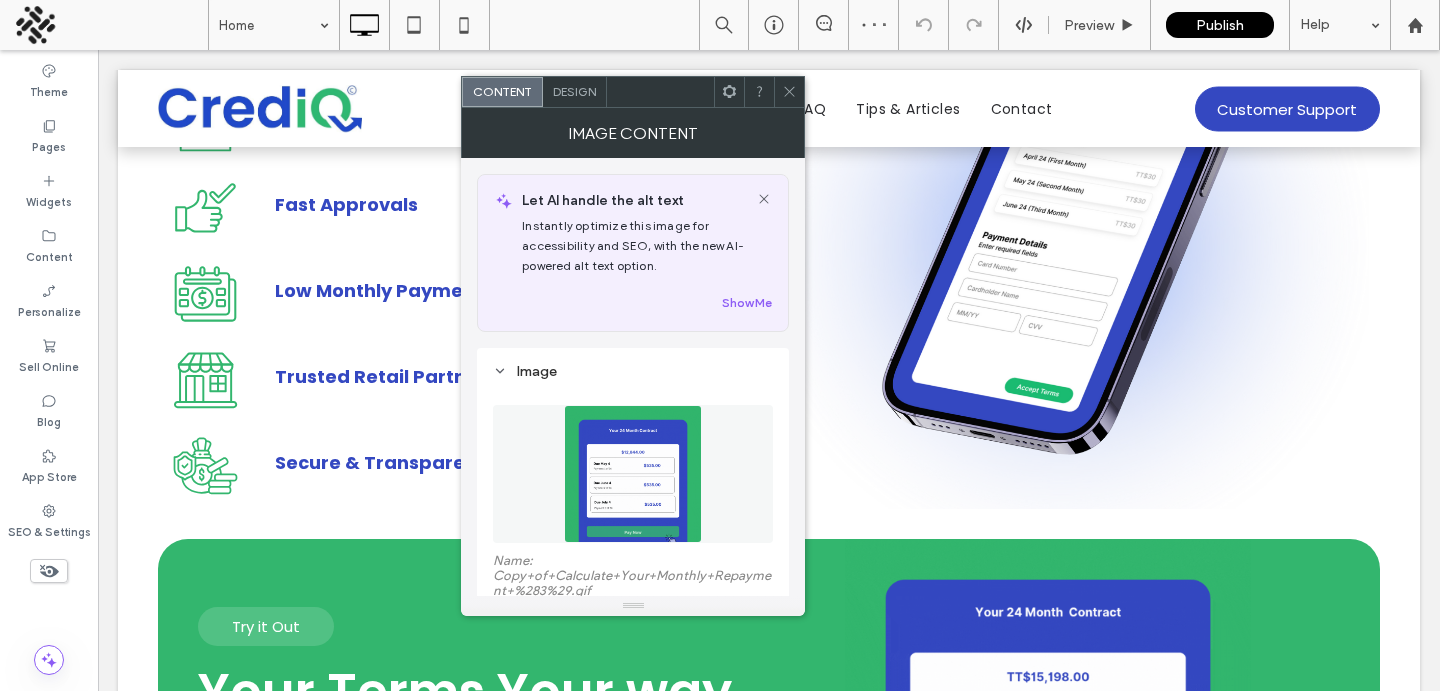 click at bounding box center [633, 474] 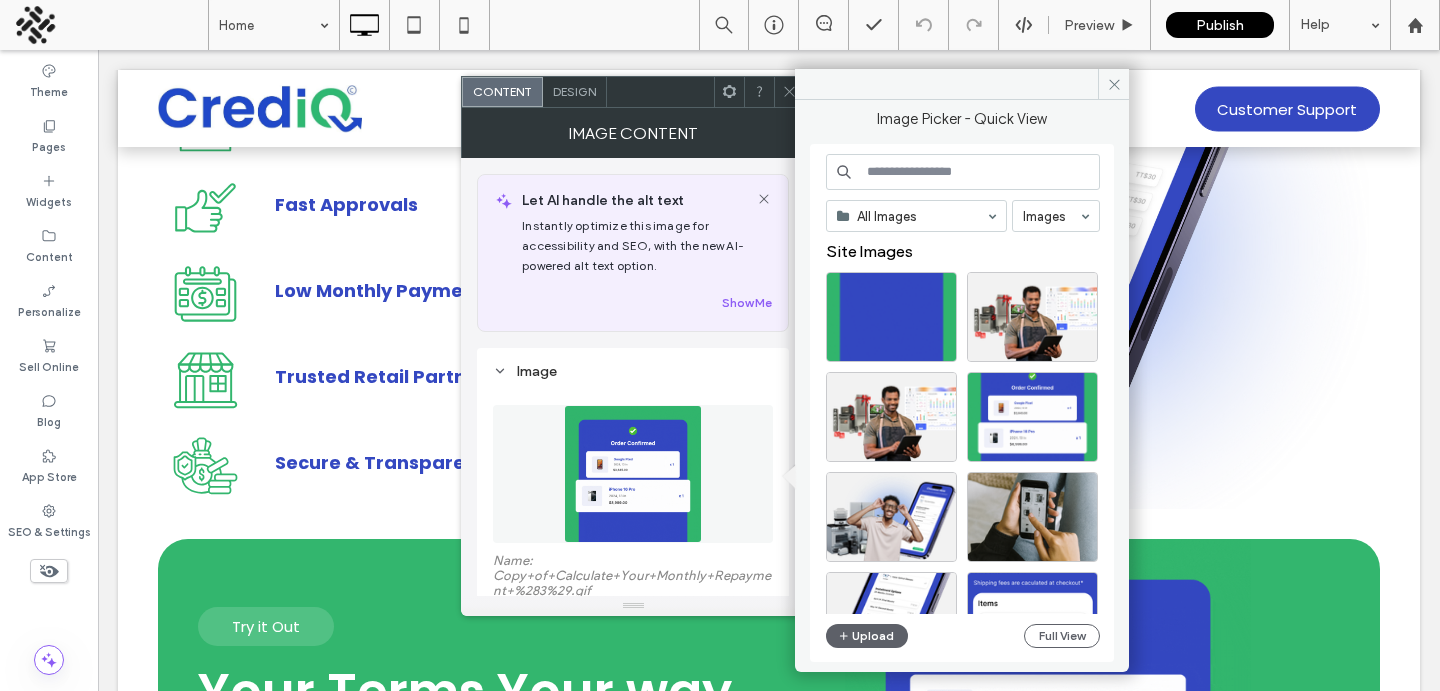 click at bounding box center (789, 92) 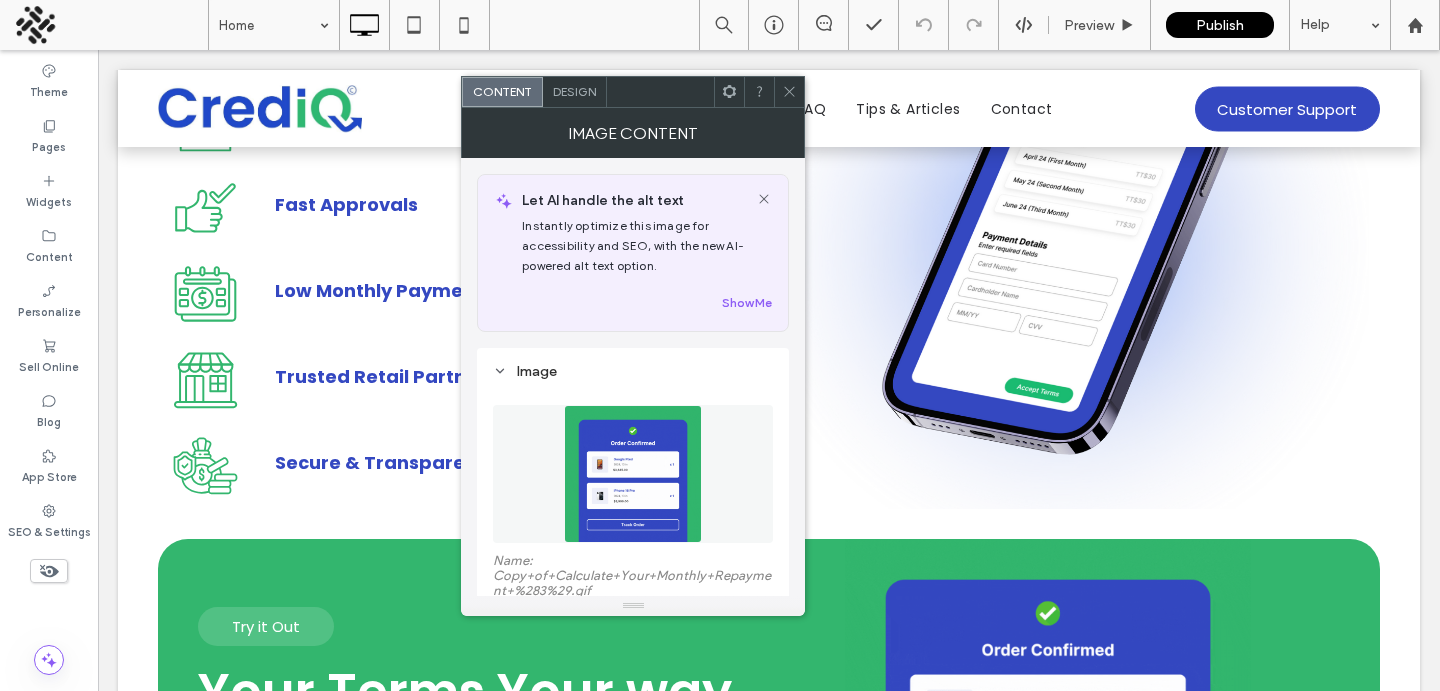 click at bounding box center (633, 474) 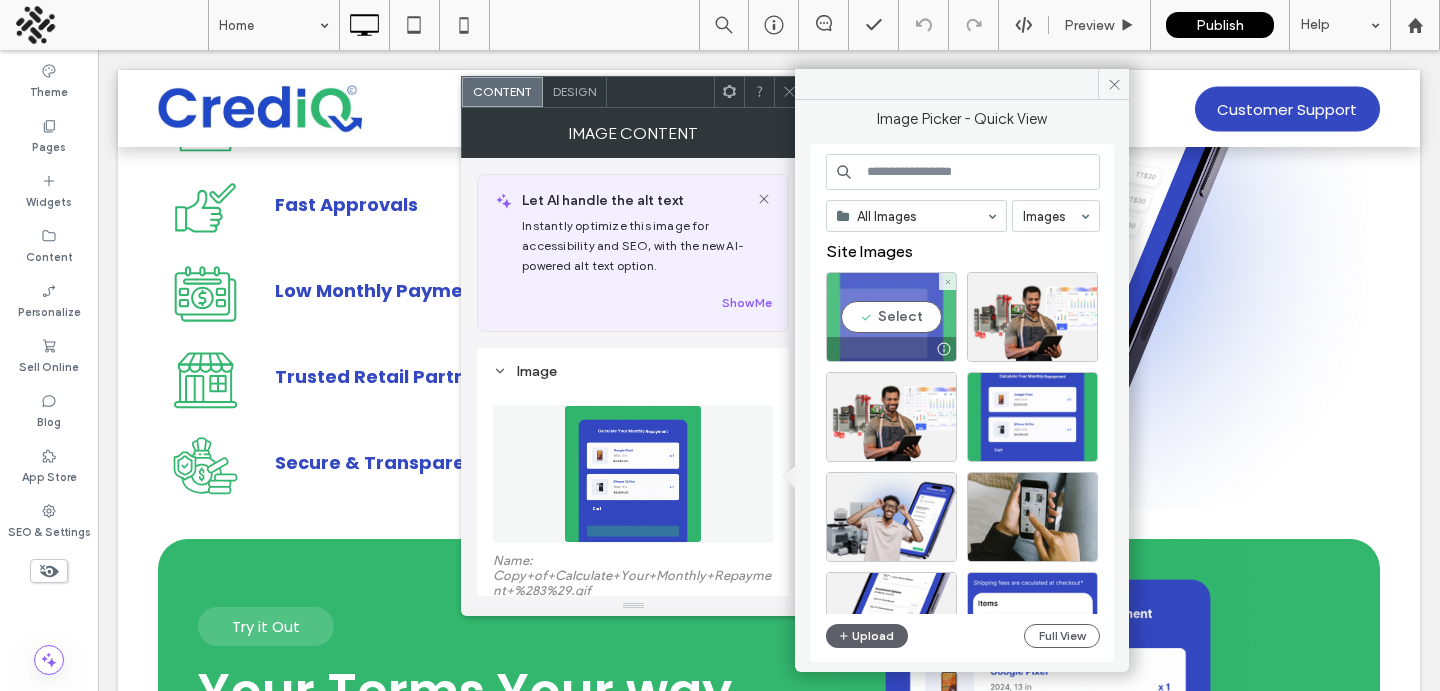 click on "Select" at bounding box center [891, 317] 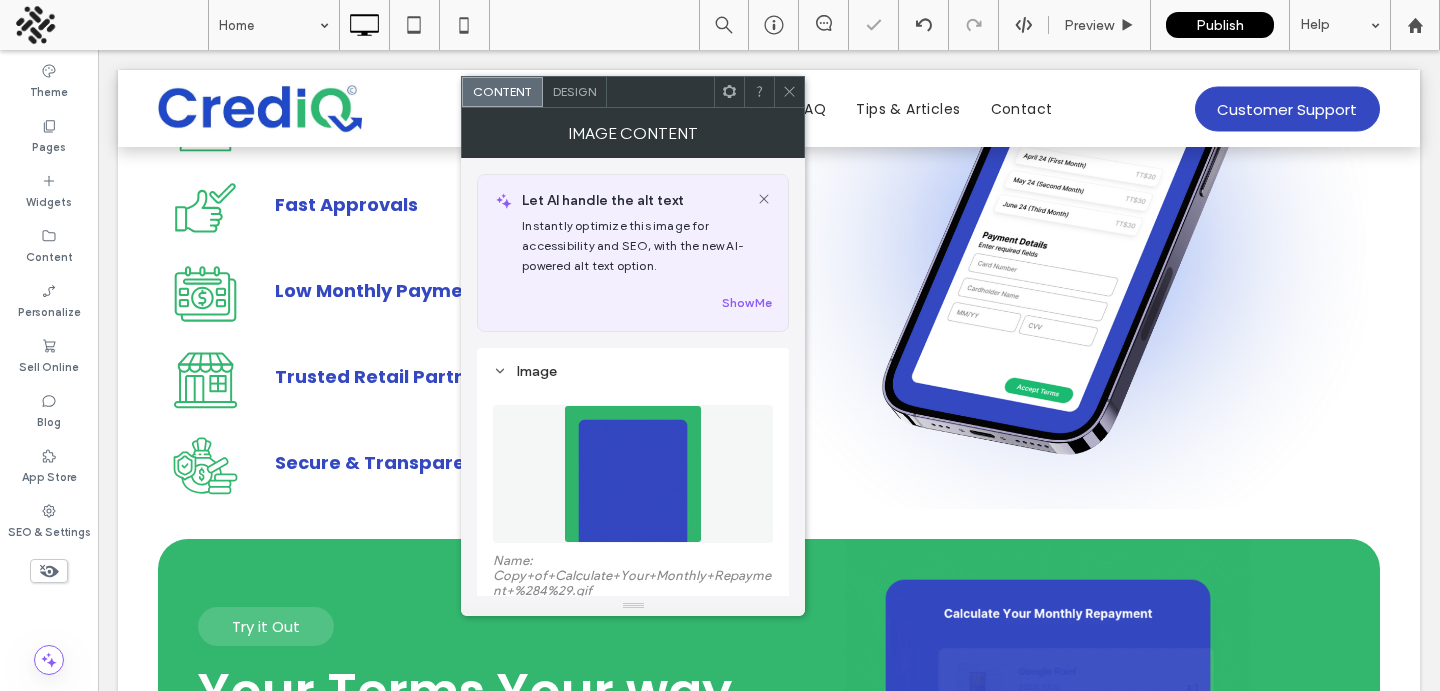 click at bounding box center (789, 92) 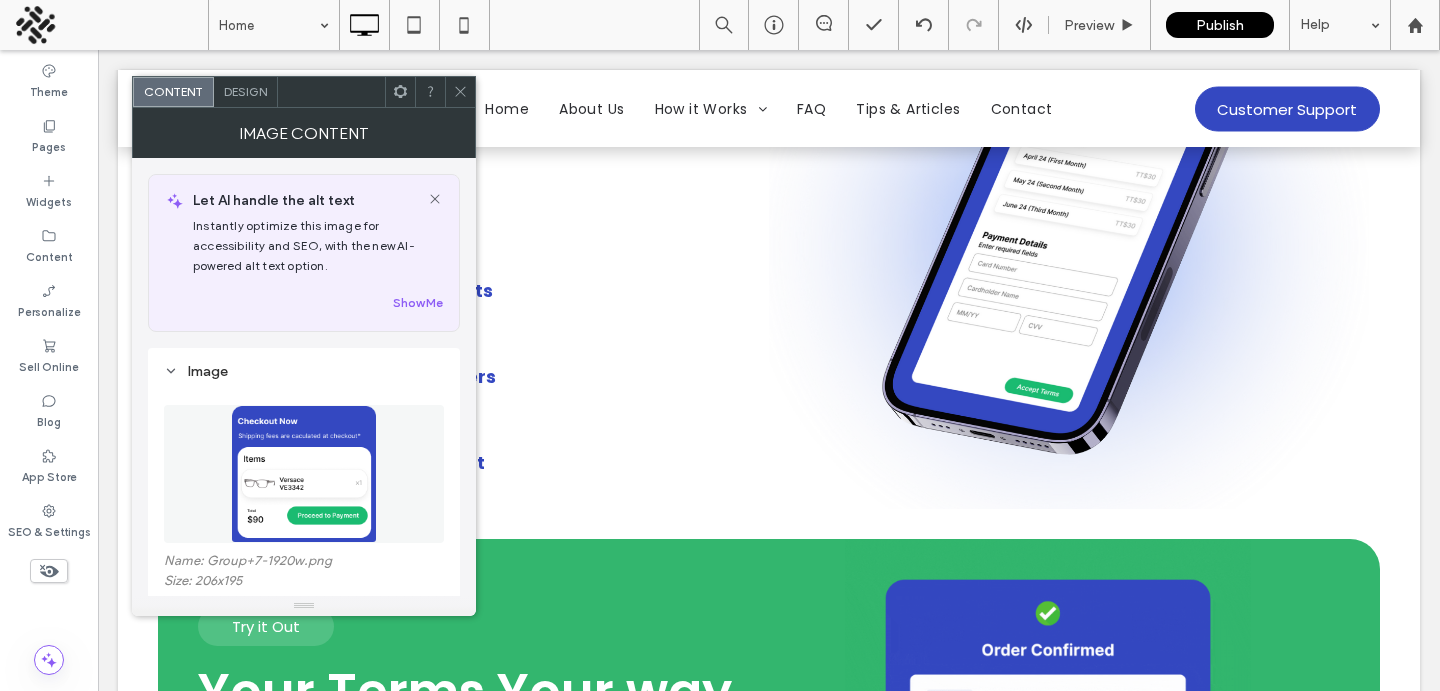 click on "Name: Group+7-1920w.png Size: 206x195 Replace Edit" at bounding box center [304, 511] 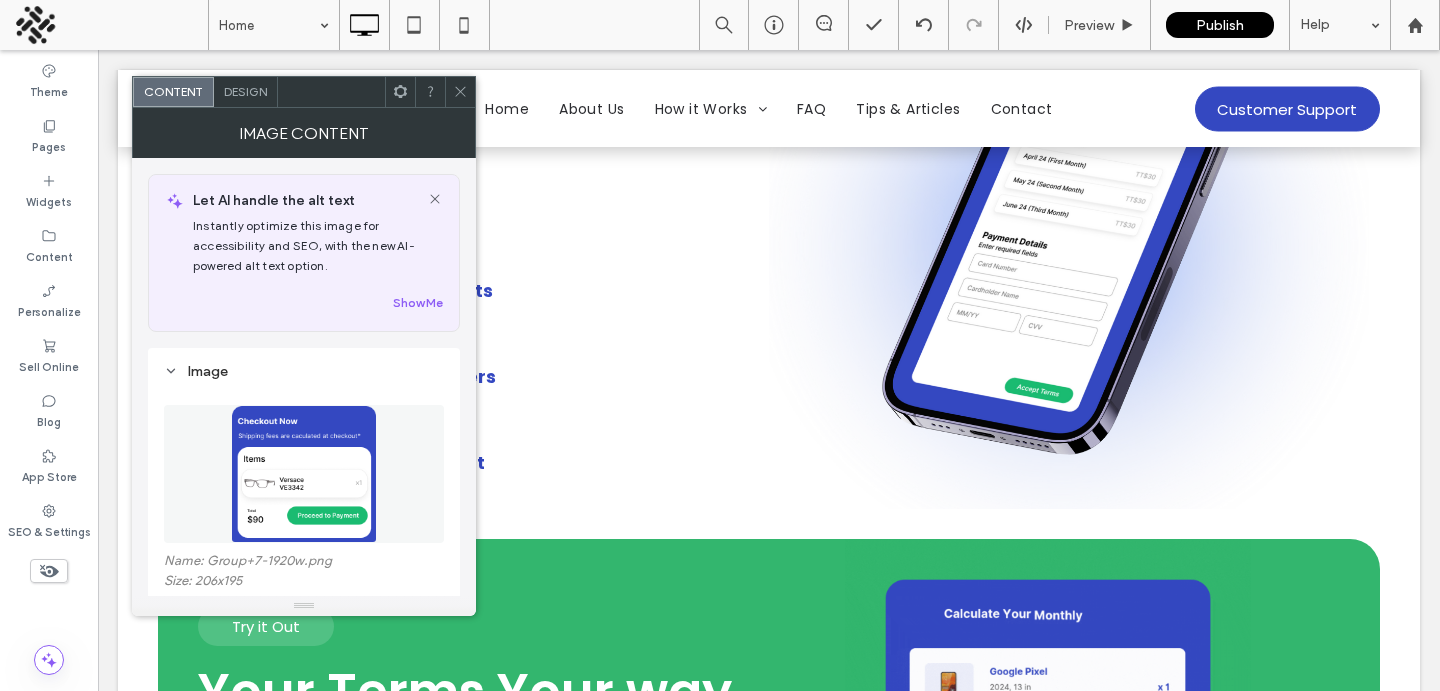 click at bounding box center (304, 474) 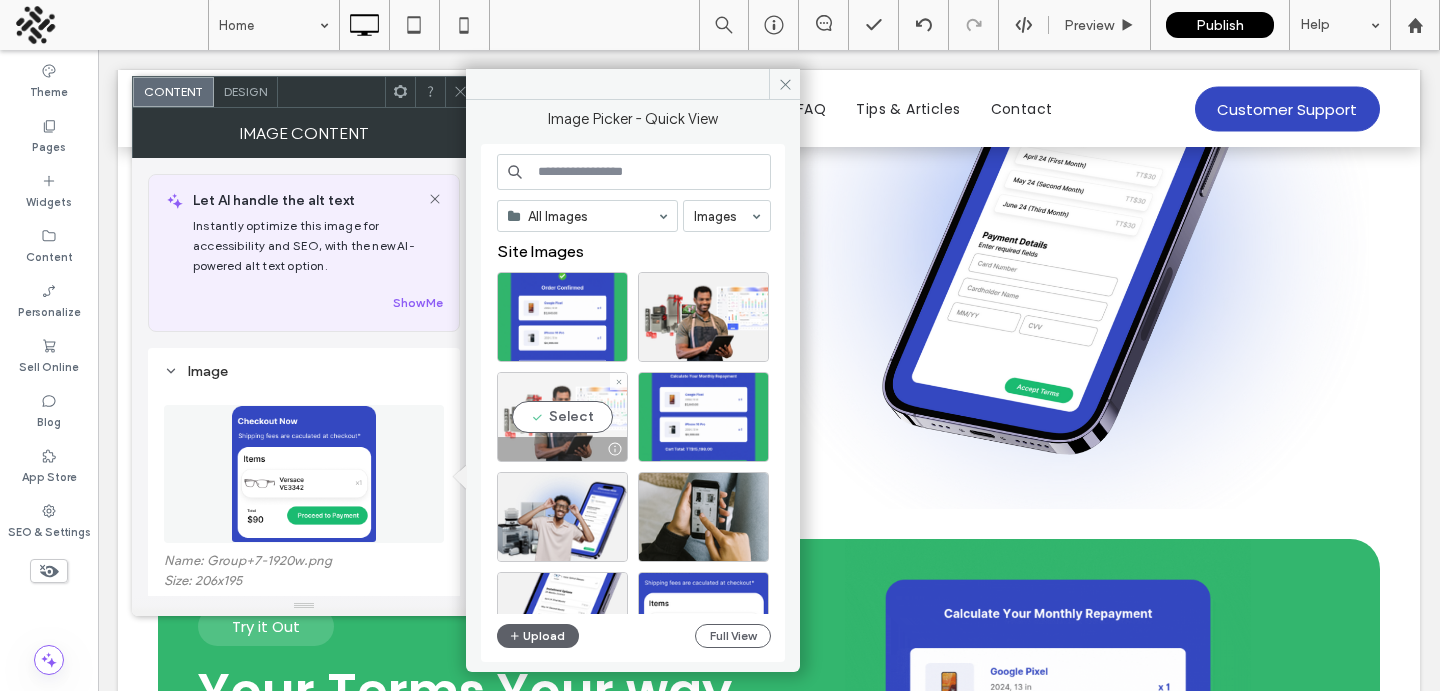 scroll, scrollTop: 72, scrollLeft: 0, axis: vertical 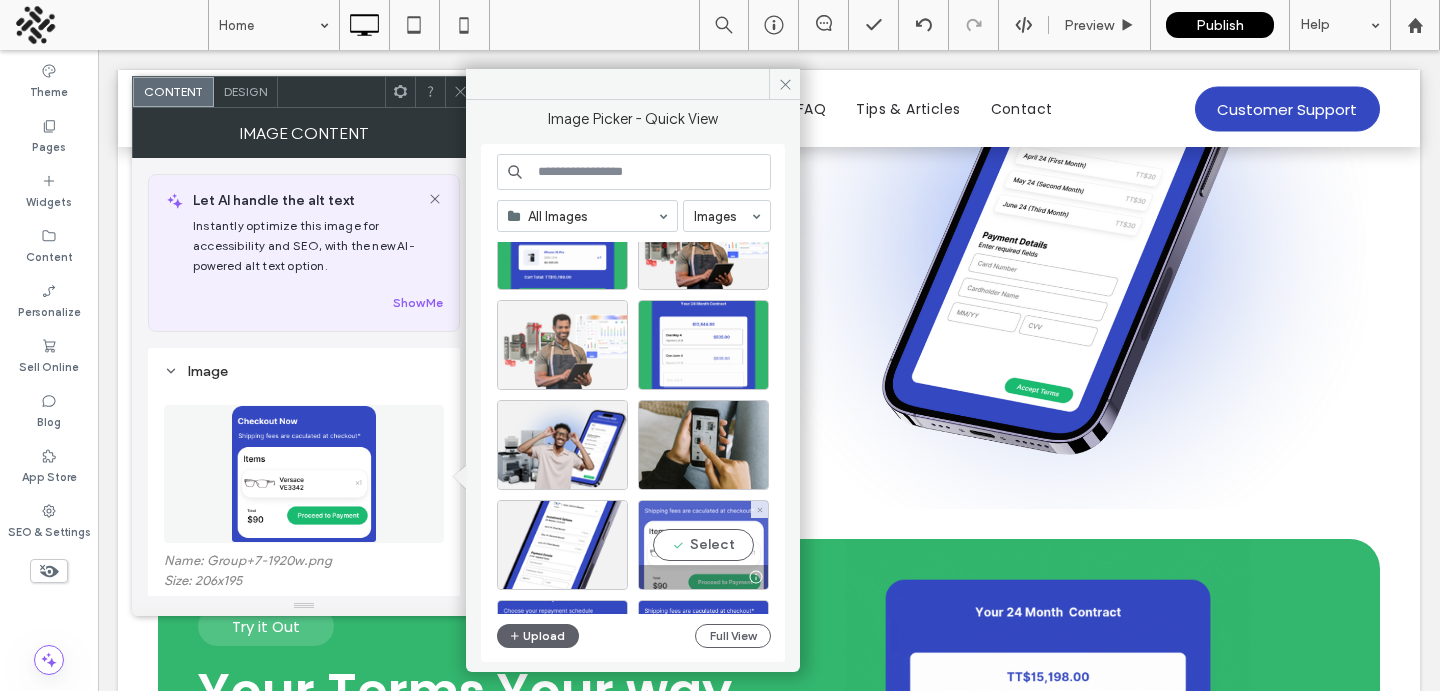 click on "Select" at bounding box center (703, 545) 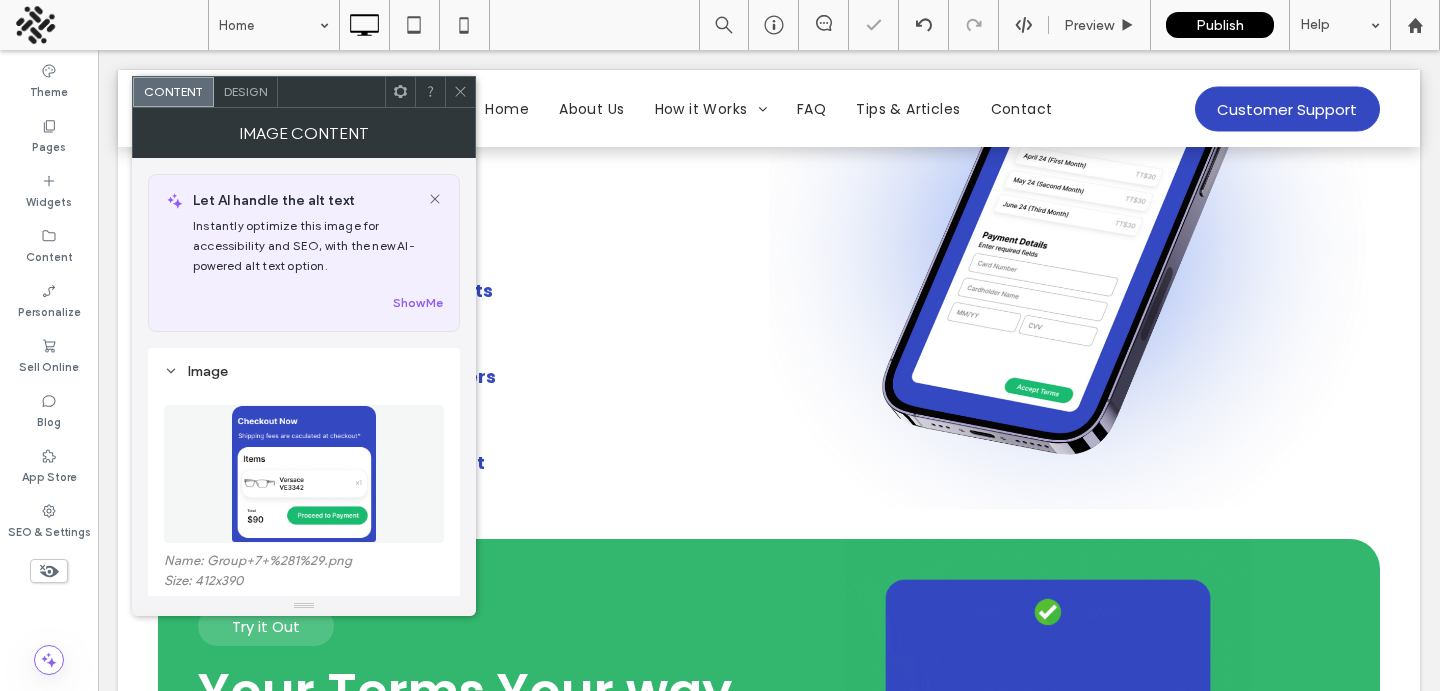 click 